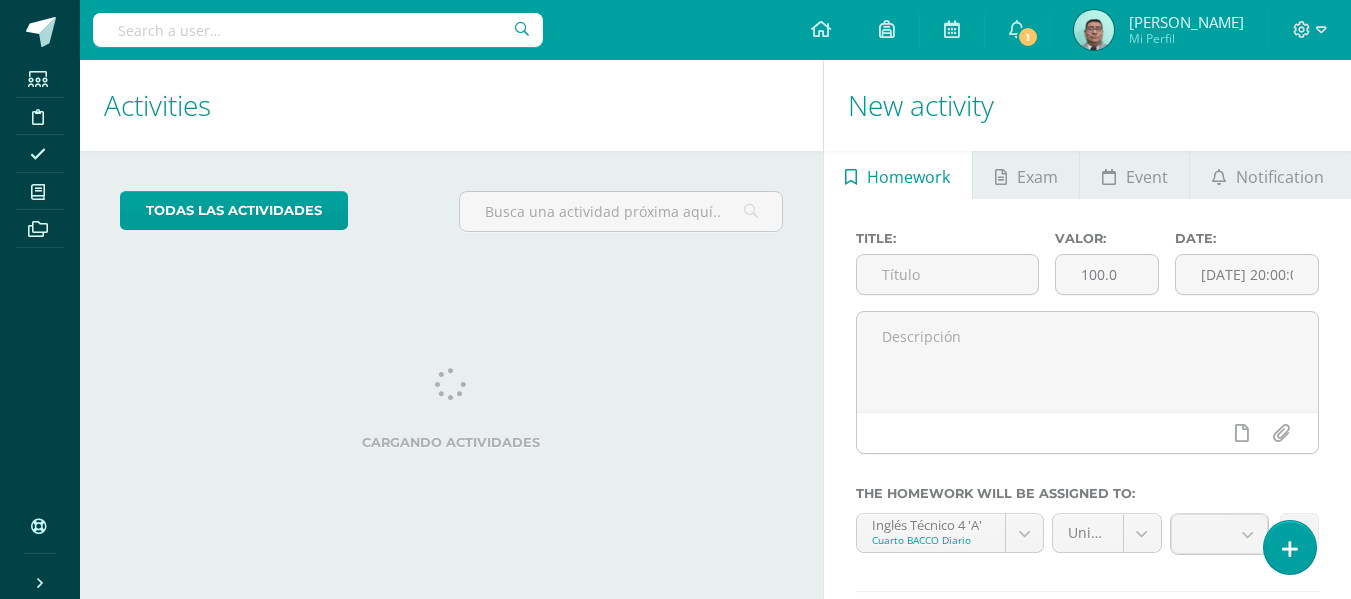 scroll, scrollTop: 0, scrollLeft: 0, axis: both 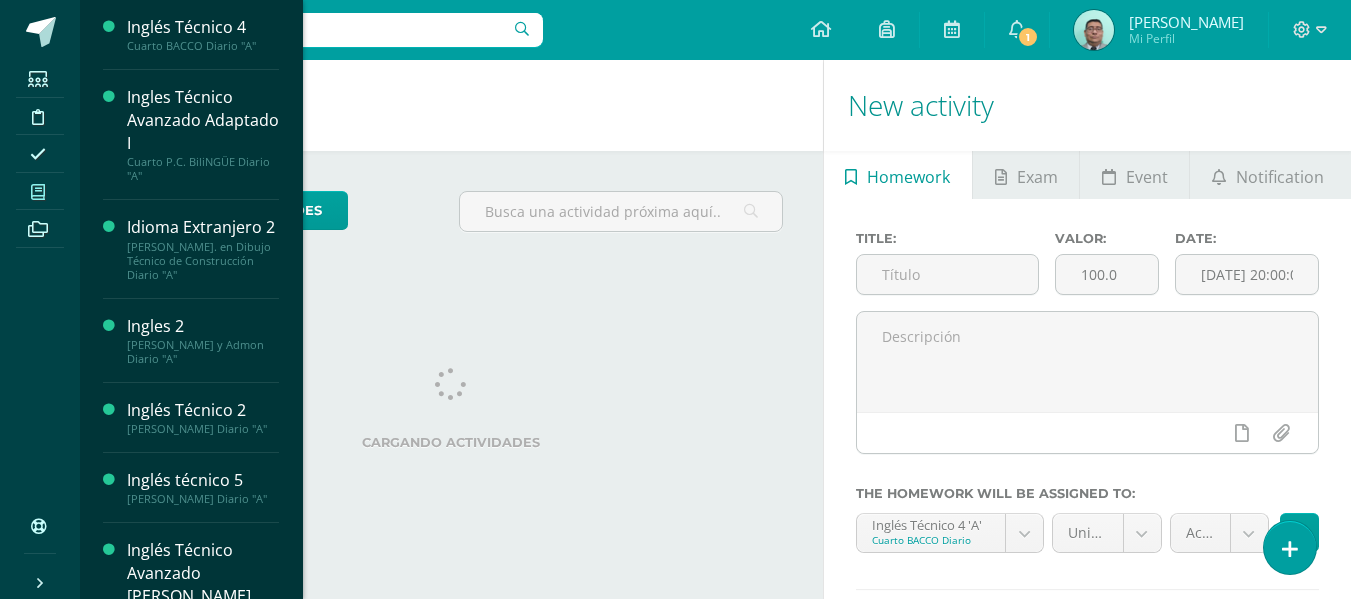 click at bounding box center [38, 191] 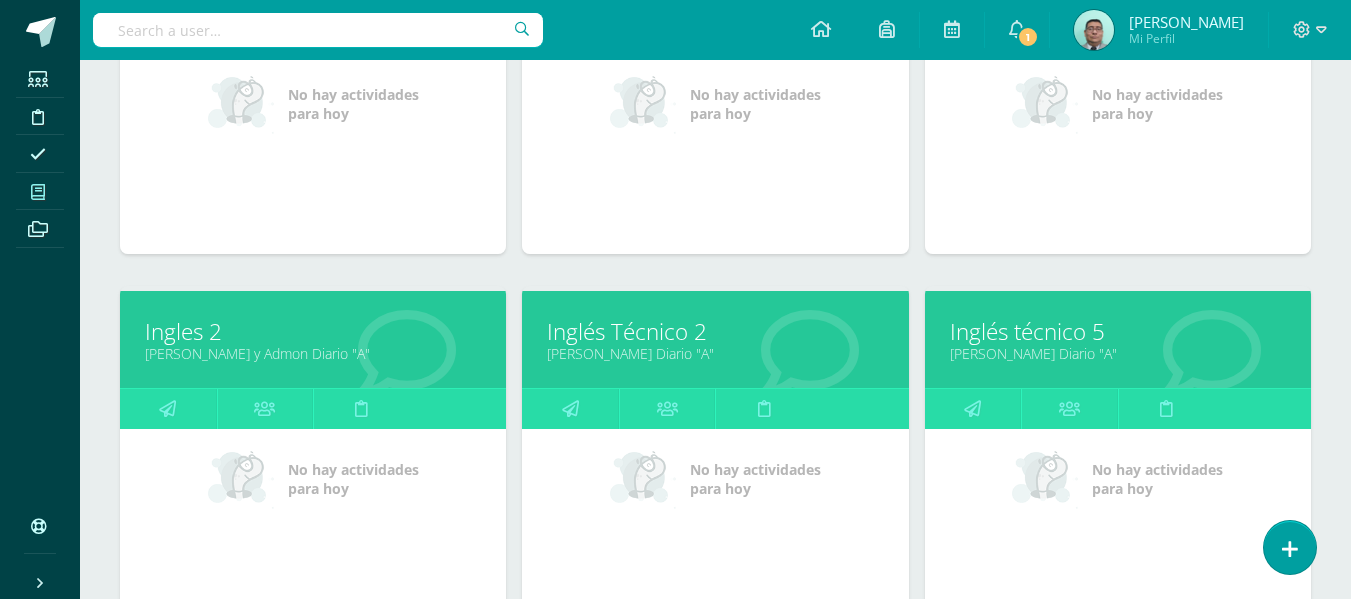 scroll, scrollTop: 462, scrollLeft: 0, axis: vertical 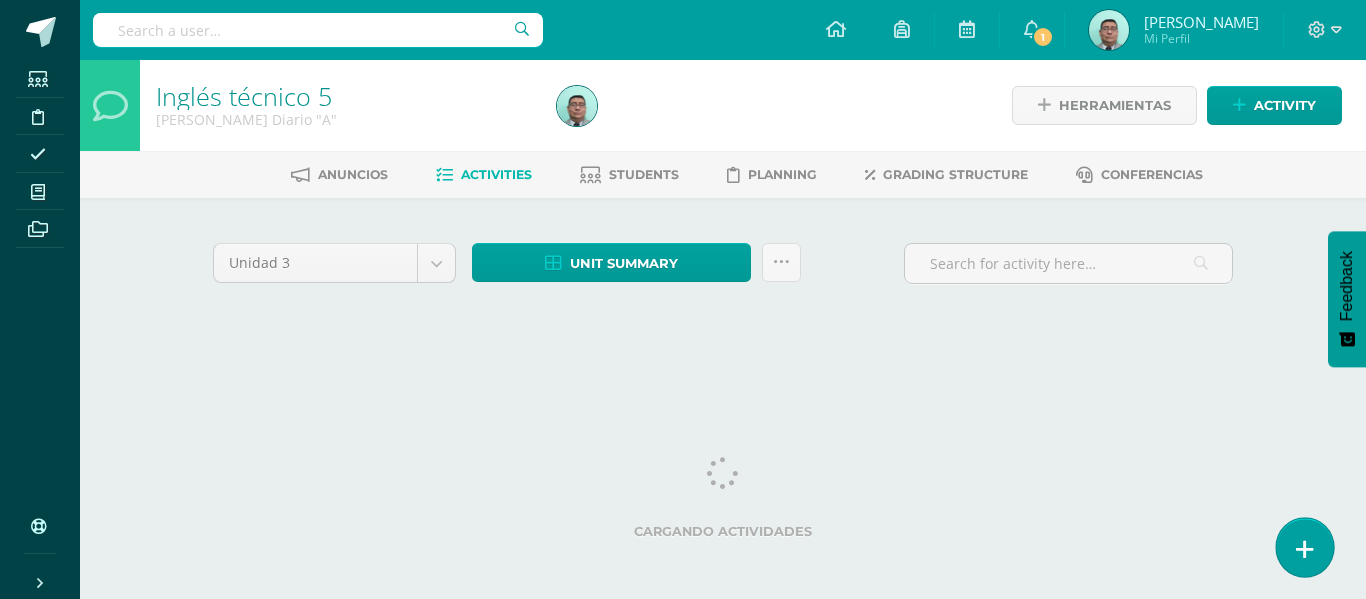 click at bounding box center [1304, 547] 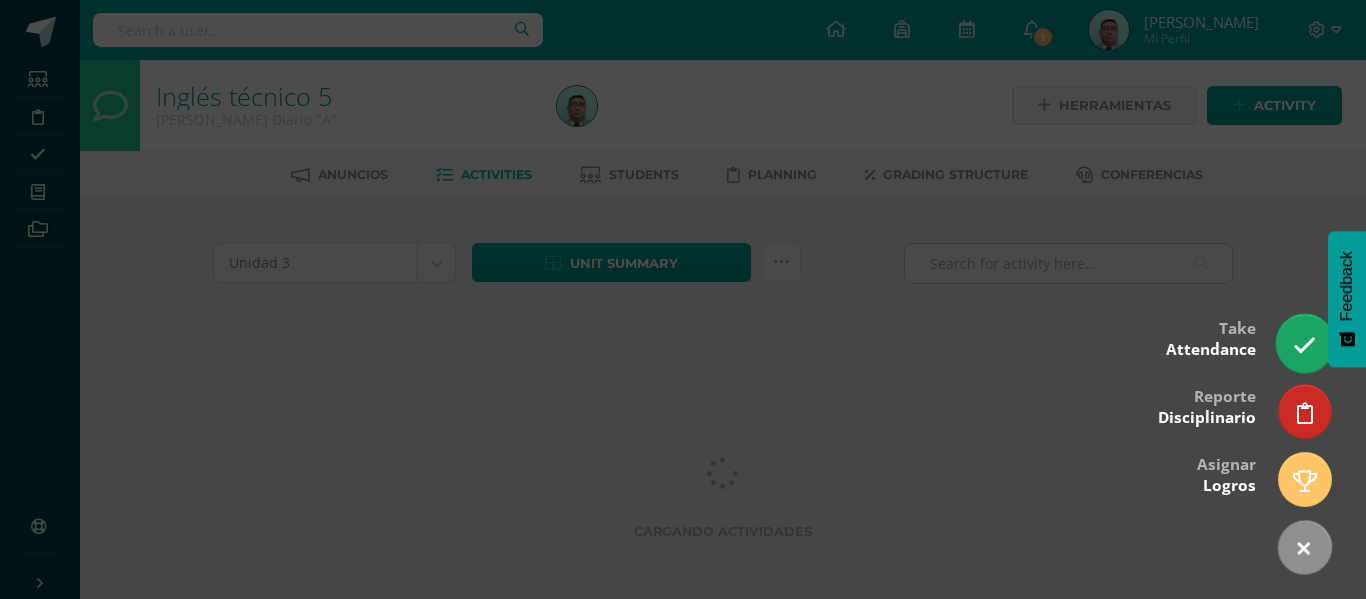 click at bounding box center [1304, 343] 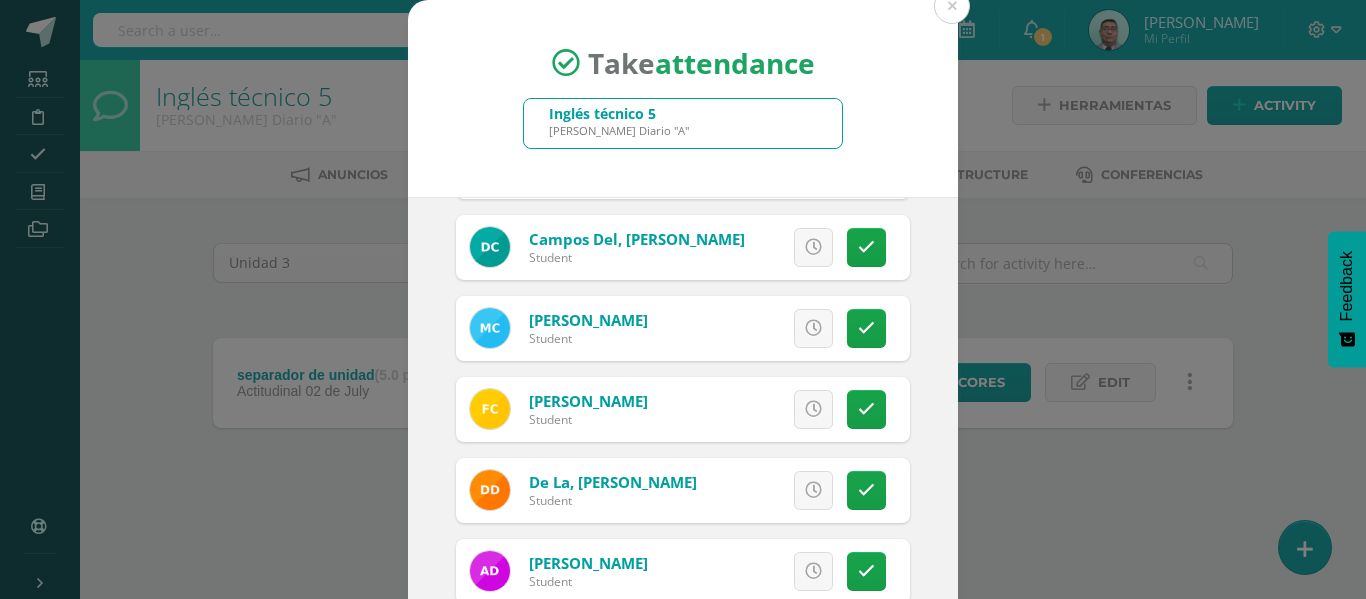 scroll, scrollTop: 235, scrollLeft: 0, axis: vertical 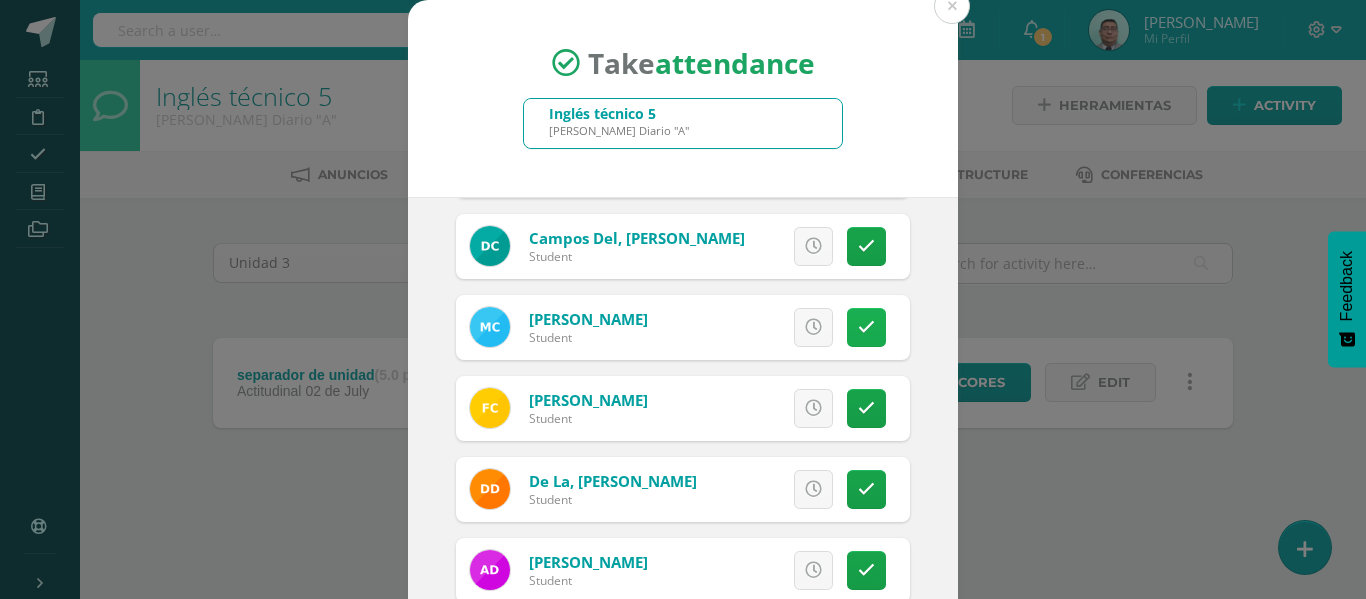 click at bounding box center [866, 327] 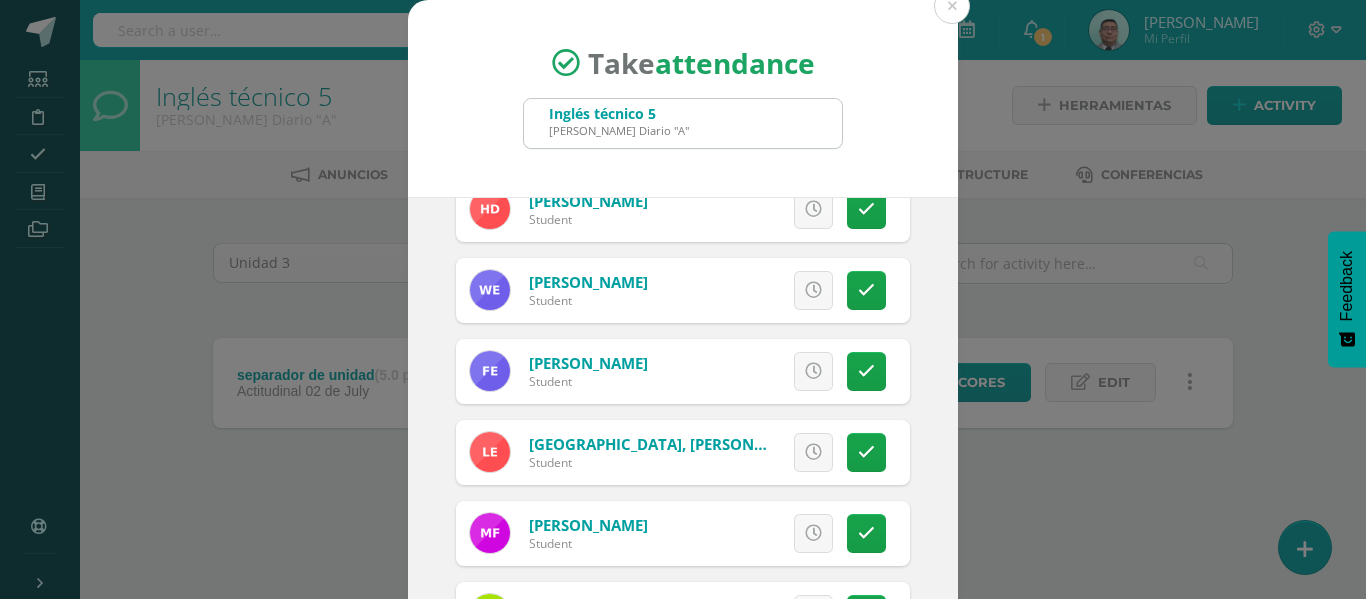 scroll, scrollTop: 685, scrollLeft: 0, axis: vertical 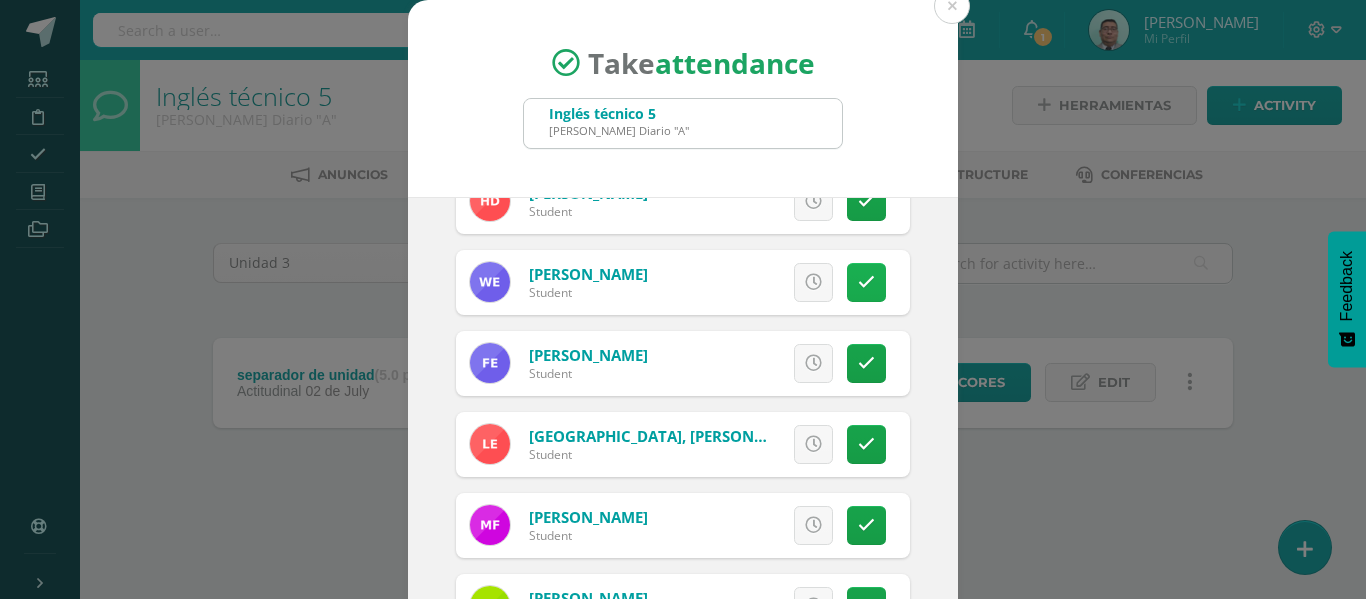 click at bounding box center (866, 282) 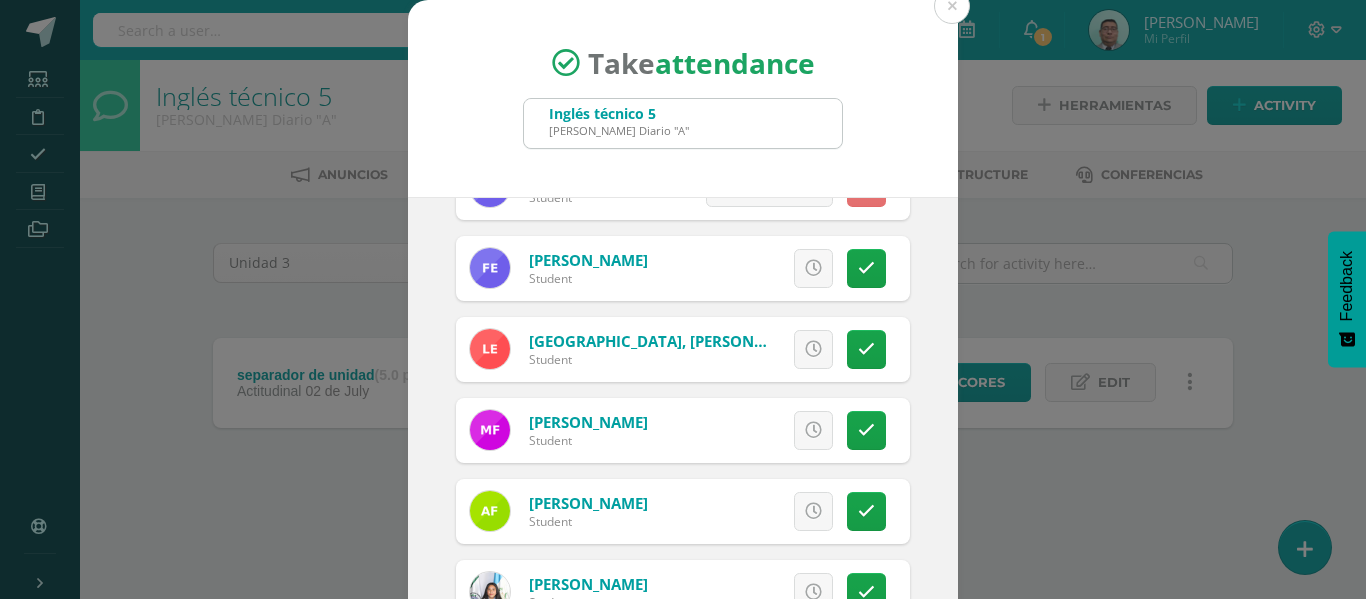 scroll, scrollTop: 763, scrollLeft: 0, axis: vertical 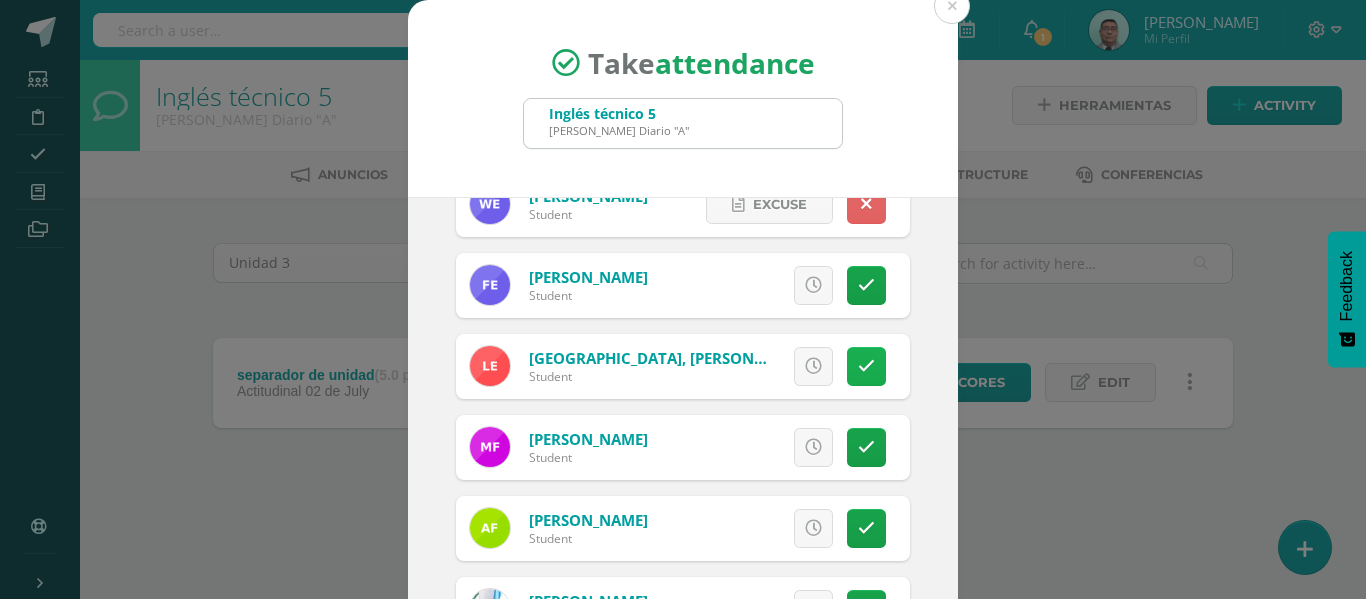click at bounding box center (866, 366) 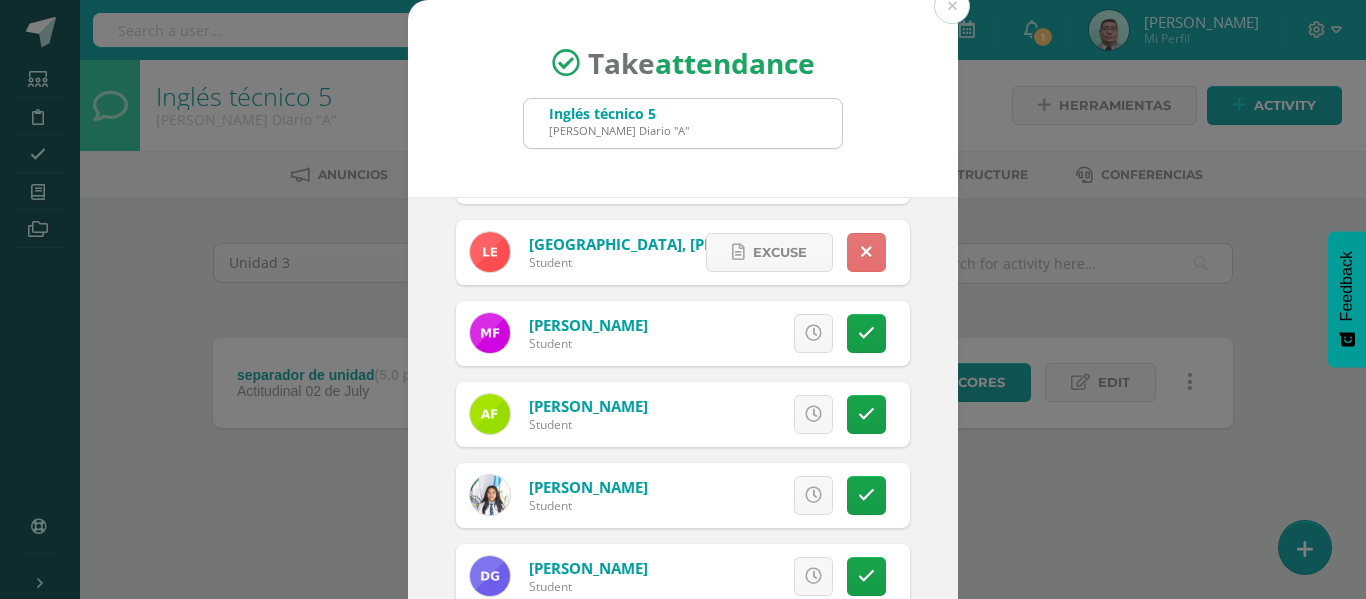 scroll, scrollTop: 881, scrollLeft: 0, axis: vertical 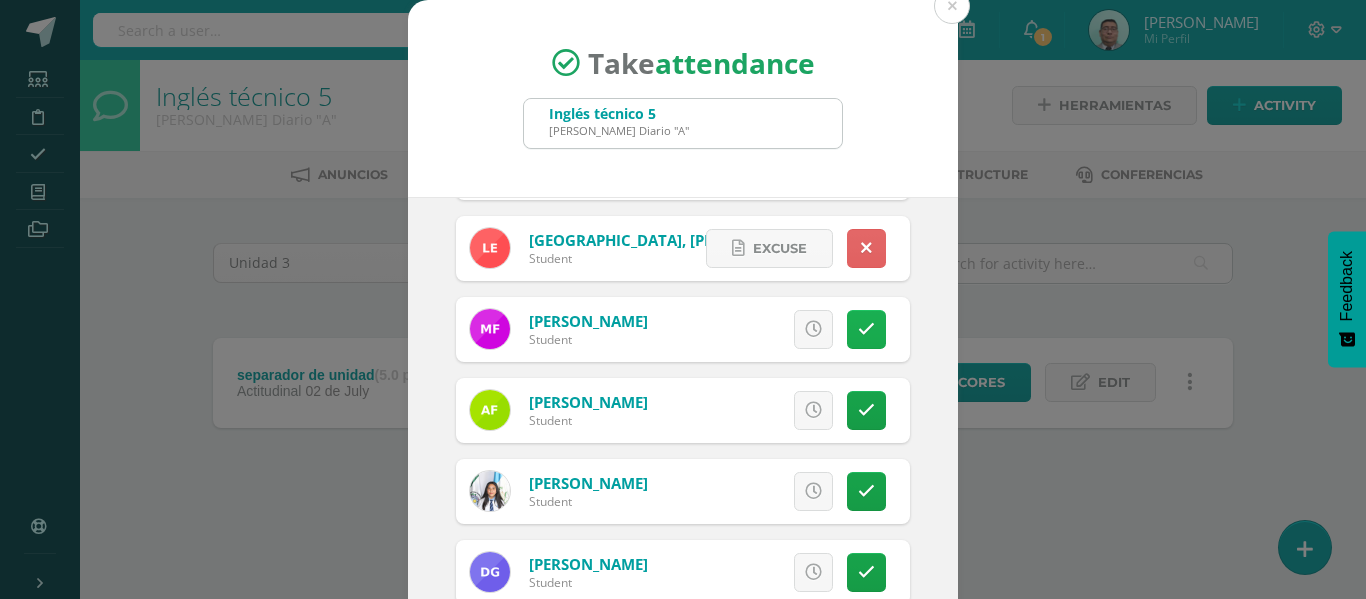 click at bounding box center (866, 329) 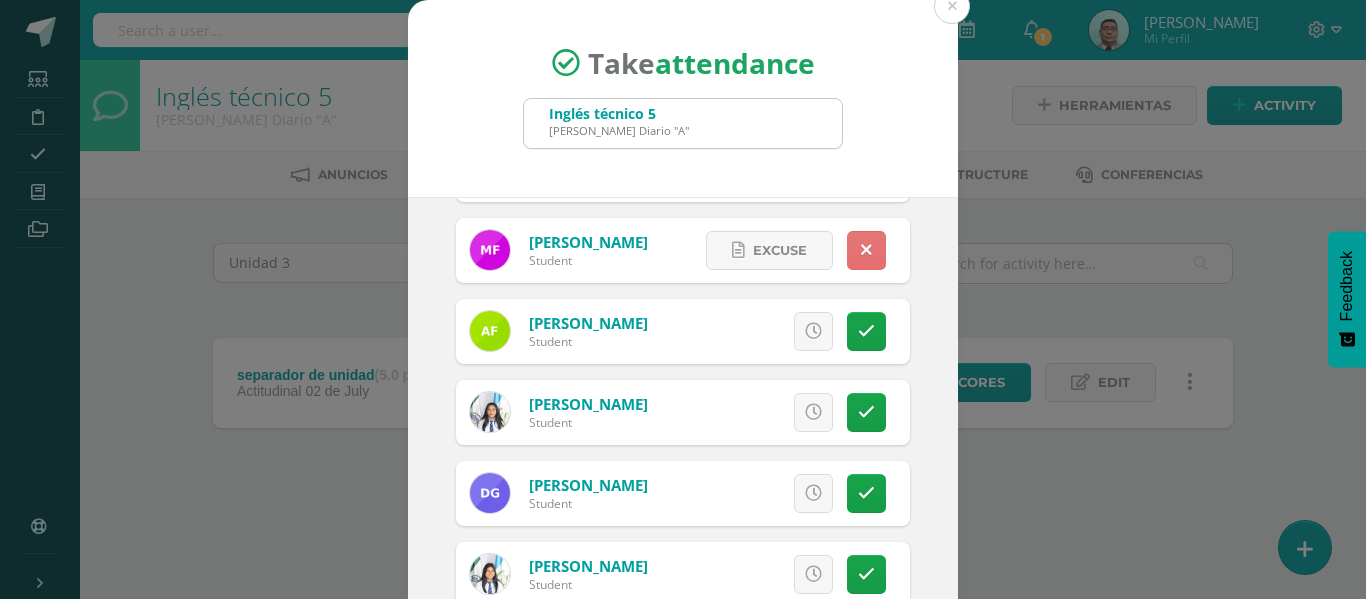 scroll, scrollTop: 965, scrollLeft: 0, axis: vertical 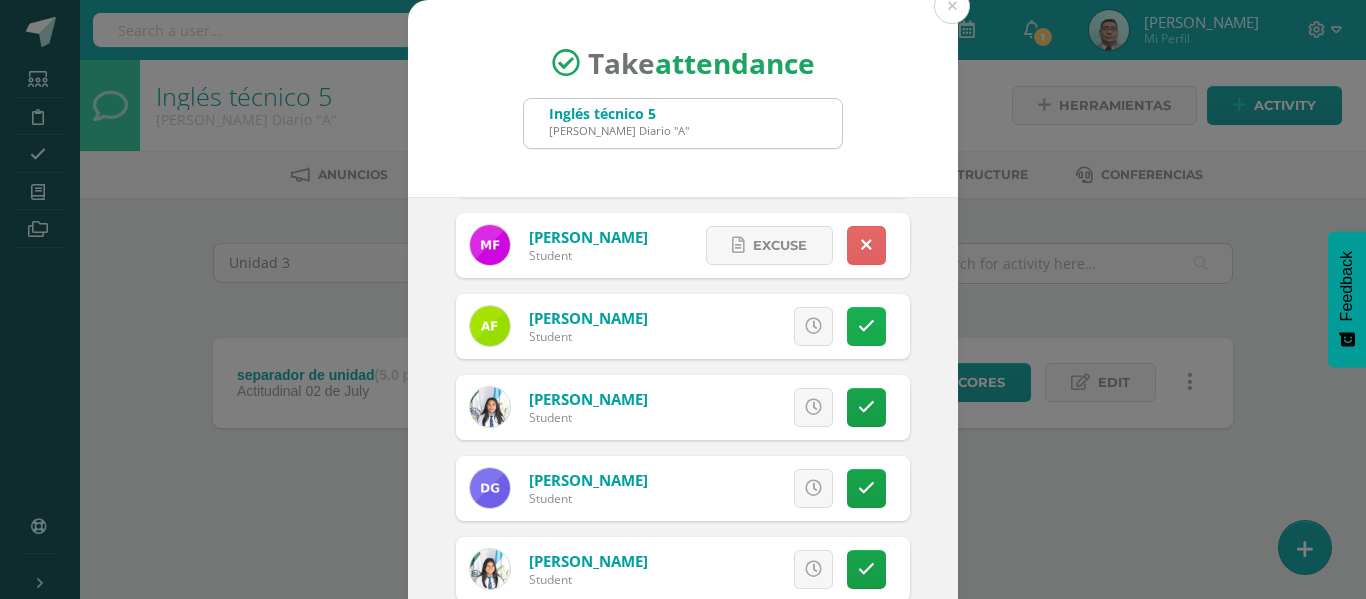 click at bounding box center (866, 326) 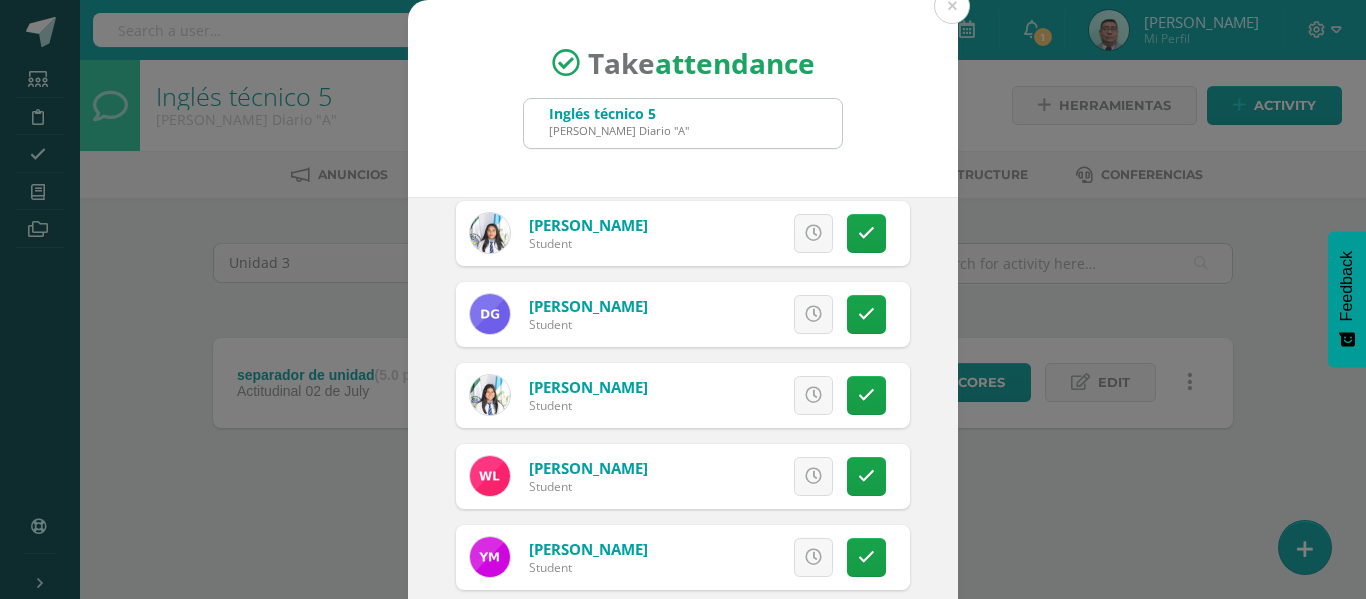 scroll, scrollTop: 1140, scrollLeft: 0, axis: vertical 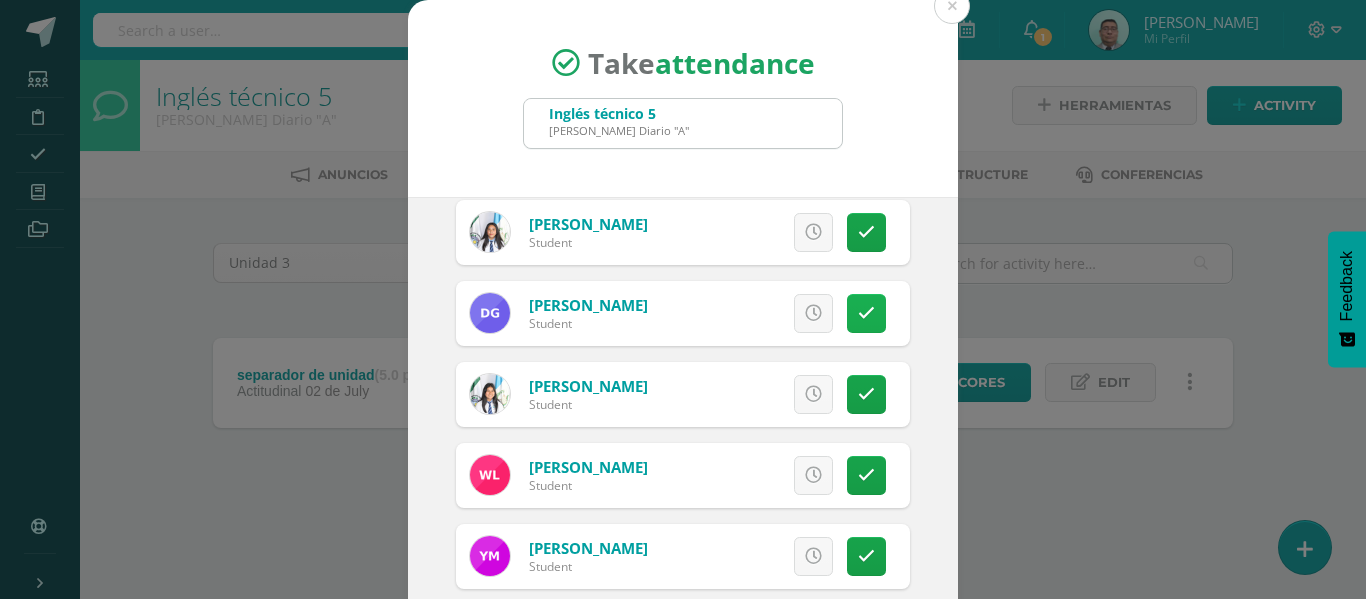 click at bounding box center [866, 313] 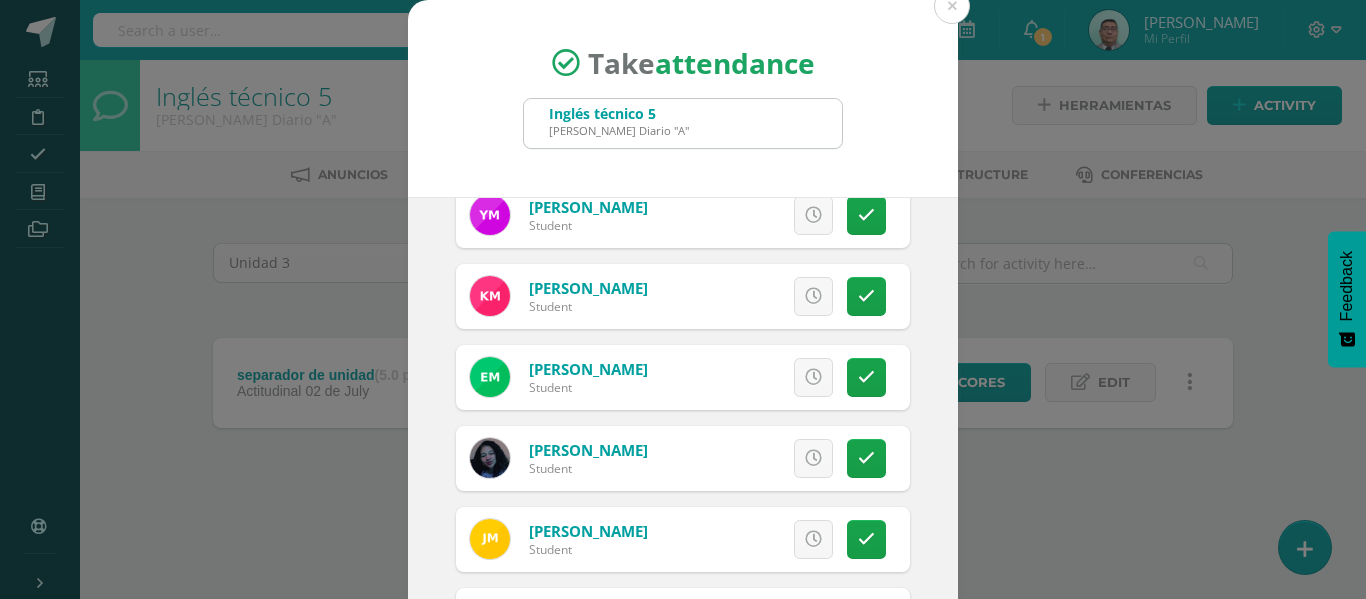 scroll, scrollTop: 1482, scrollLeft: 0, axis: vertical 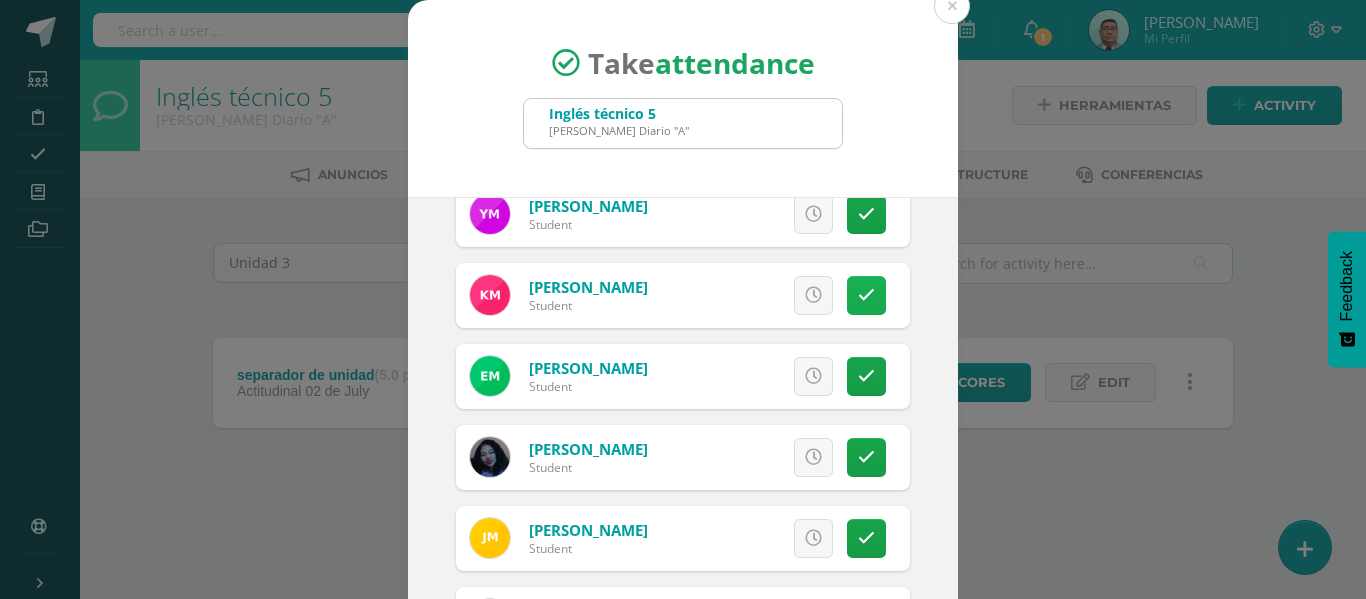 click at bounding box center (866, 295) 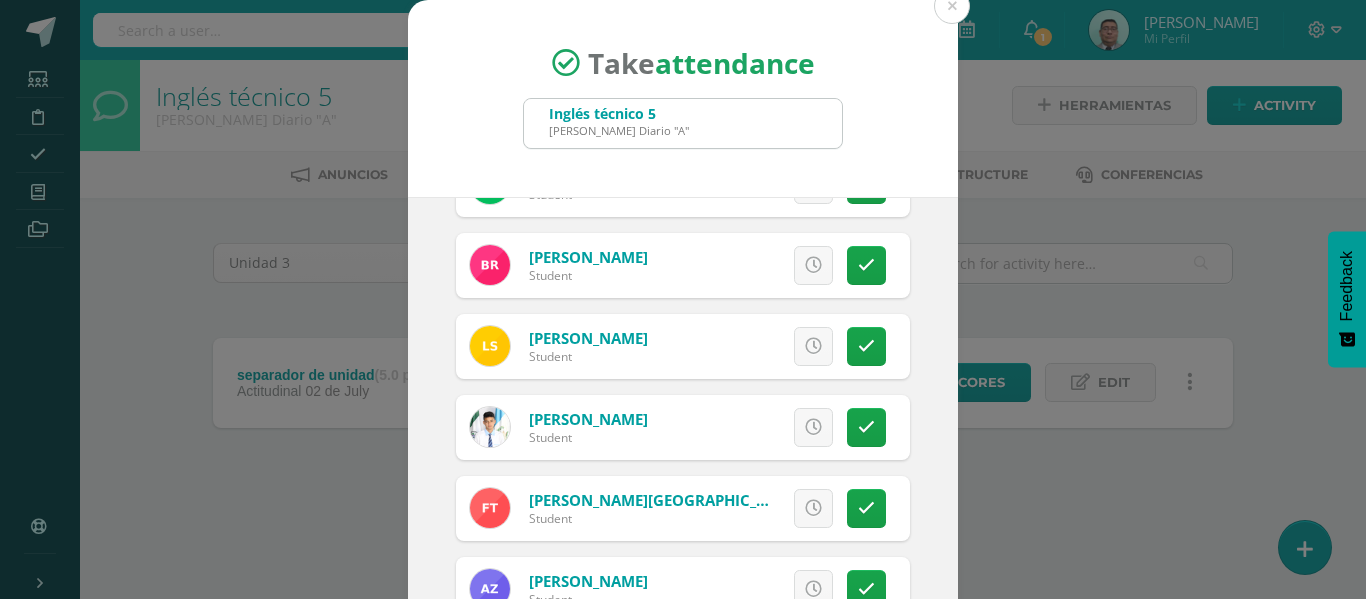 scroll, scrollTop: 2729, scrollLeft: 0, axis: vertical 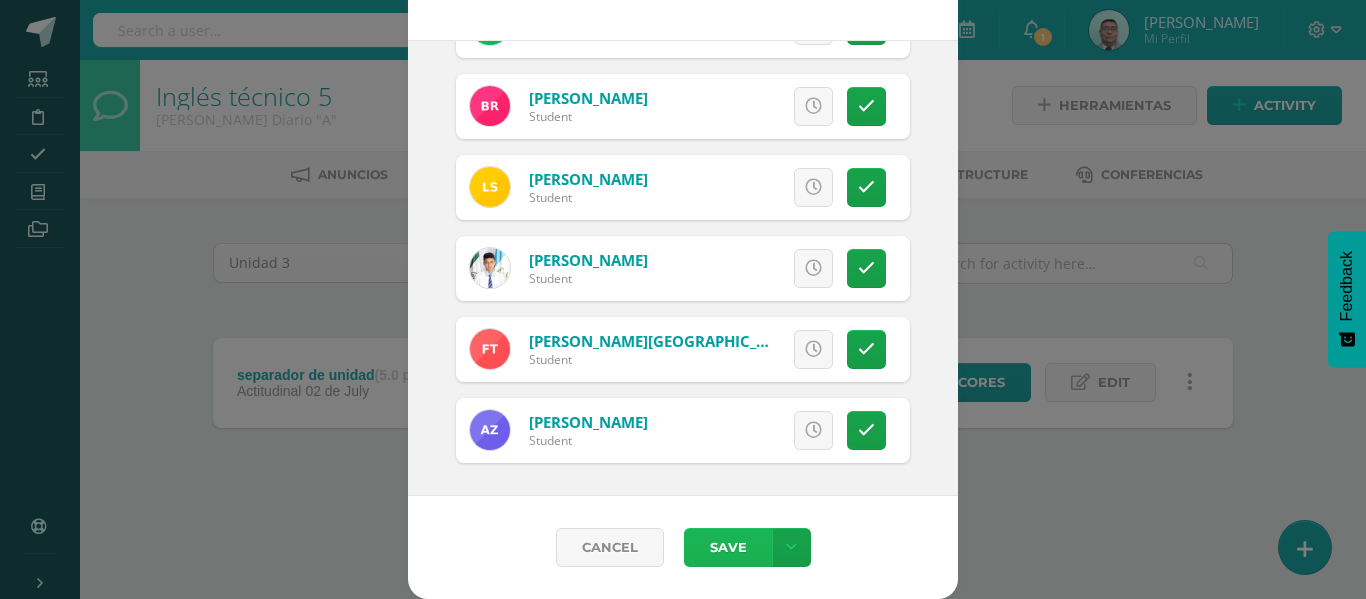 click on "Save" at bounding box center (728, 547) 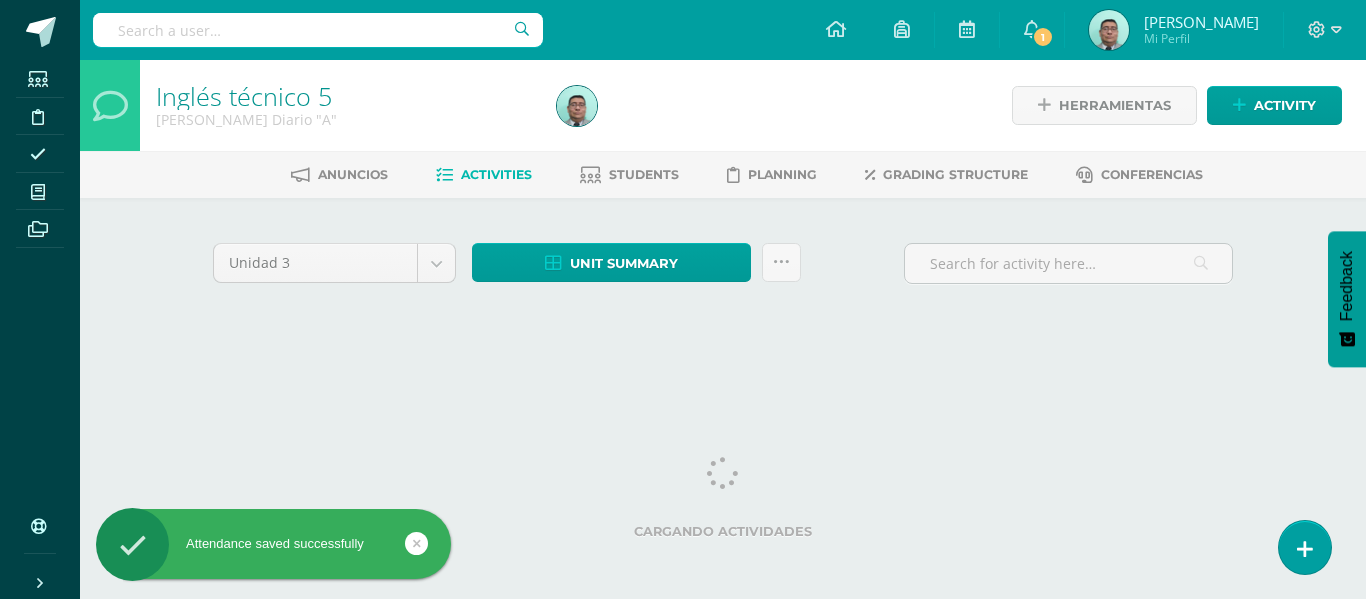 scroll, scrollTop: 0, scrollLeft: 0, axis: both 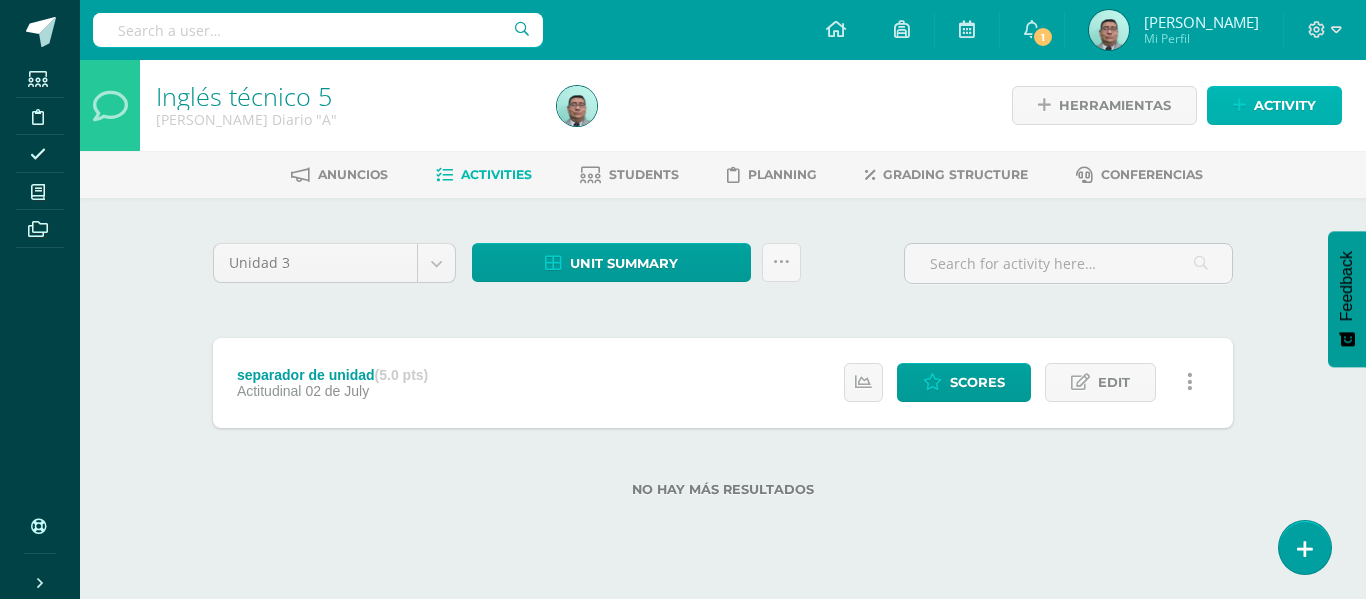 click on "Activity" at bounding box center (1285, 105) 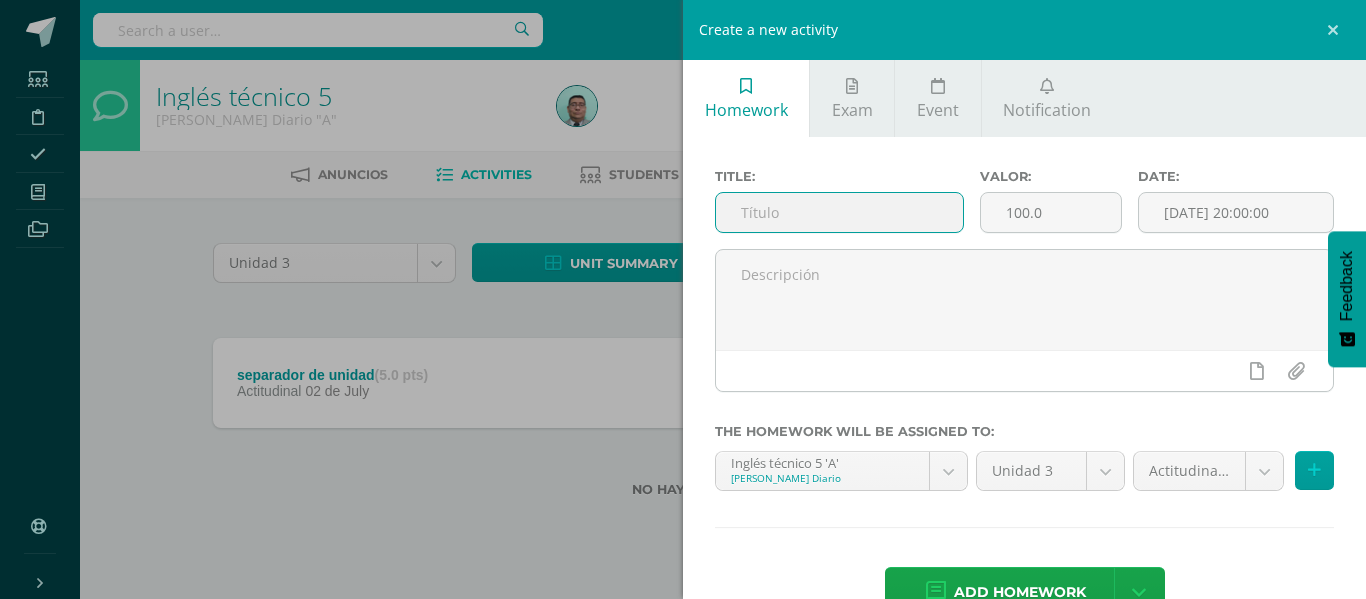 click at bounding box center (839, 212) 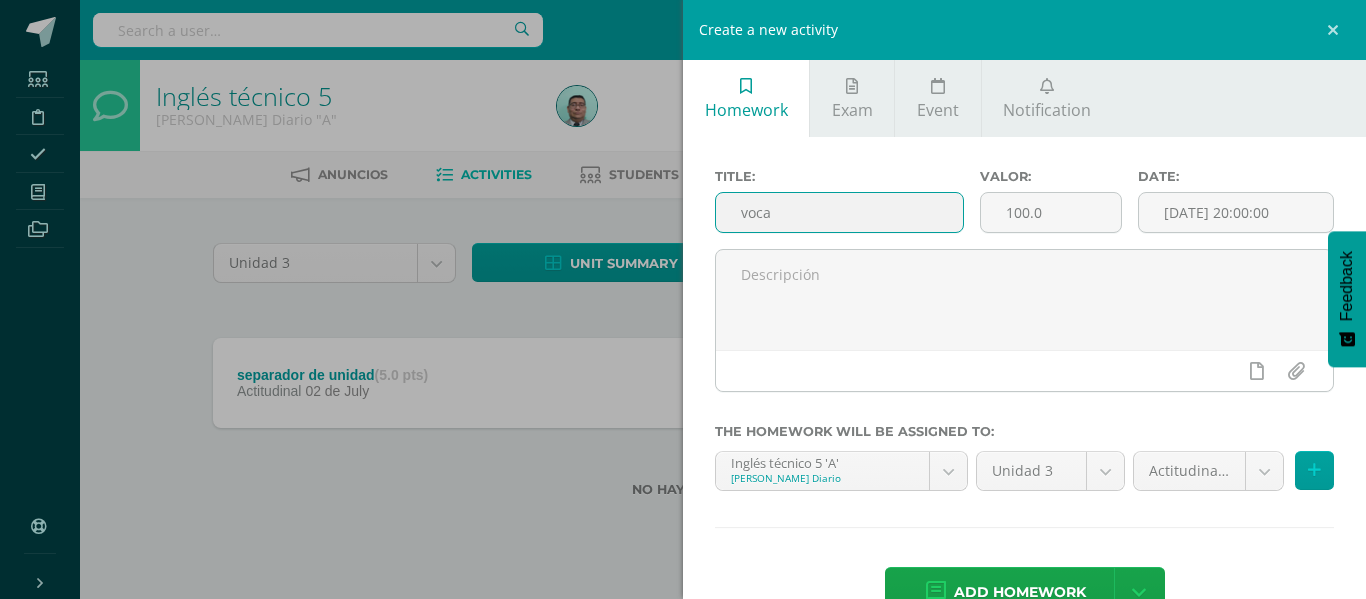 scroll, scrollTop: 55, scrollLeft: 0, axis: vertical 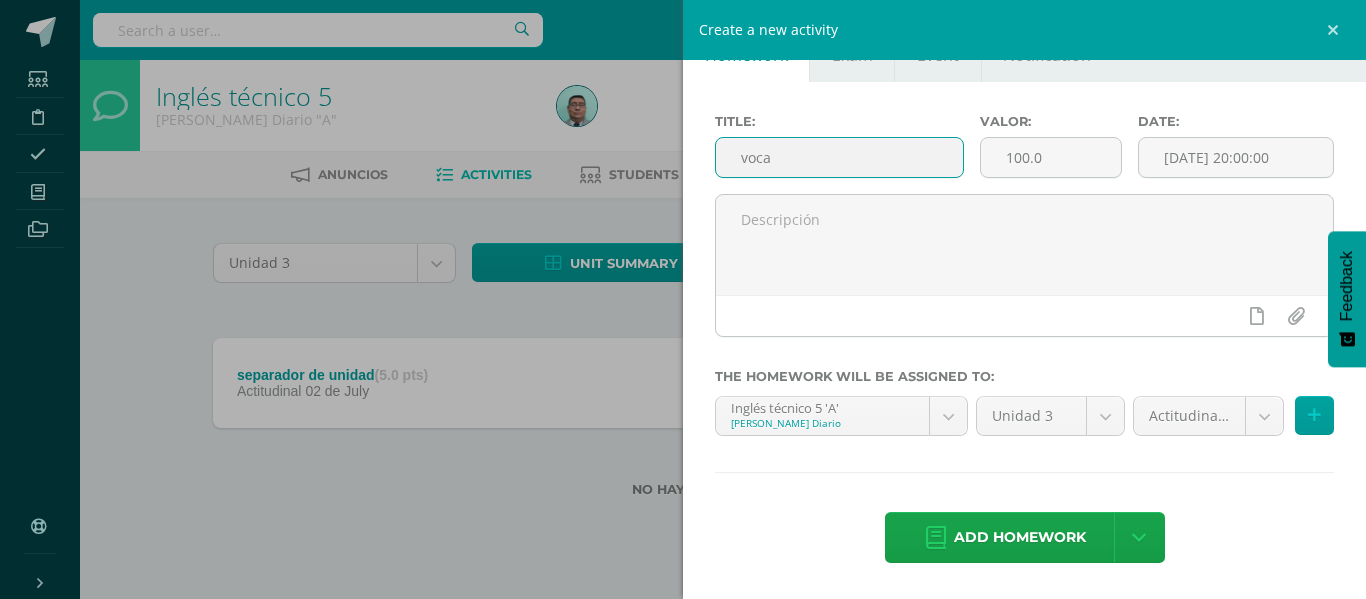 click on "voca" at bounding box center [839, 157] 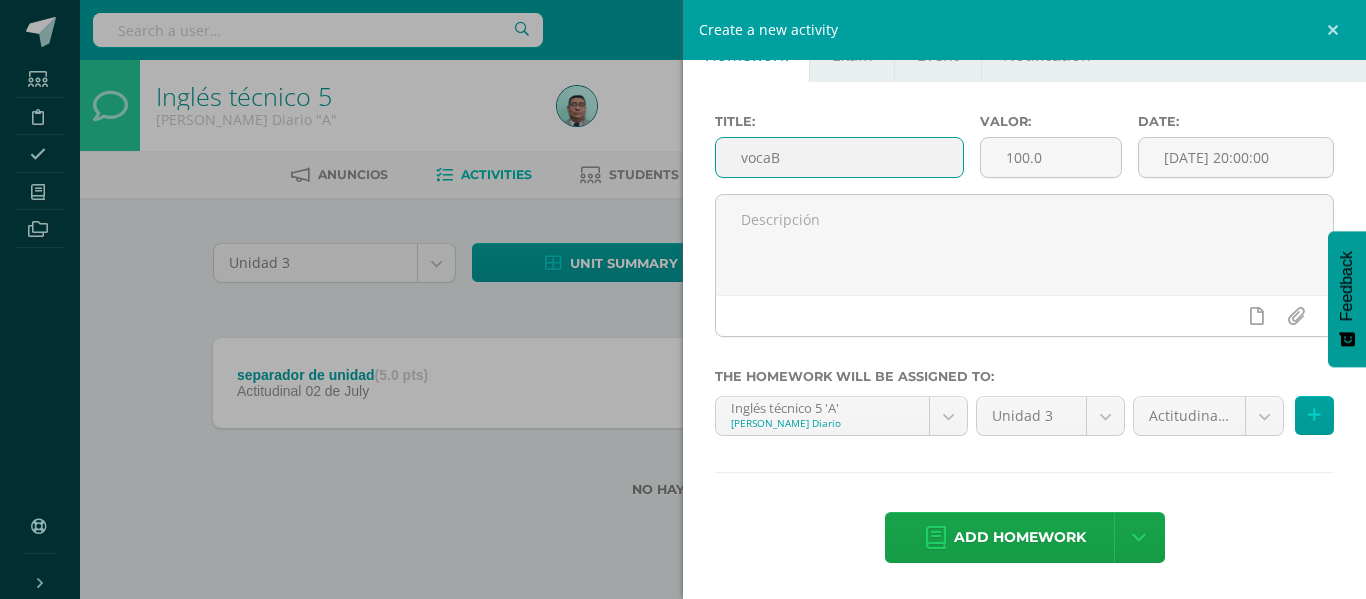 click on "vocaB" at bounding box center (839, 157) 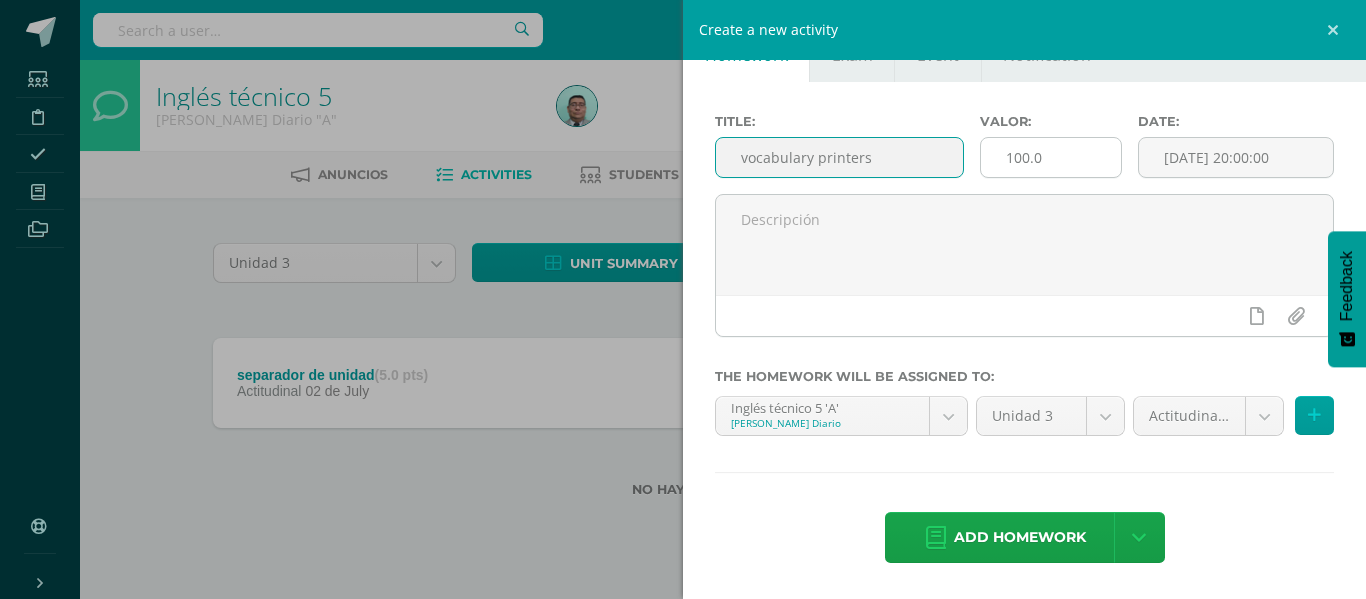 type on "vocabulary printers" 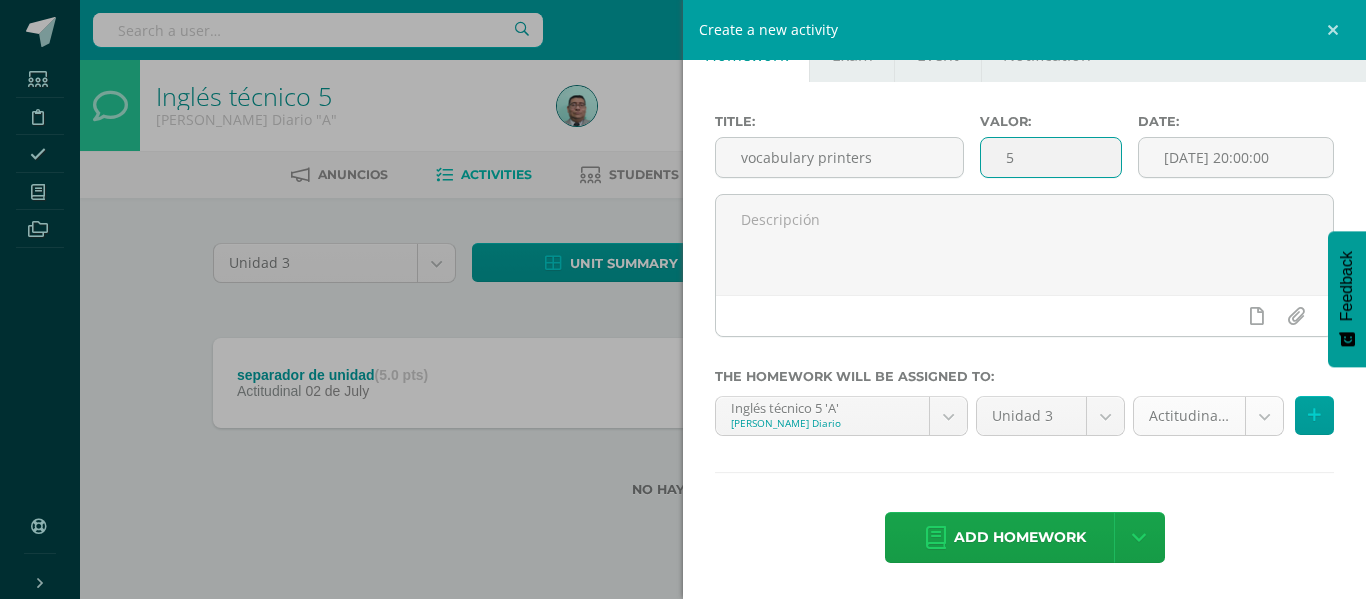 type on "5" 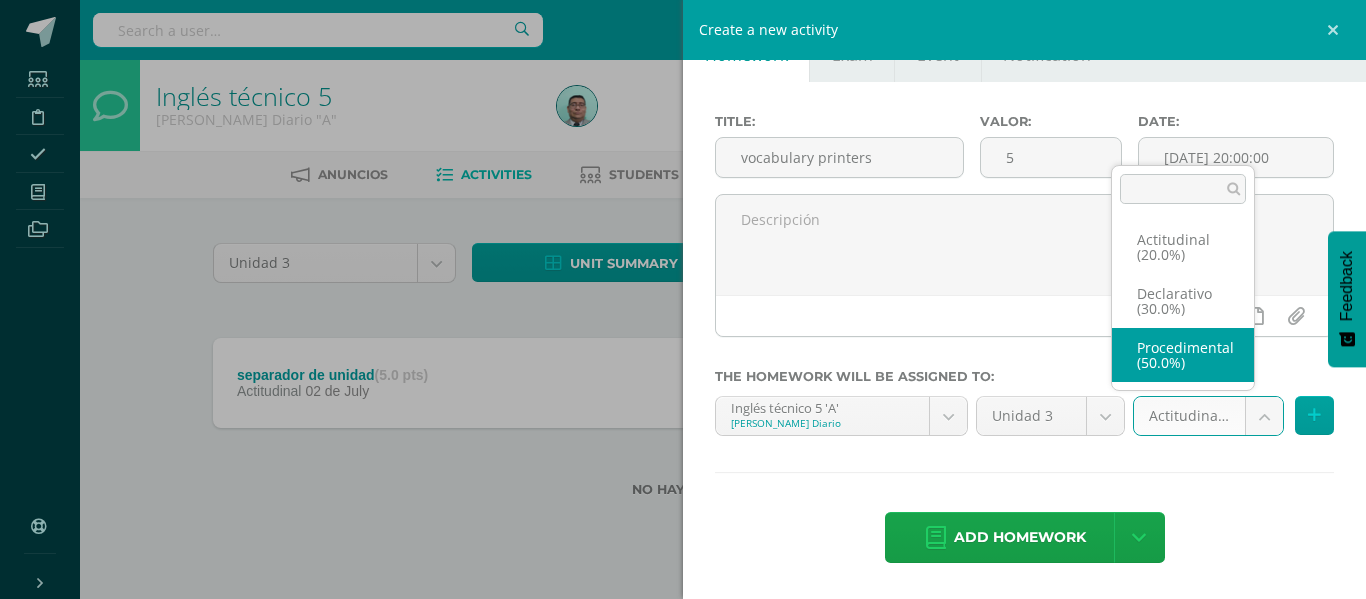 select on "79967" 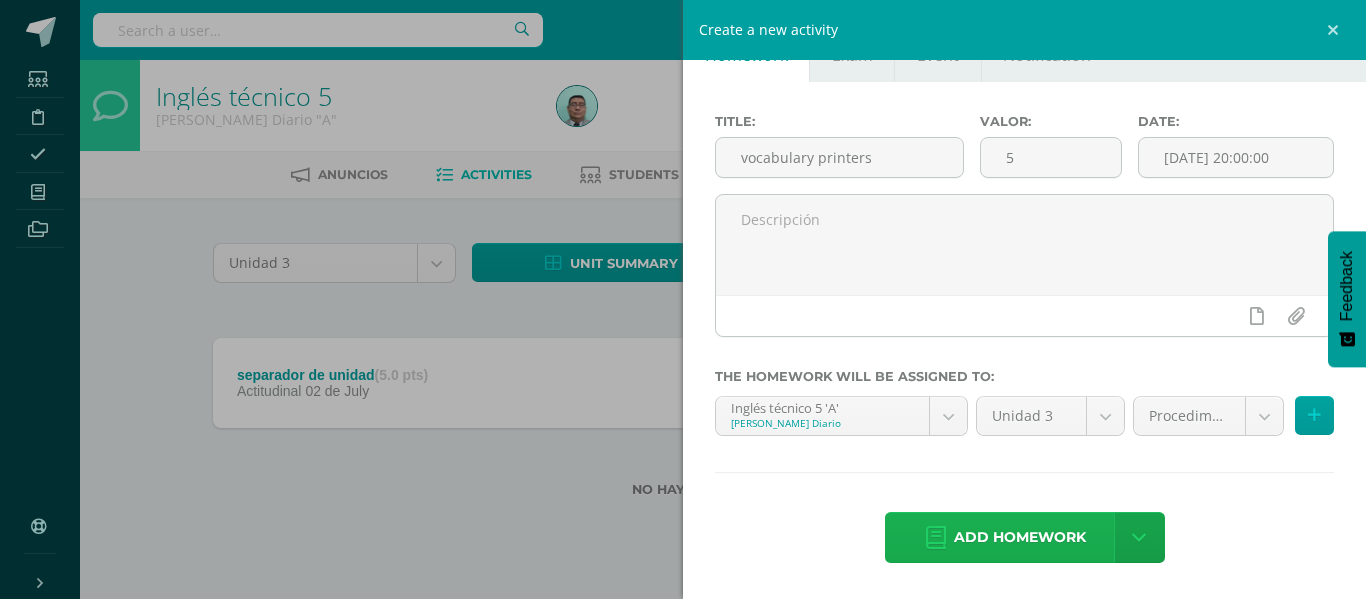 click on "Add homework" at bounding box center [1020, 537] 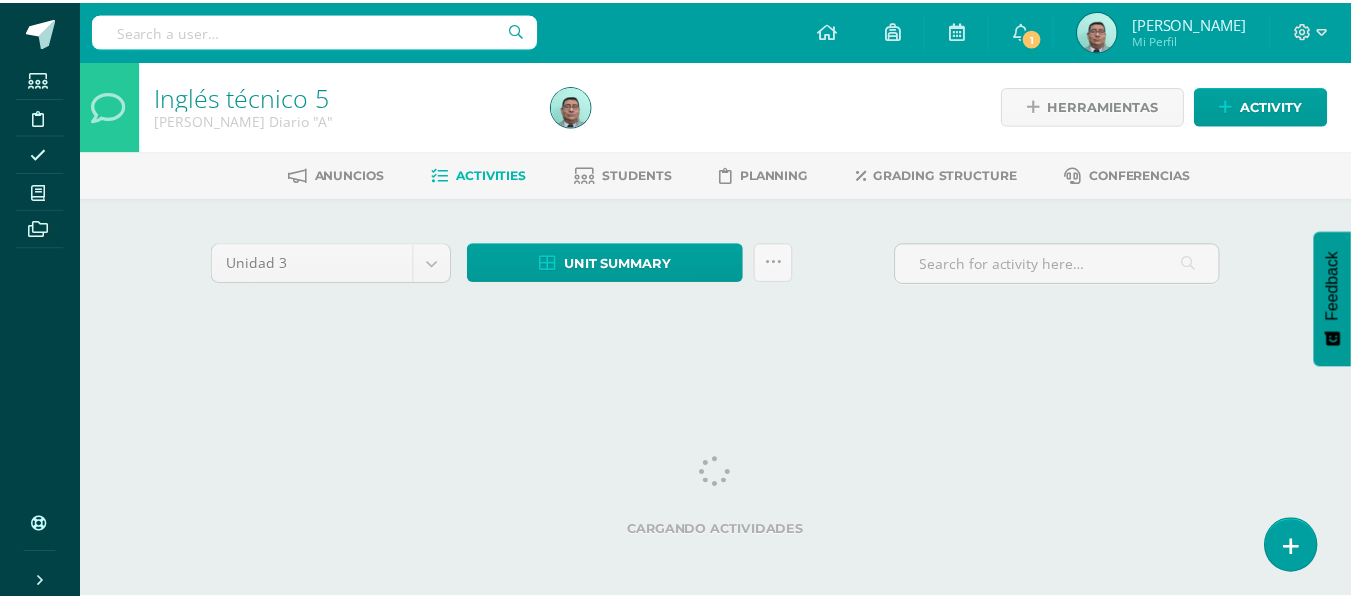 scroll, scrollTop: 0, scrollLeft: 0, axis: both 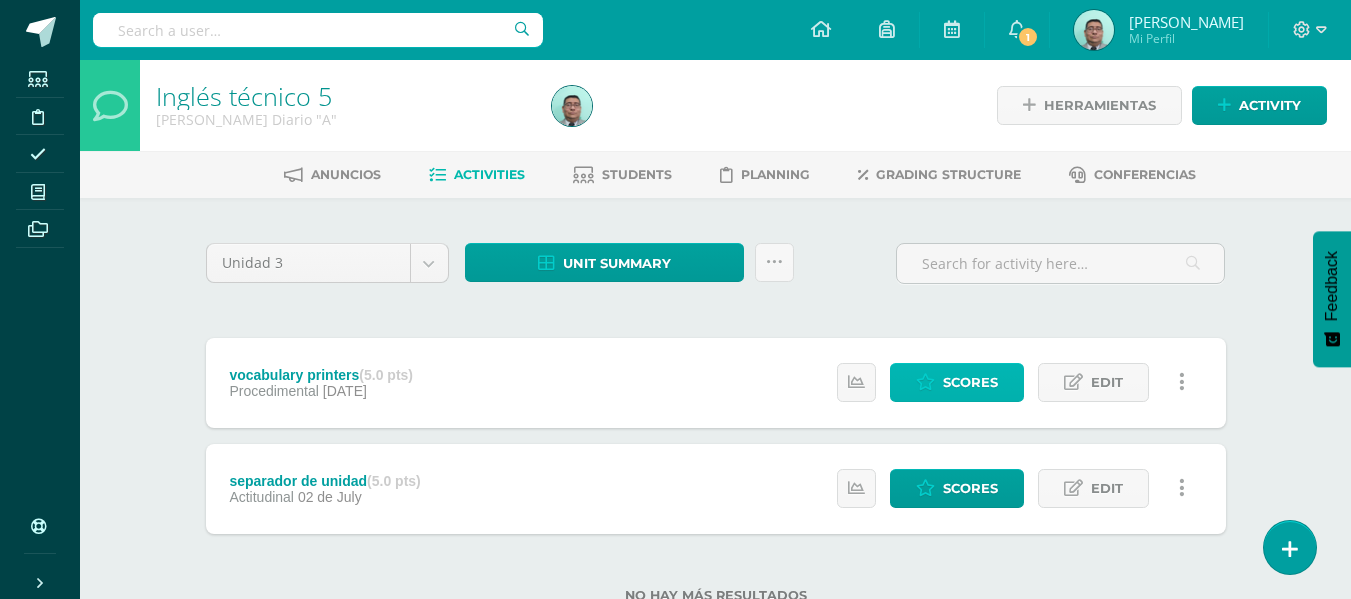 click on "Scores" at bounding box center [970, 382] 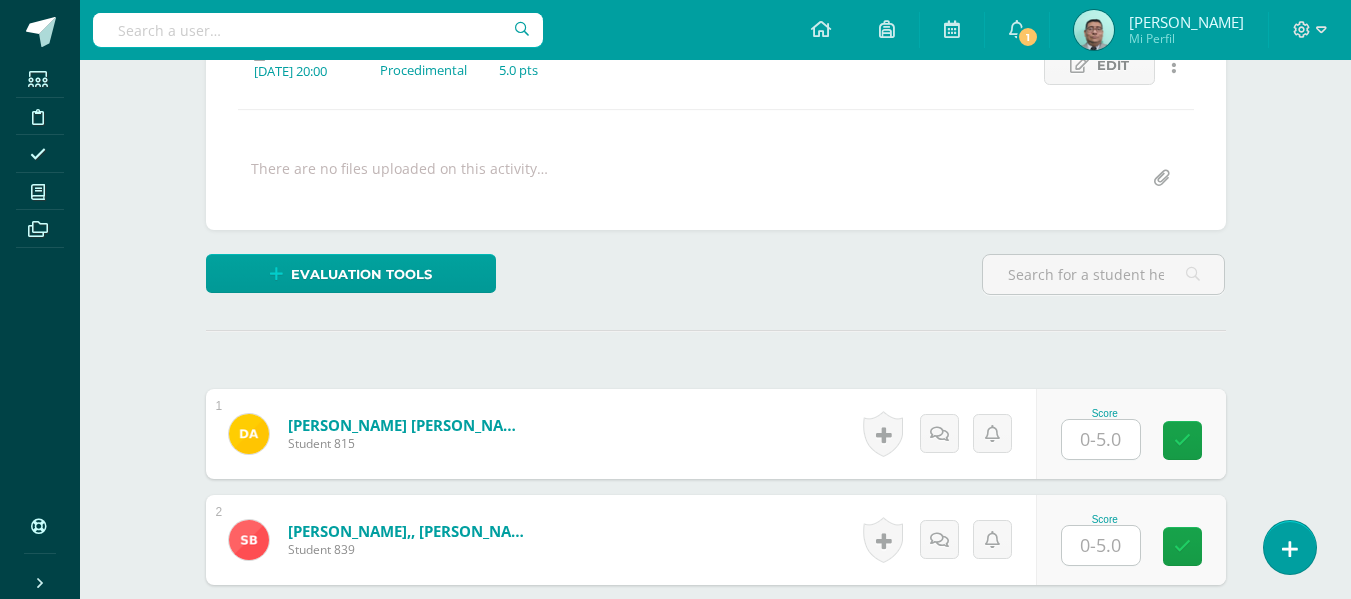 scroll, scrollTop: 307, scrollLeft: 0, axis: vertical 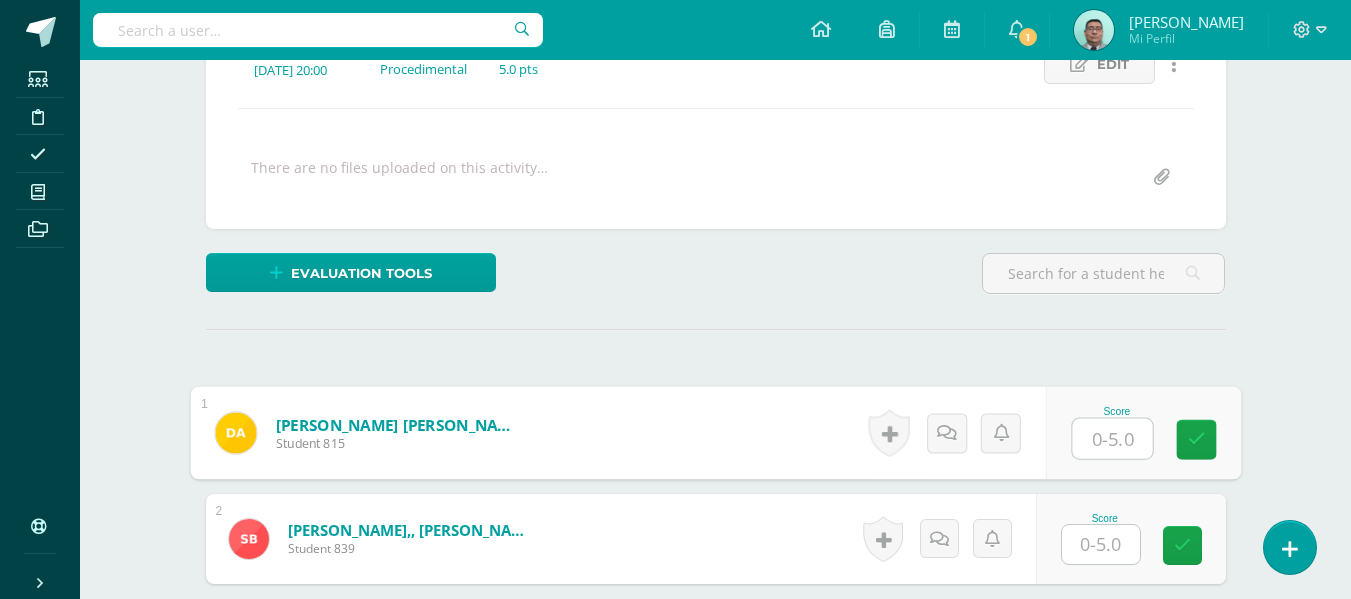click at bounding box center [1112, 439] 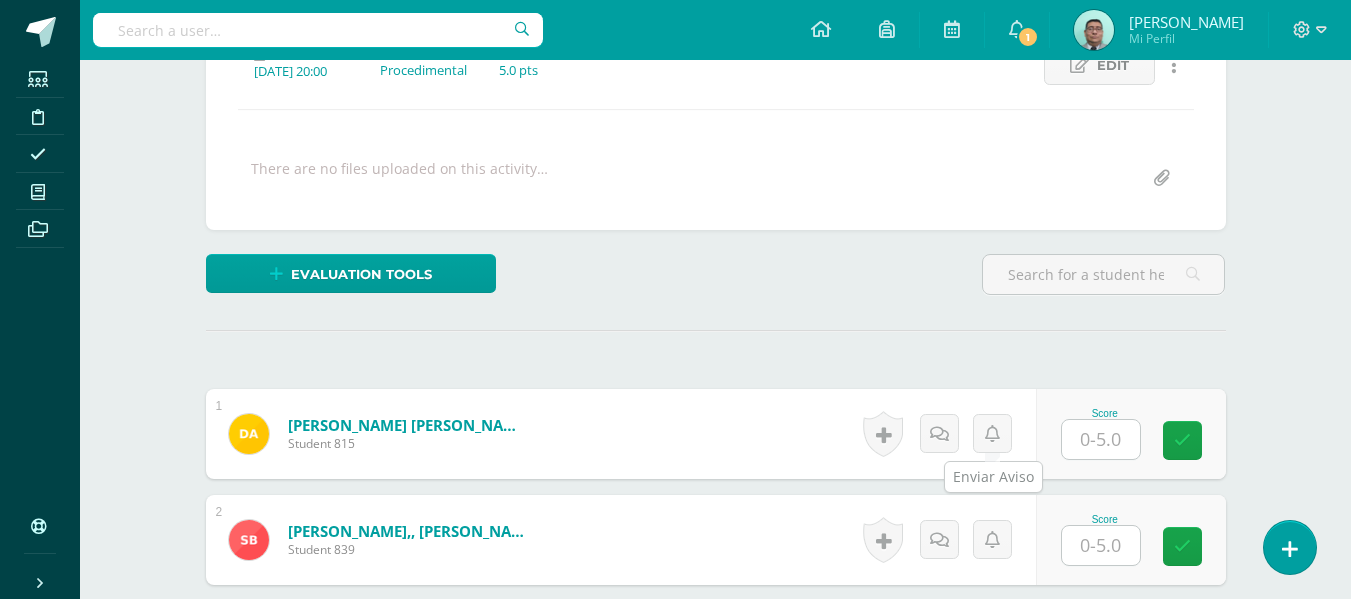 scroll, scrollTop: 307, scrollLeft: 0, axis: vertical 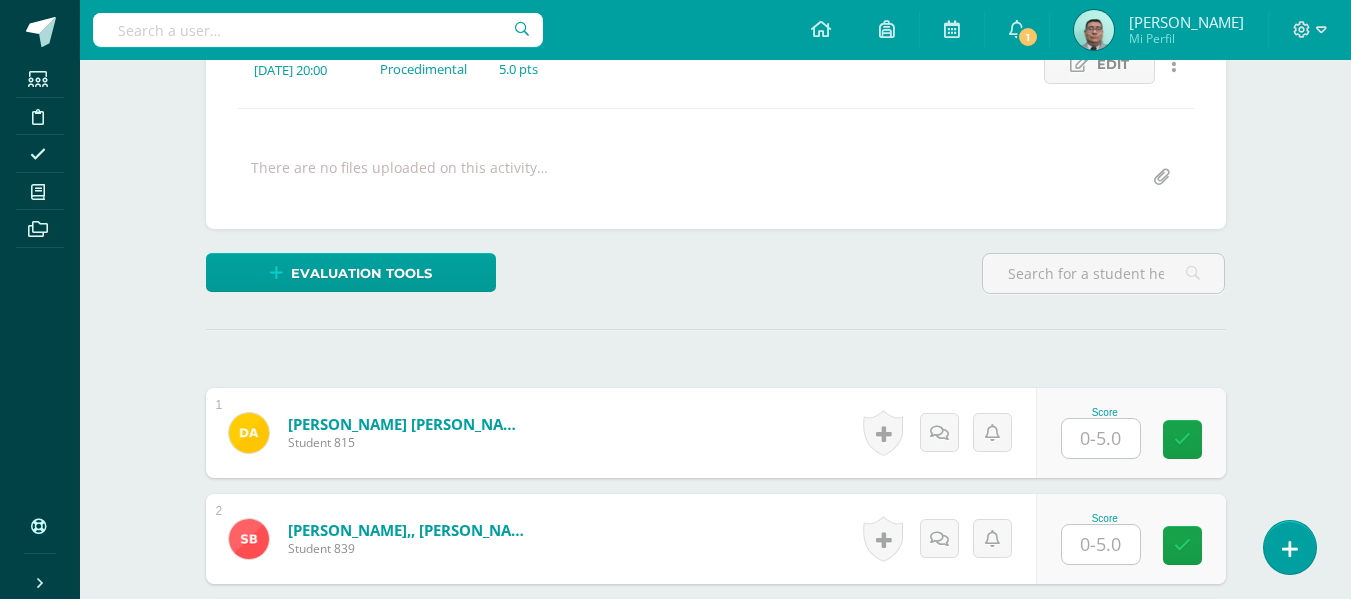 click at bounding box center (1101, 438) 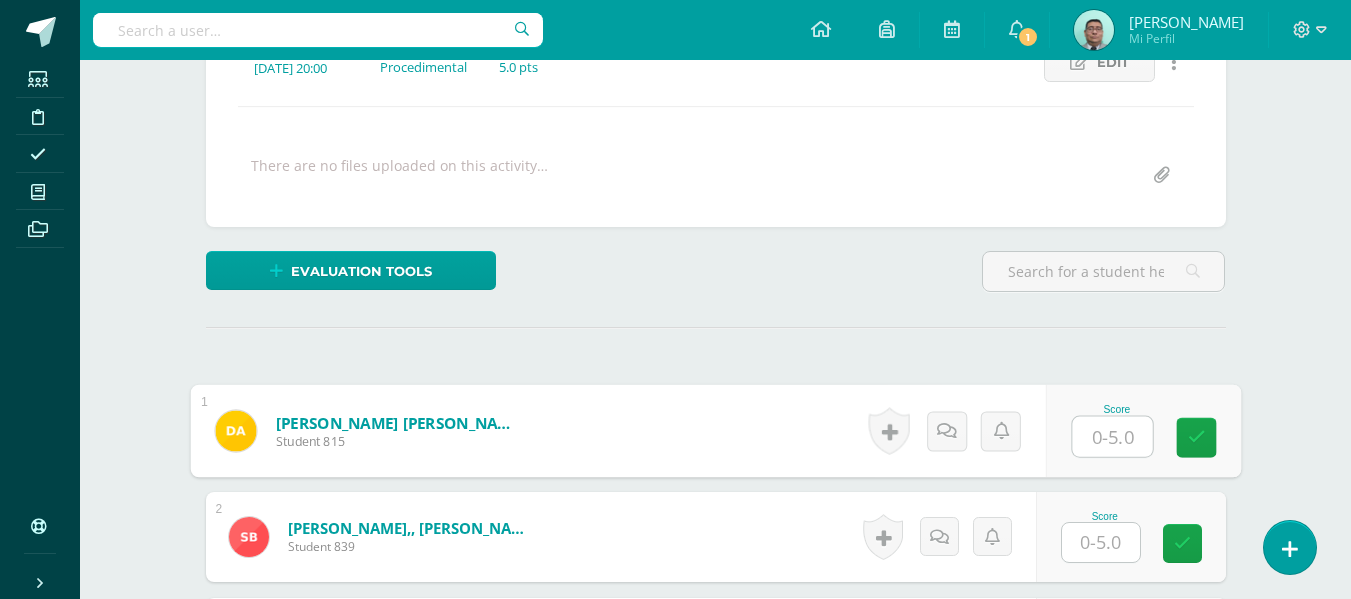 scroll, scrollTop: 310, scrollLeft: 0, axis: vertical 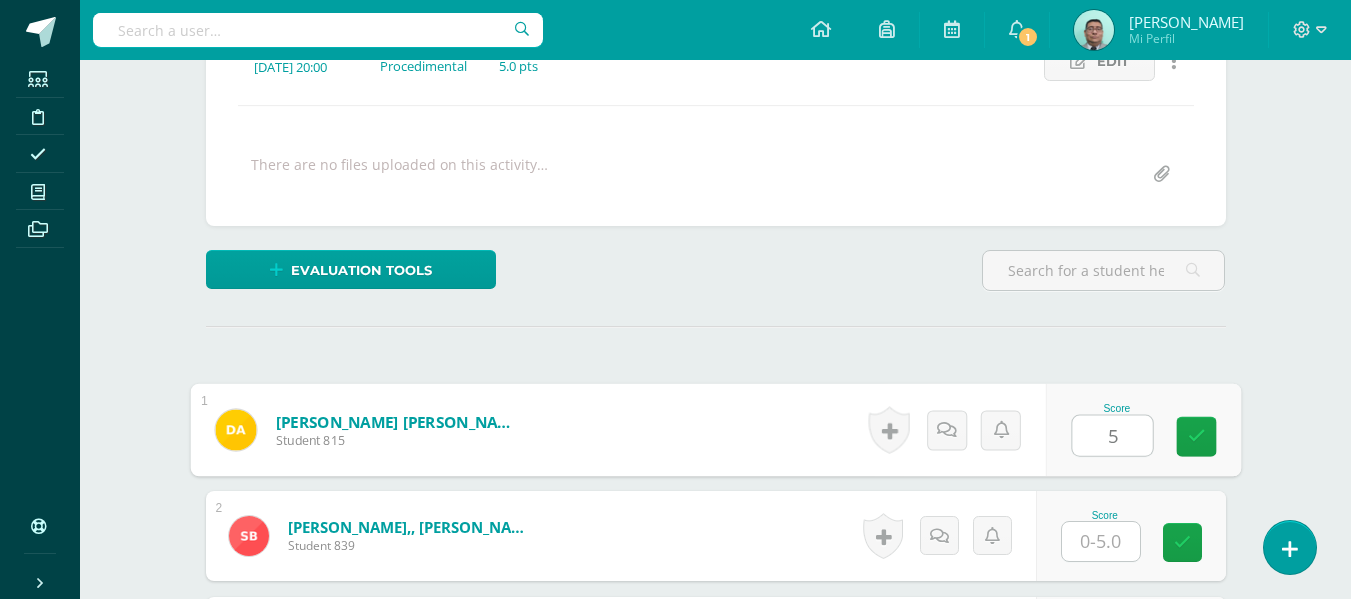 type on "5" 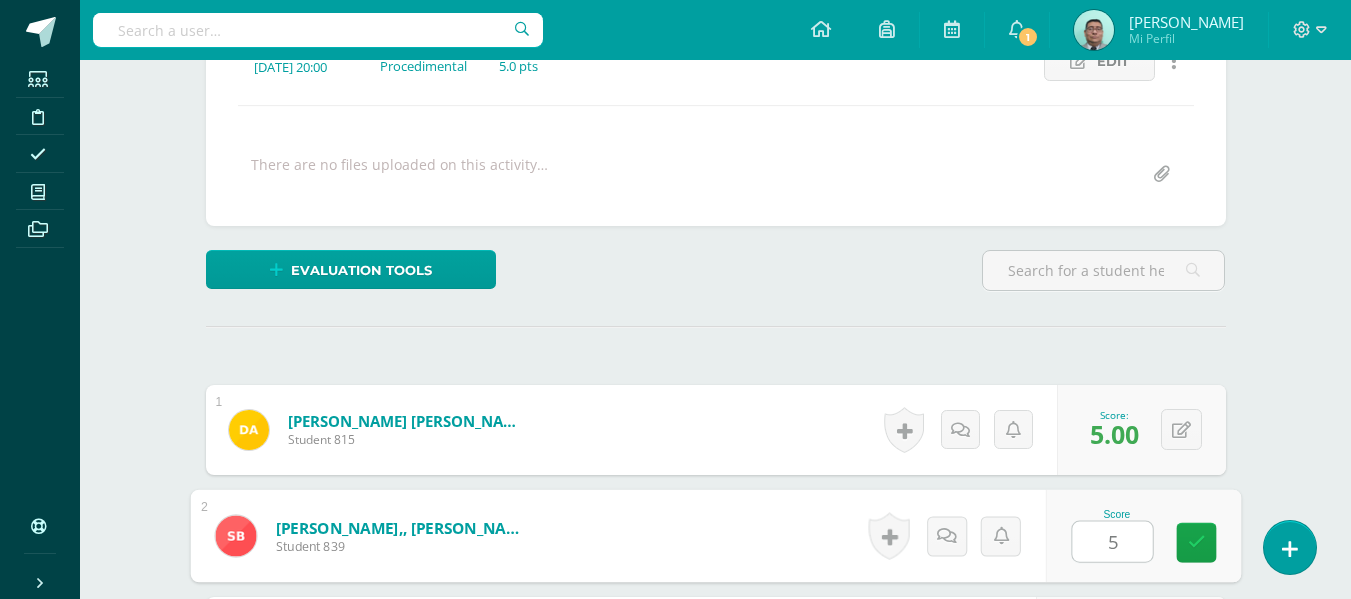 type on "5" 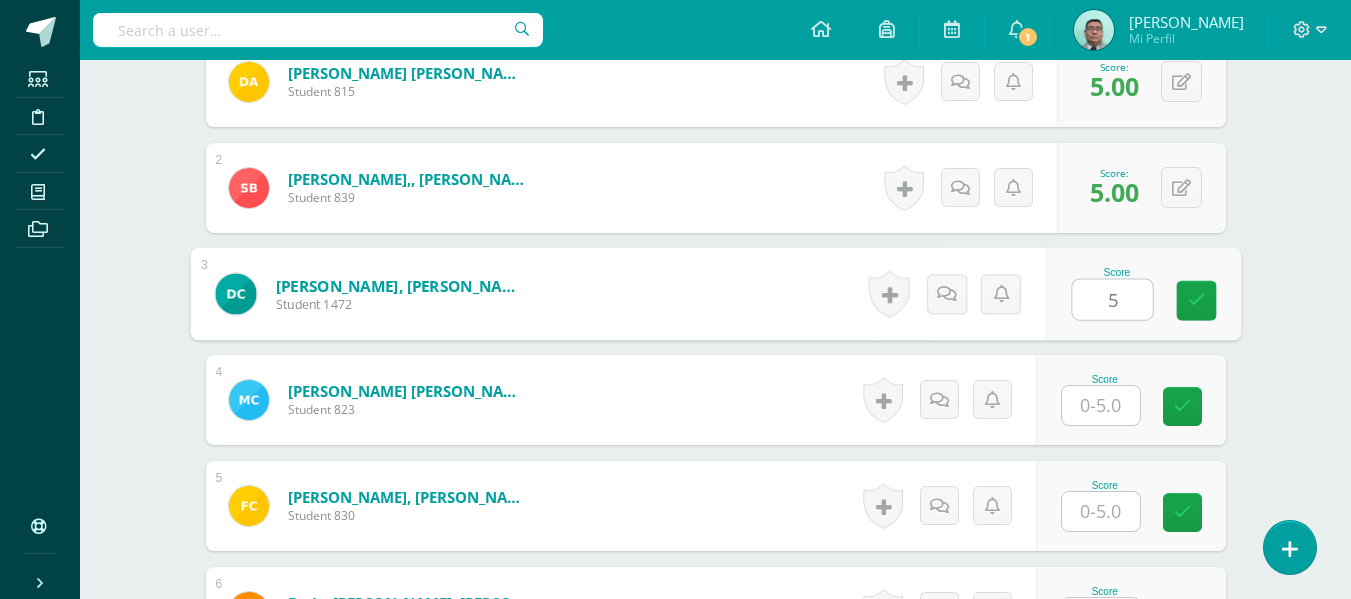 type on "5" 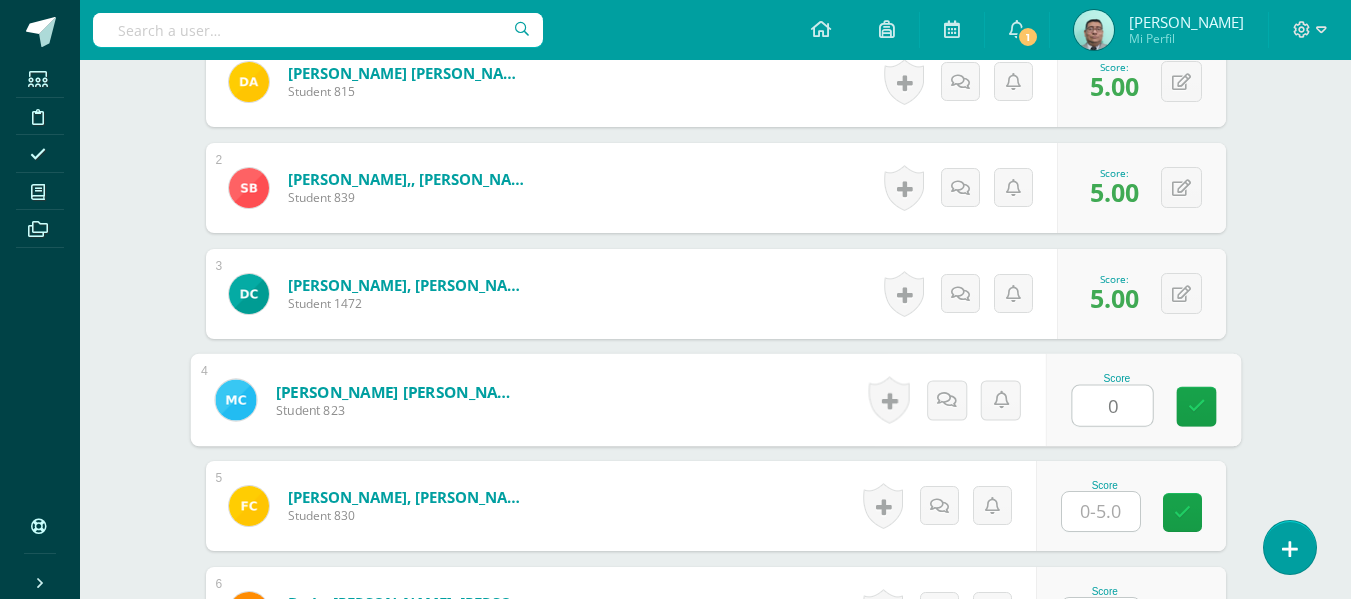 type on "0" 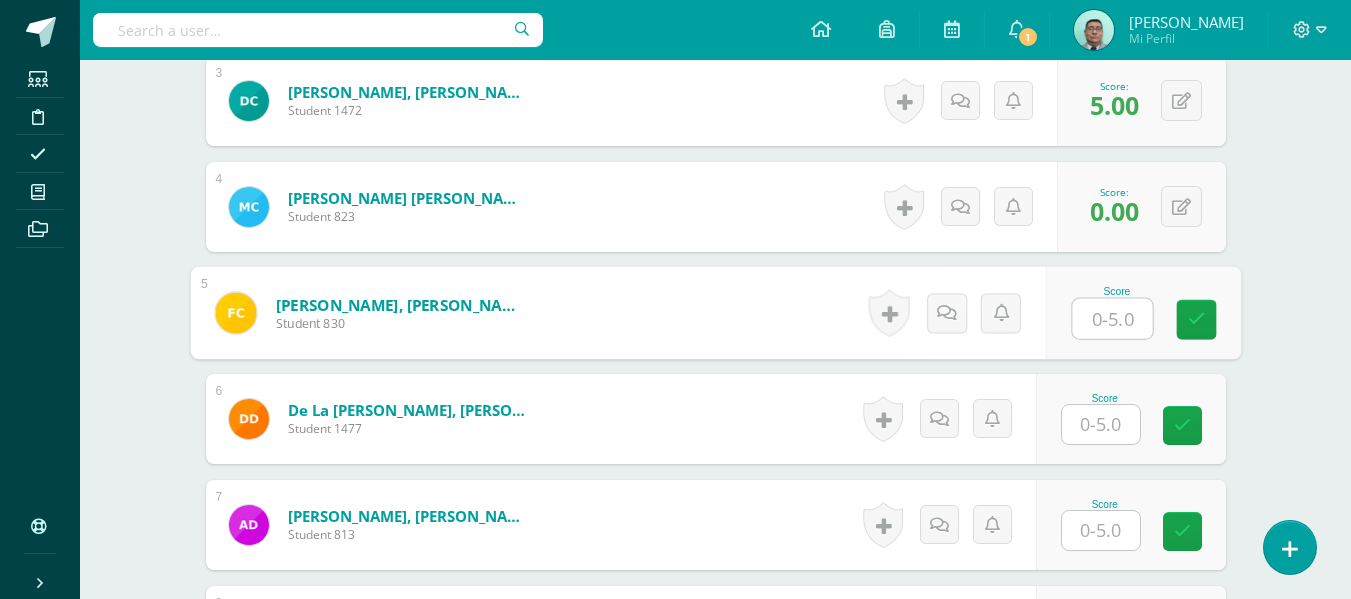 scroll, scrollTop: 854, scrollLeft: 0, axis: vertical 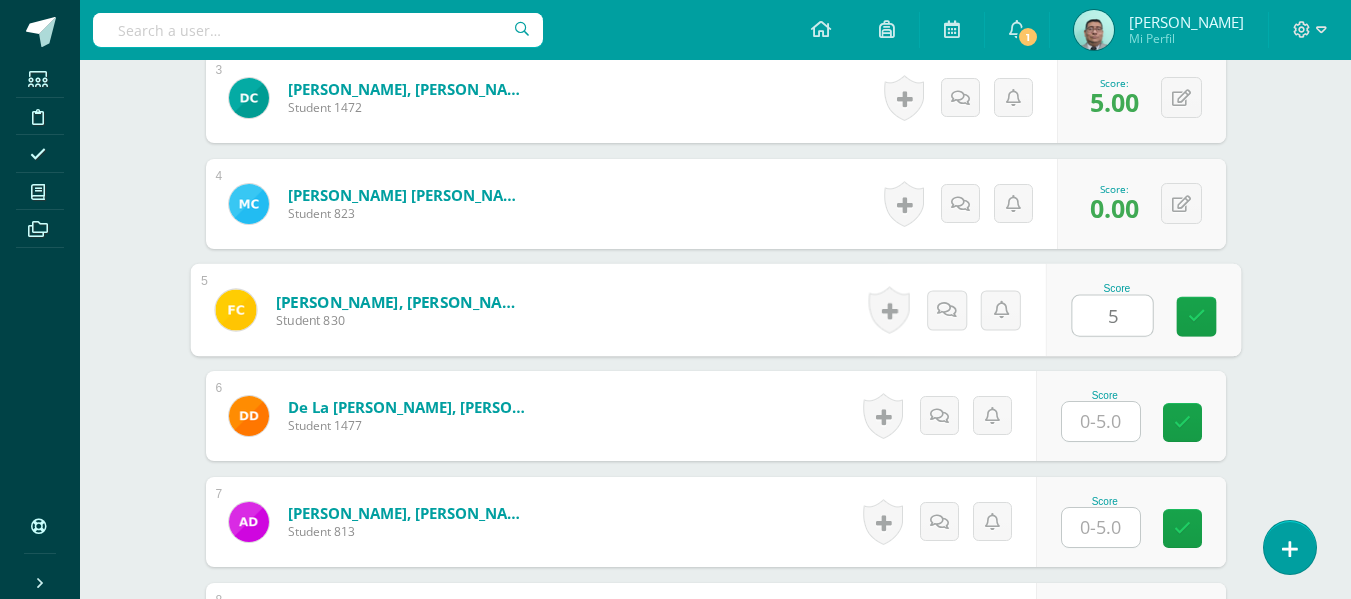 type on "5" 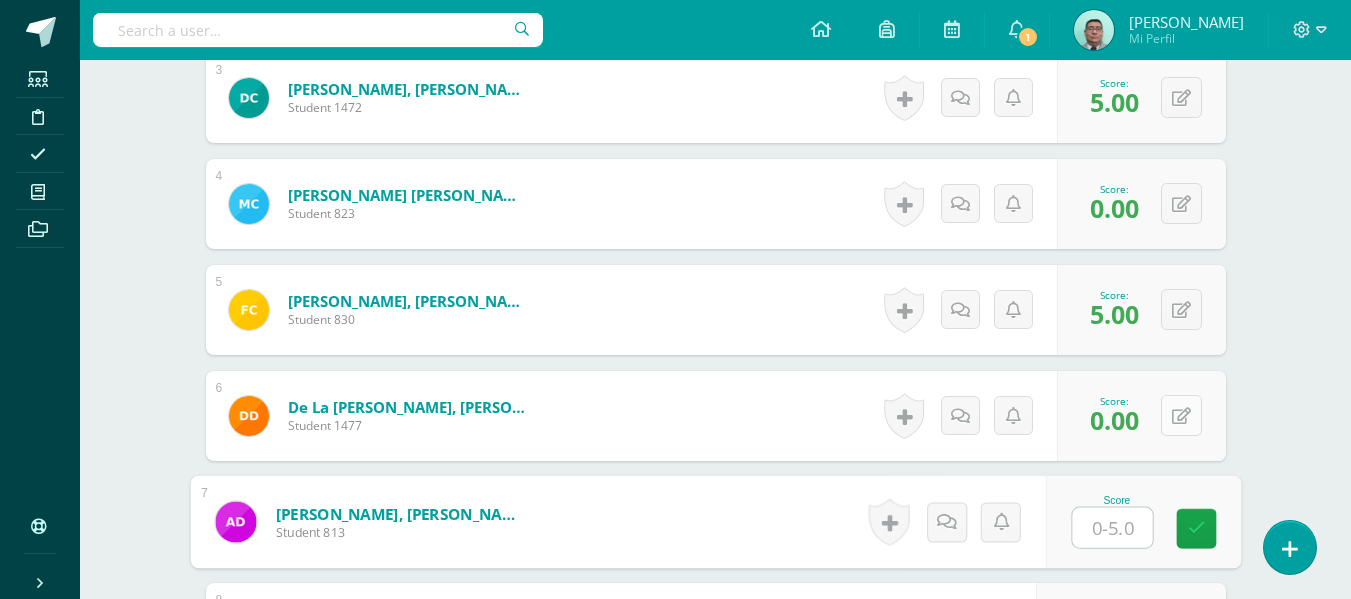 click at bounding box center (1181, 415) 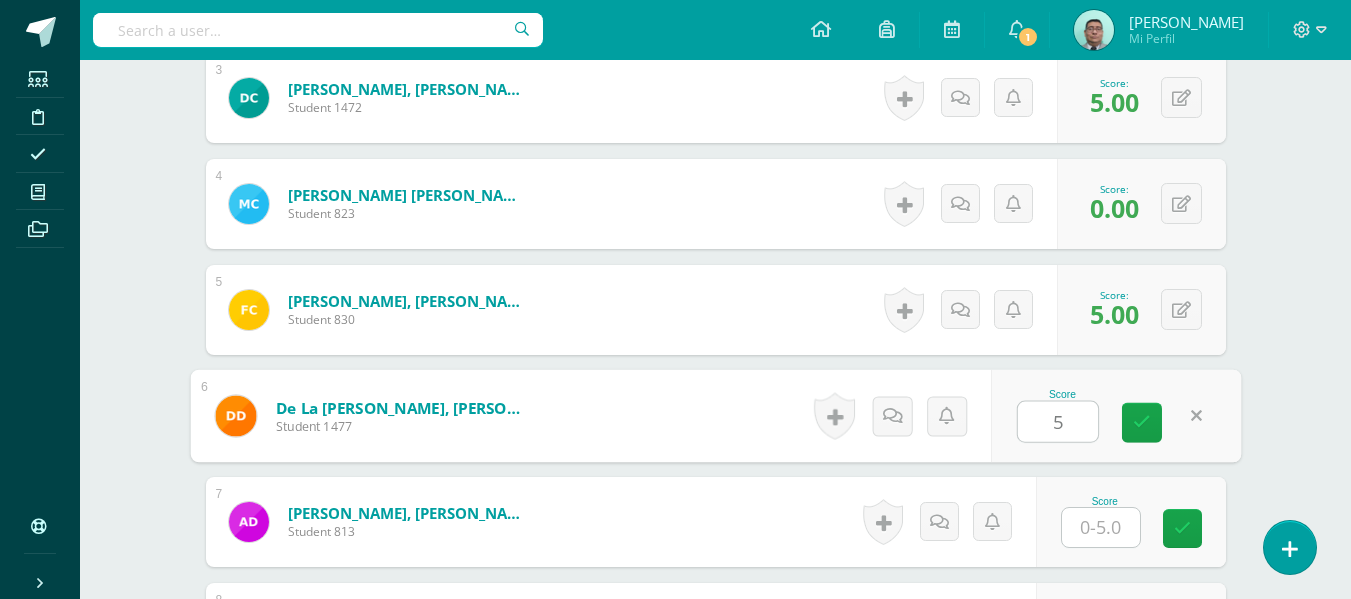type on "5" 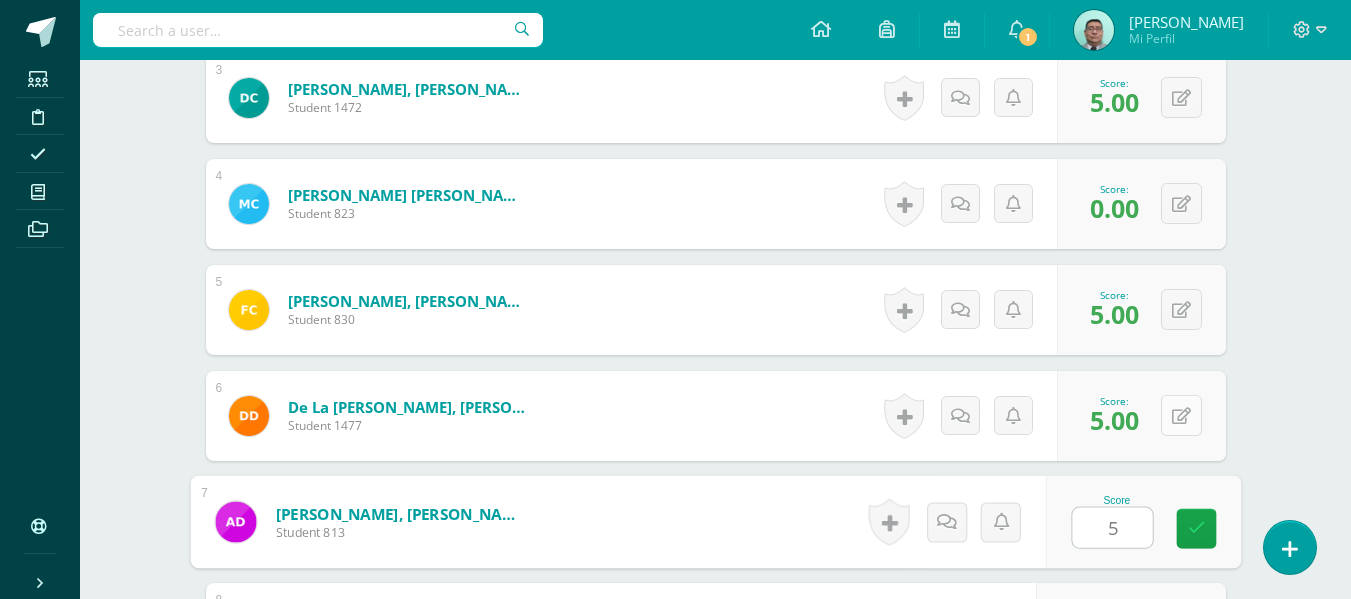 type on "5" 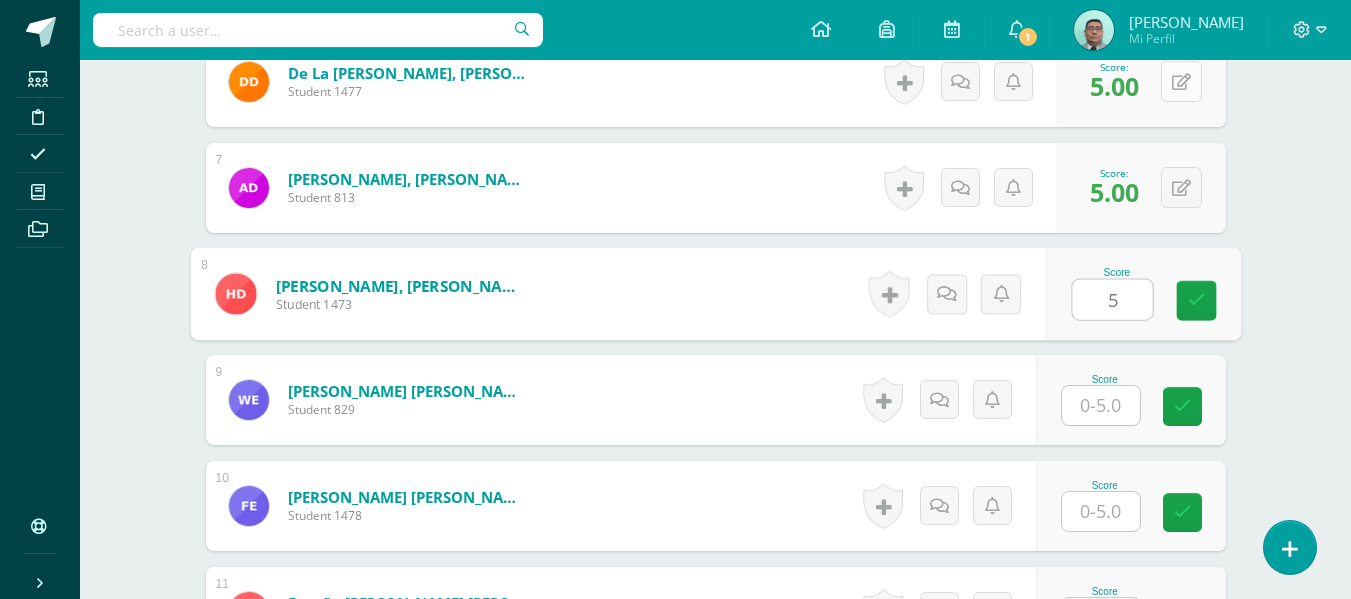 type on "5" 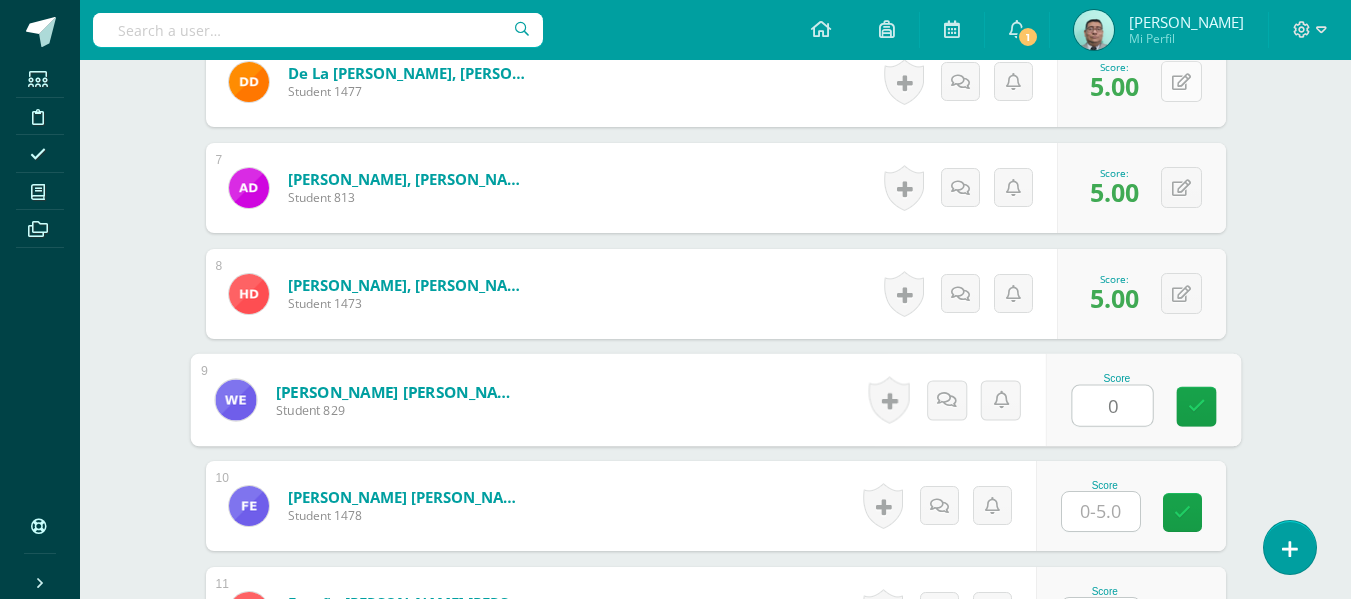 type on "0" 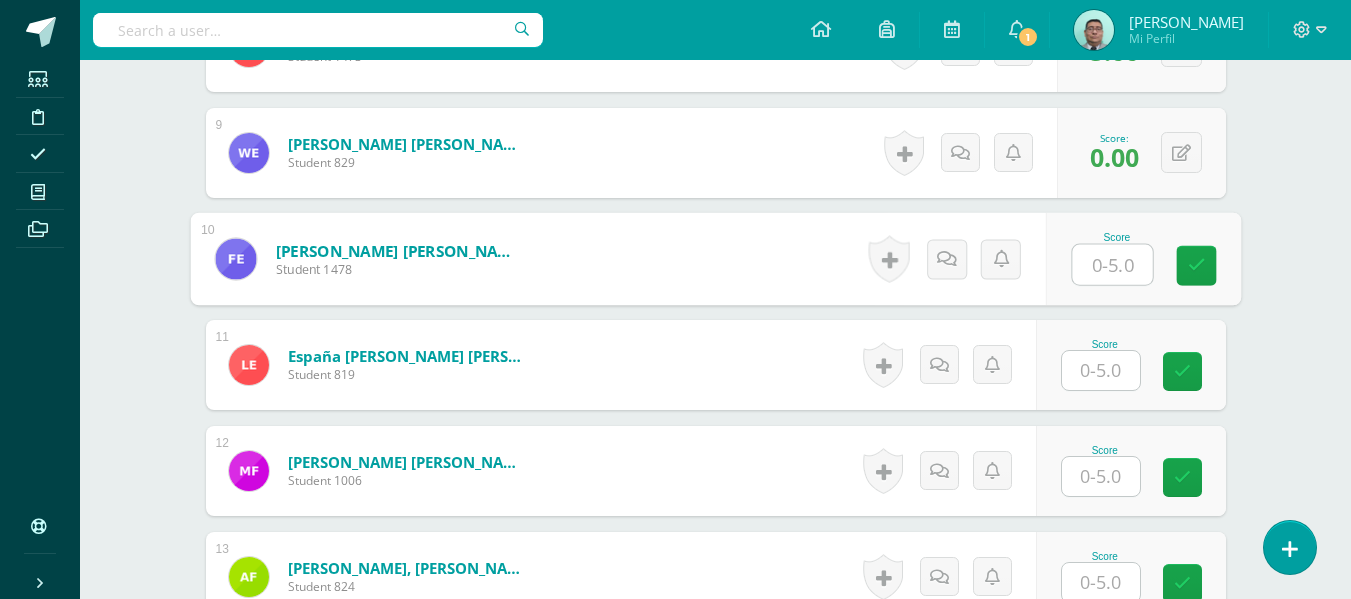 scroll, scrollTop: 1436, scrollLeft: 0, axis: vertical 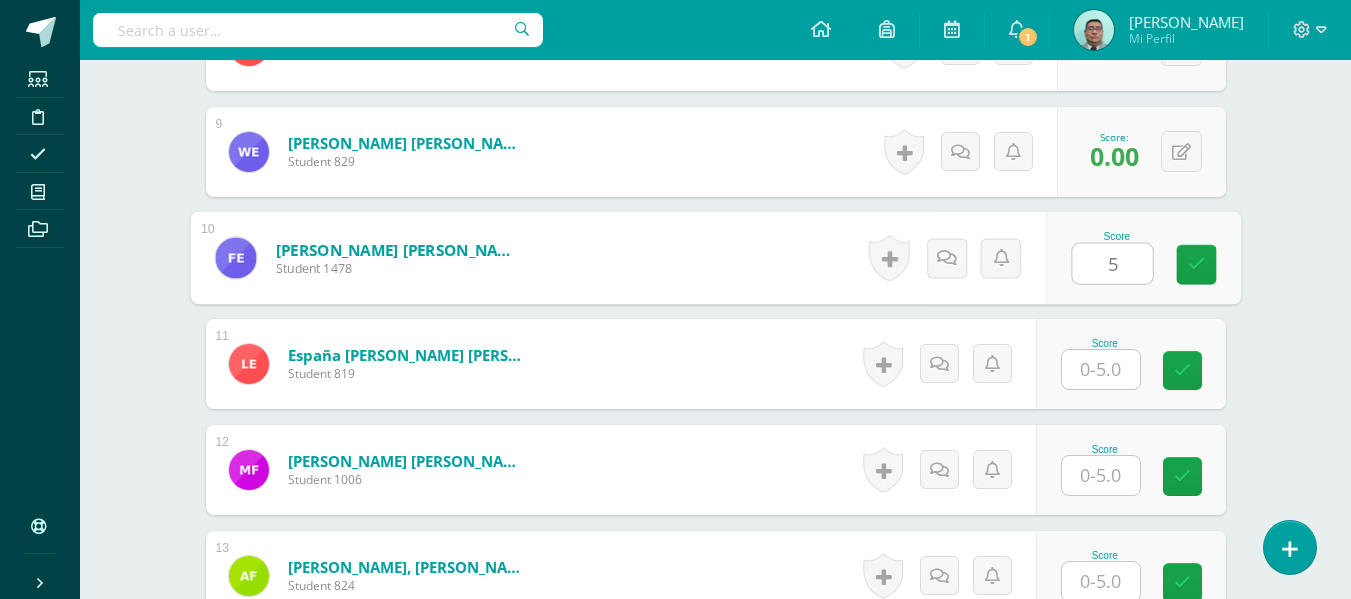 type on "5" 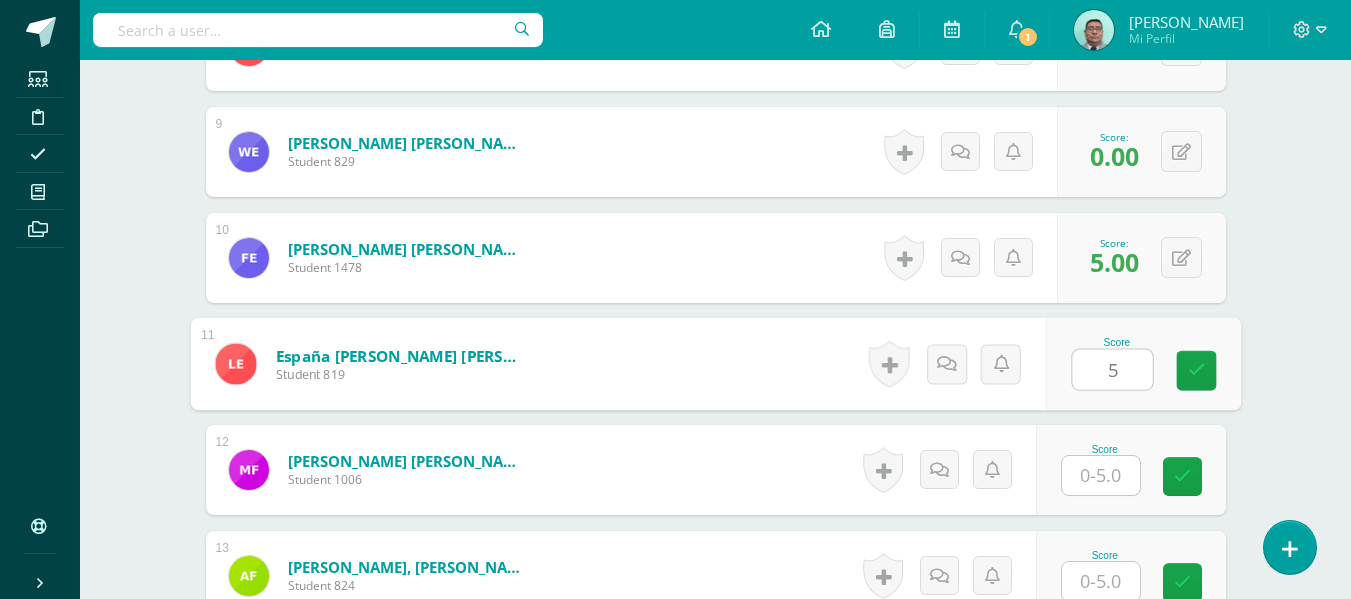 type on "5" 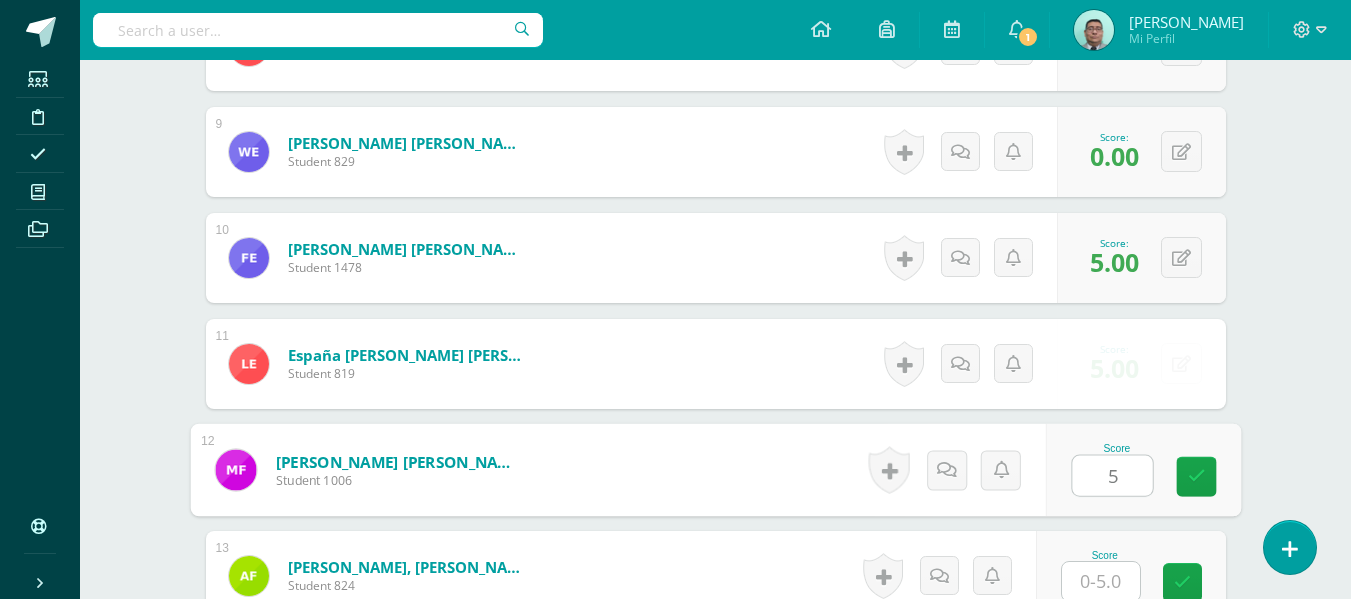 type on "5" 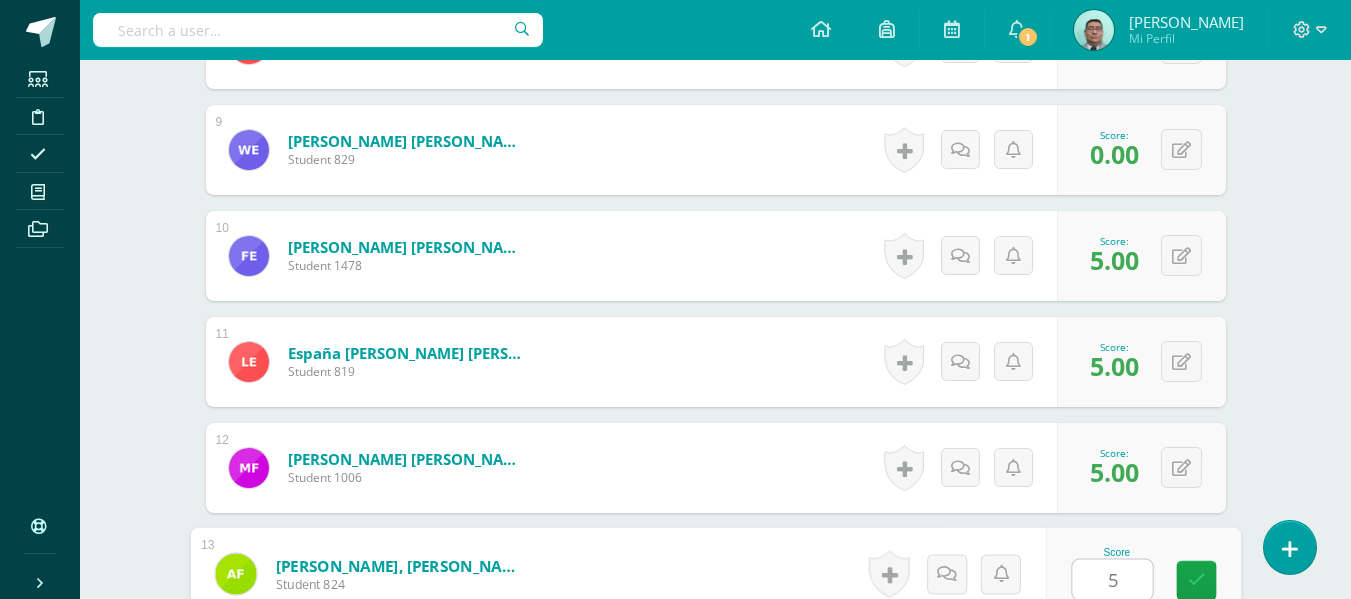 type on "5" 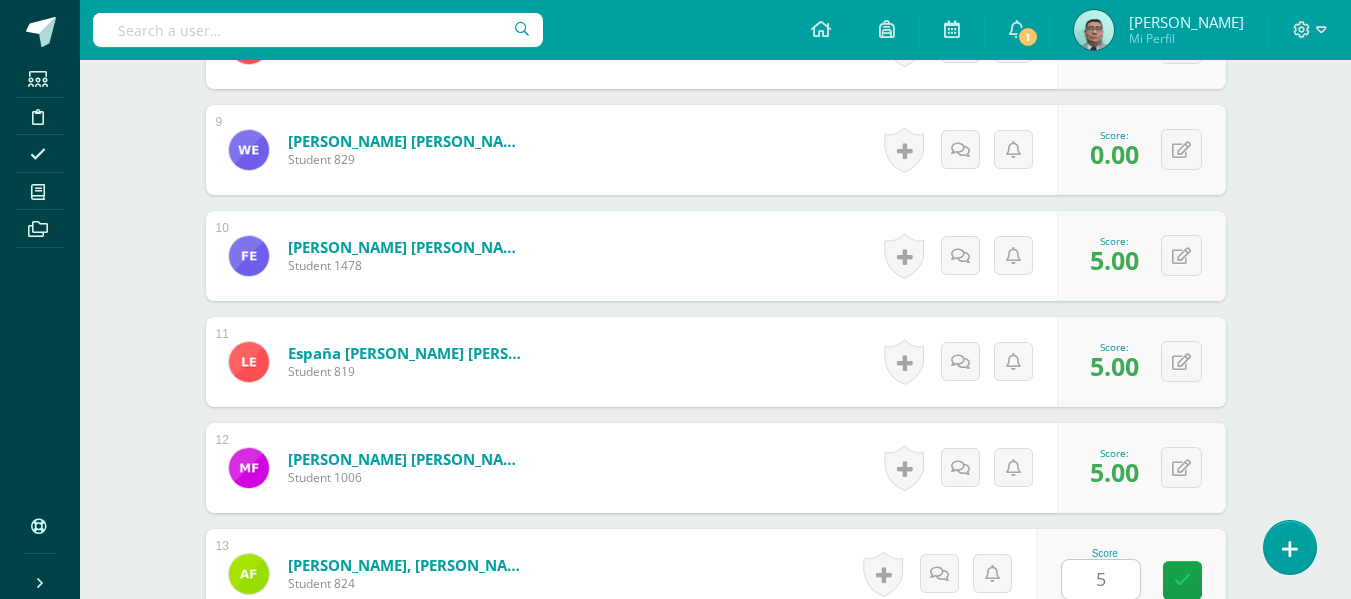 scroll, scrollTop: 1824, scrollLeft: 0, axis: vertical 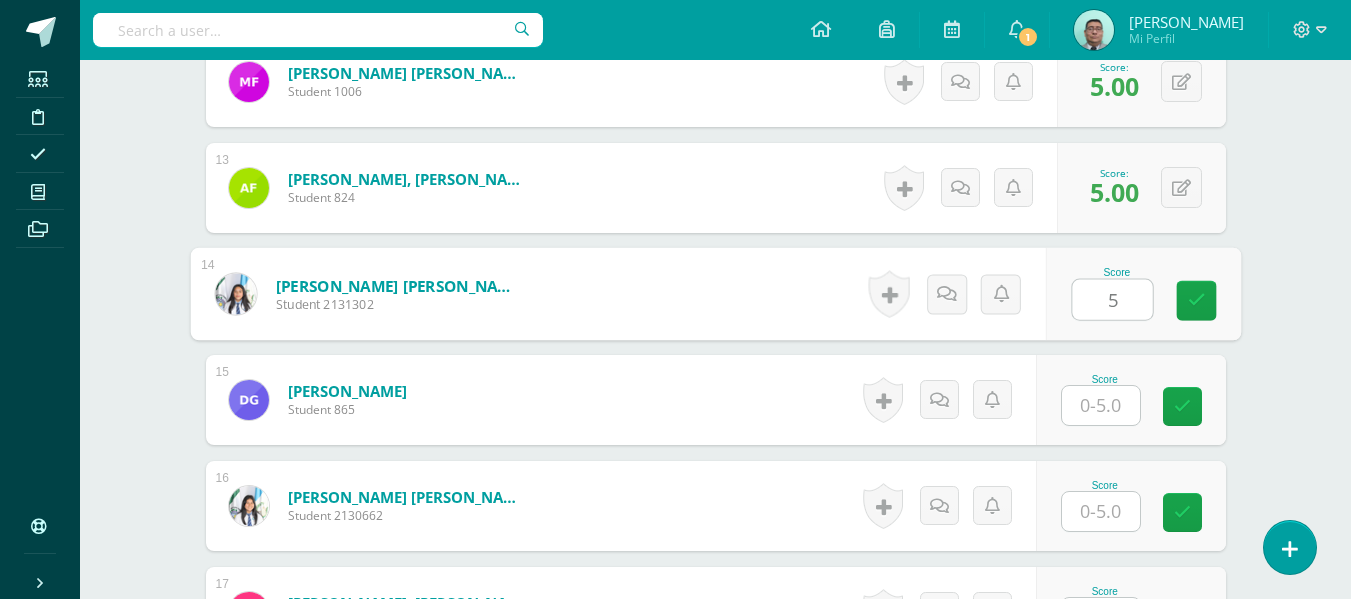 type on "5" 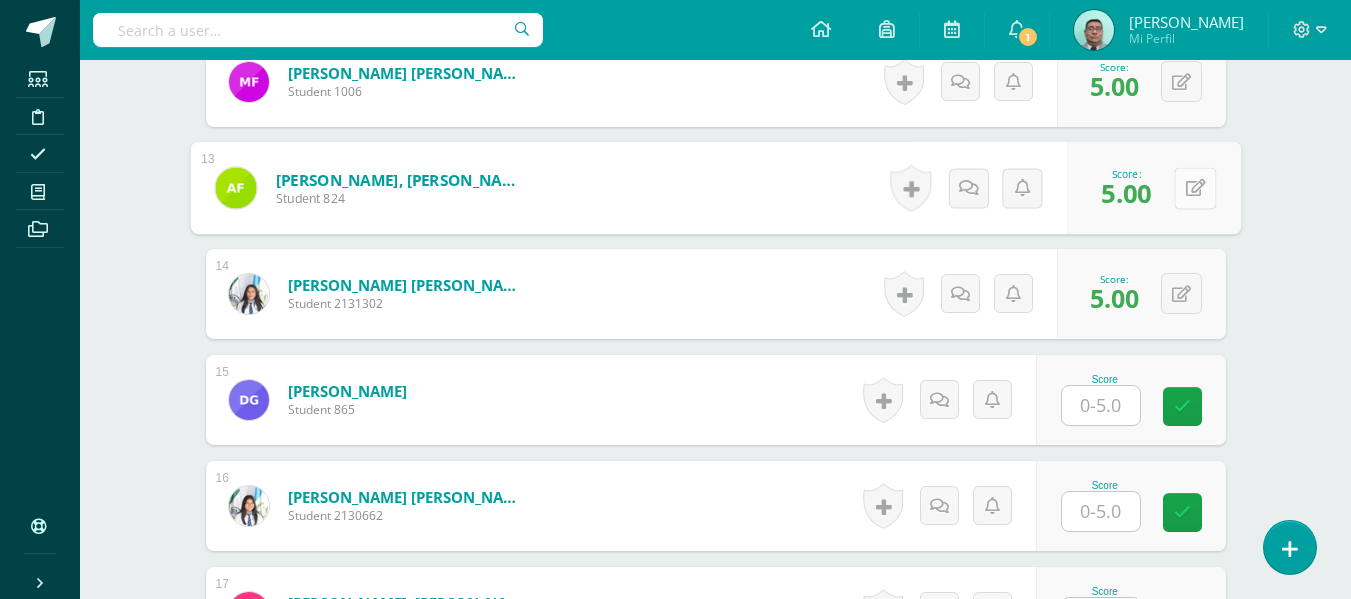 click at bounding box center [1195, 188] 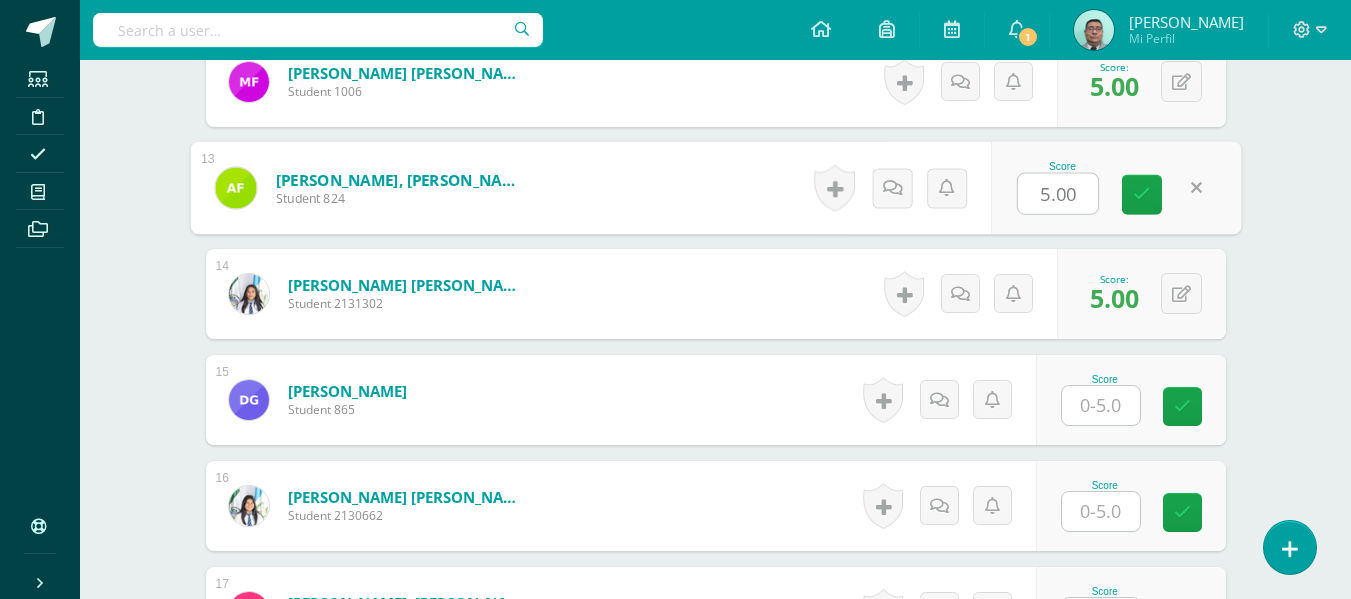 type on "0" 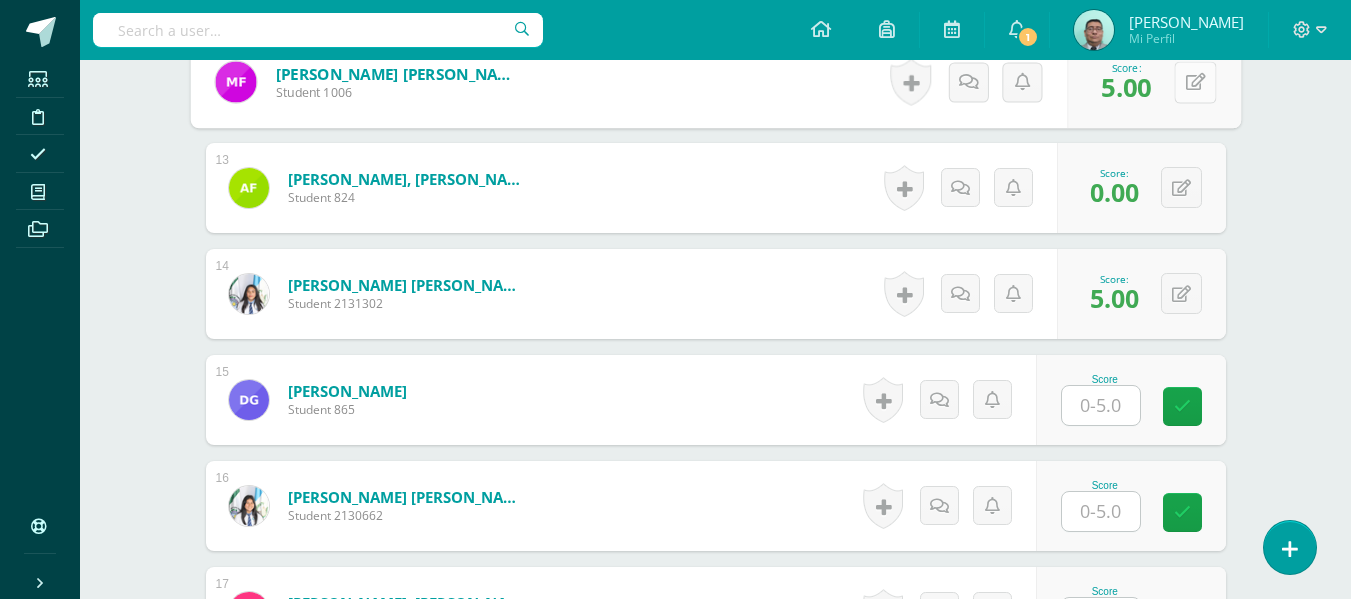 click at bounding box center (1195, 81) 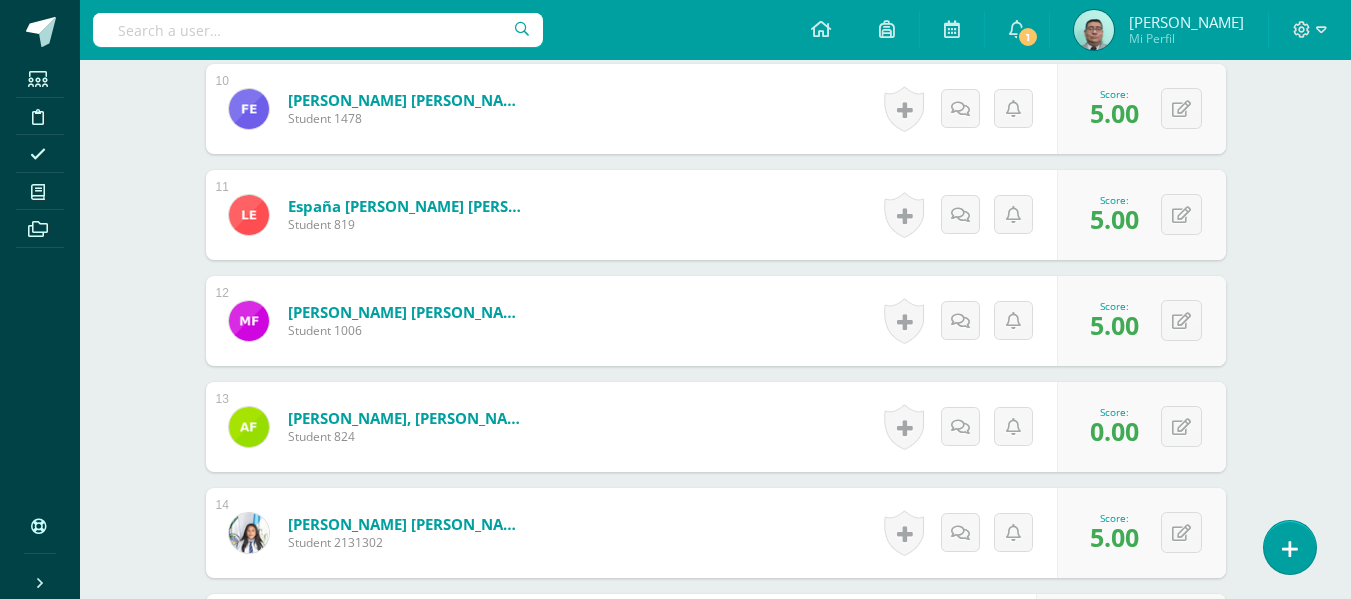 scroll, scrollTop: 1584, scrollLeft: 0, axis: vertical 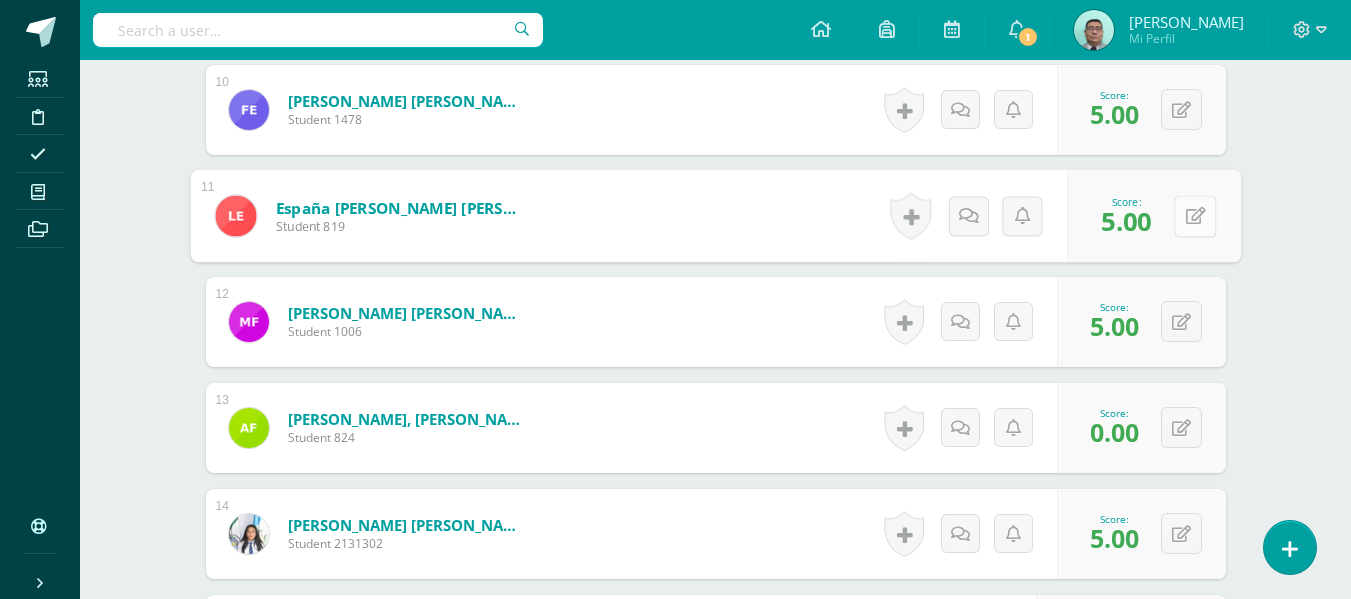 click on "0
Badges
Badges obtained
Aún no hay logros agregados
Score:
5.00" at bounding box center (1154, 216) 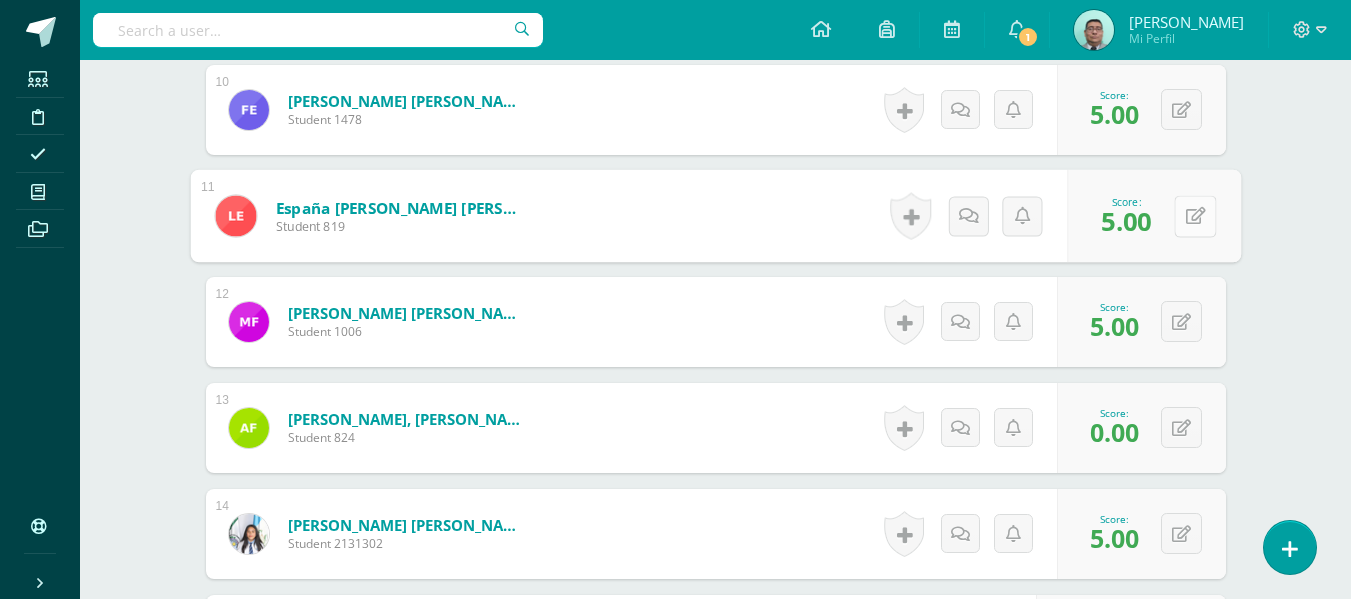 click at bounding box center [1195, 215] 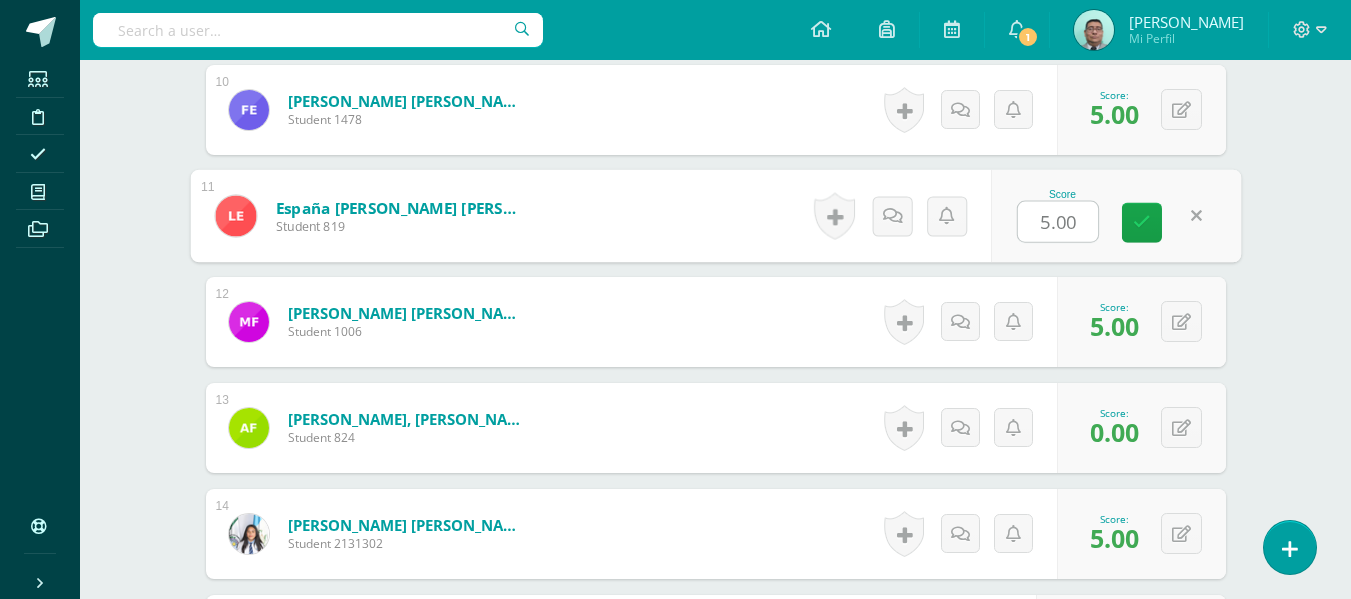 type on "0" 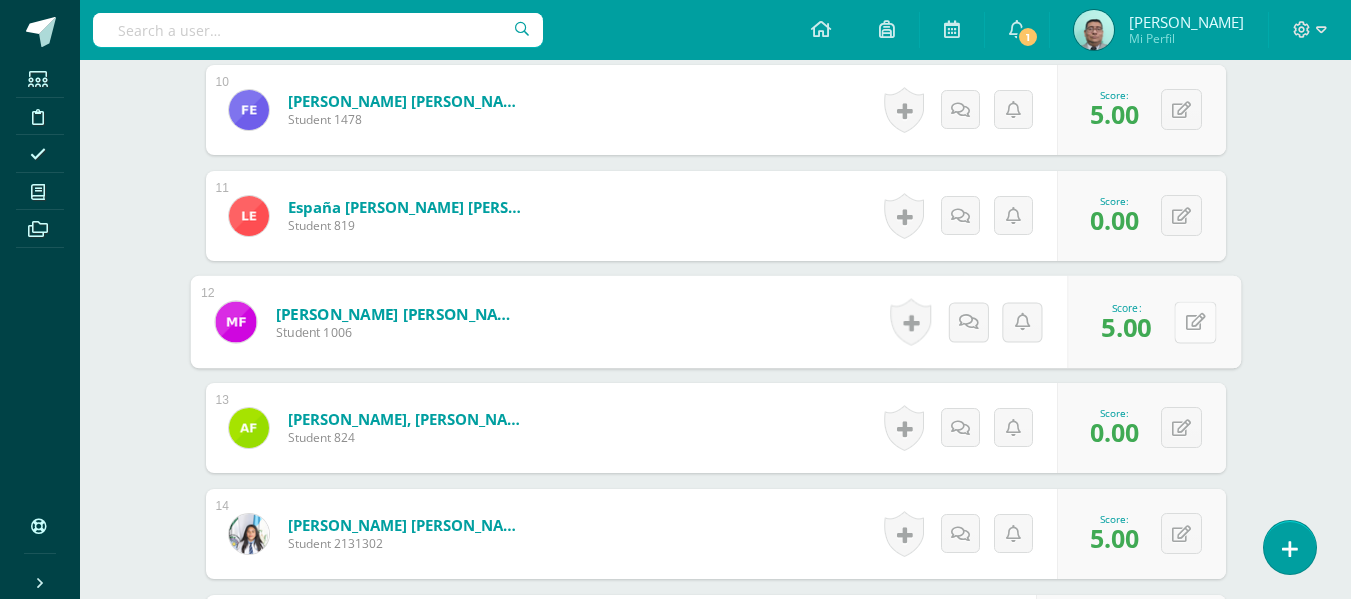 click at bounding box center [1195, 322] 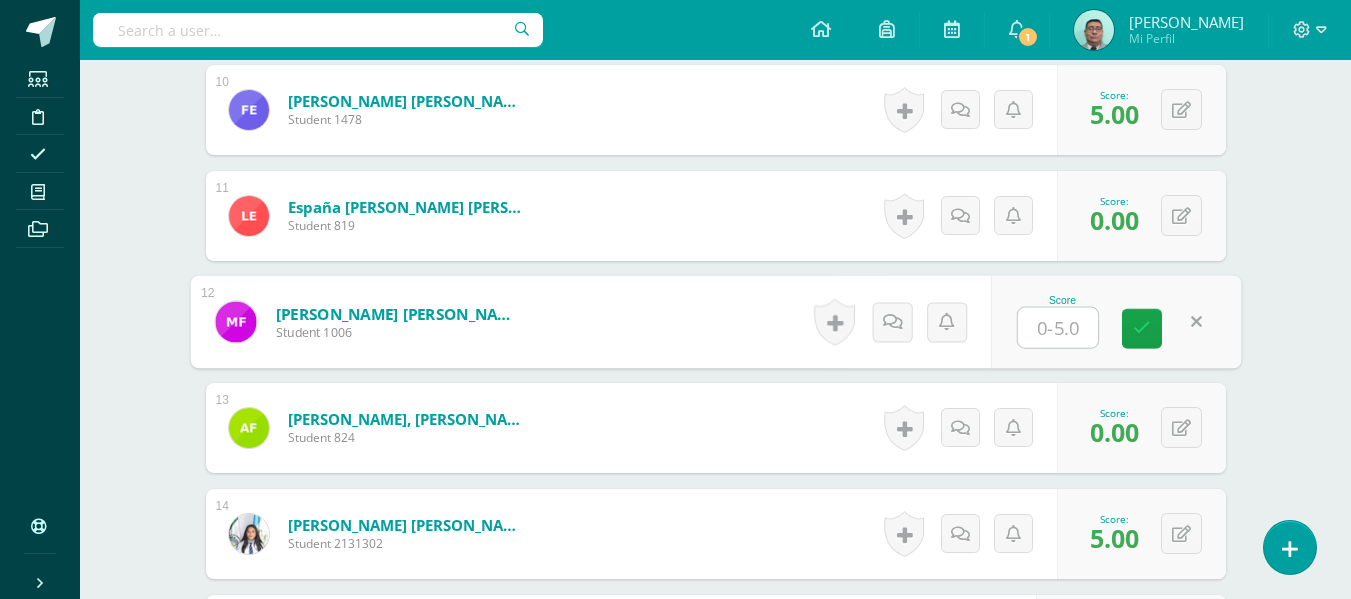 type on "5" 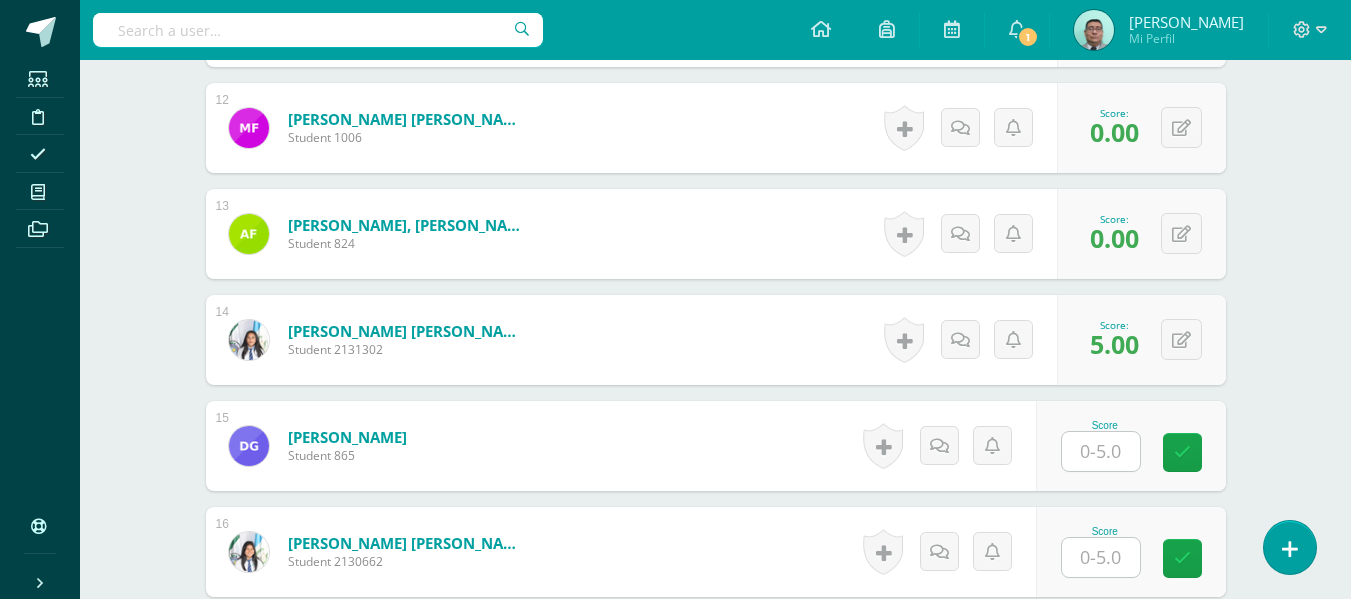 scroll, scrollTop: 1908, scrollLeft: 0, axis: vertical 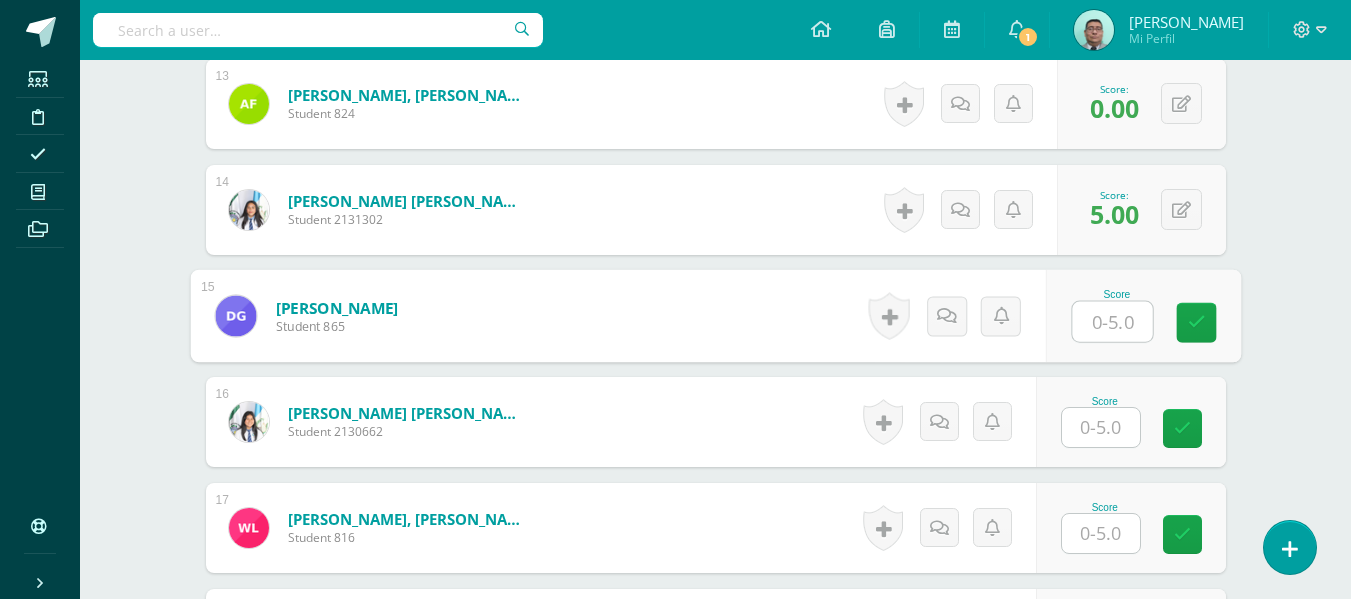 click at bounding box center [1112, 322] 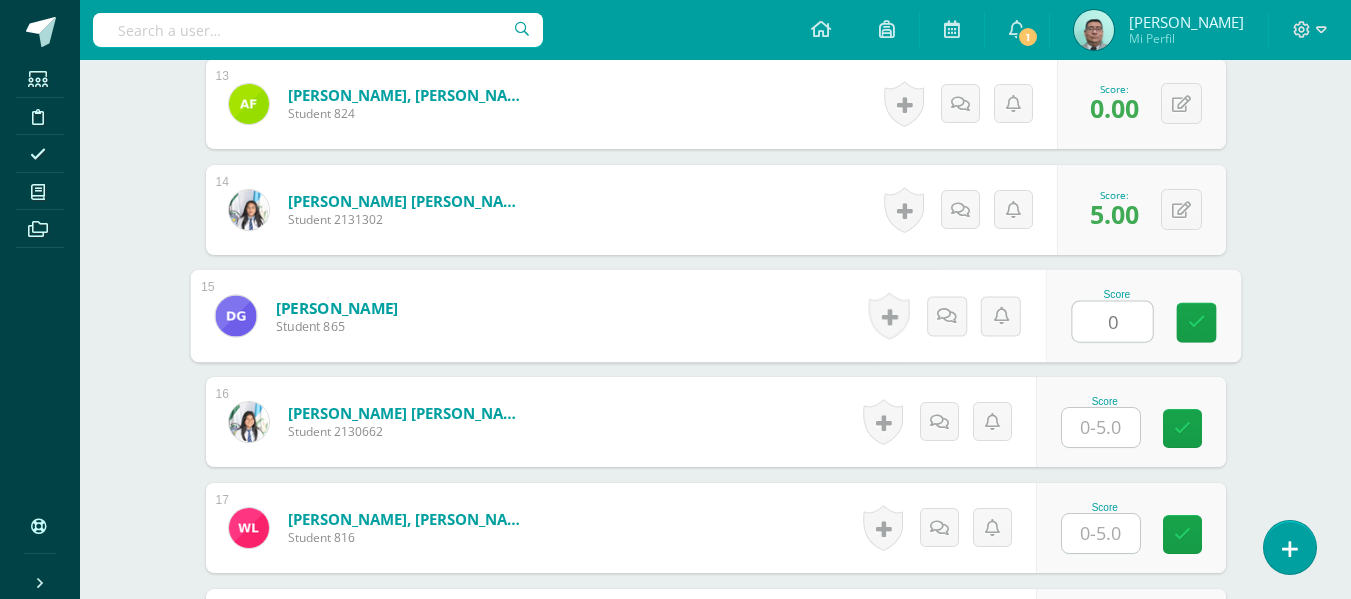 type on "0" 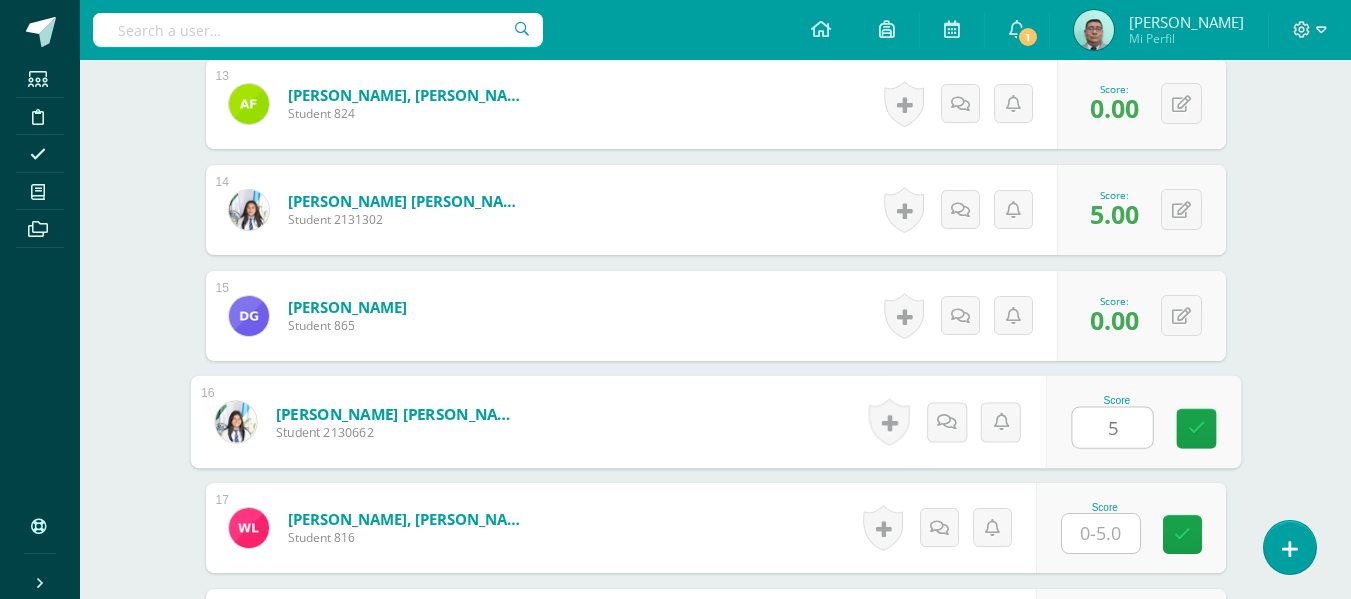 type on "5" 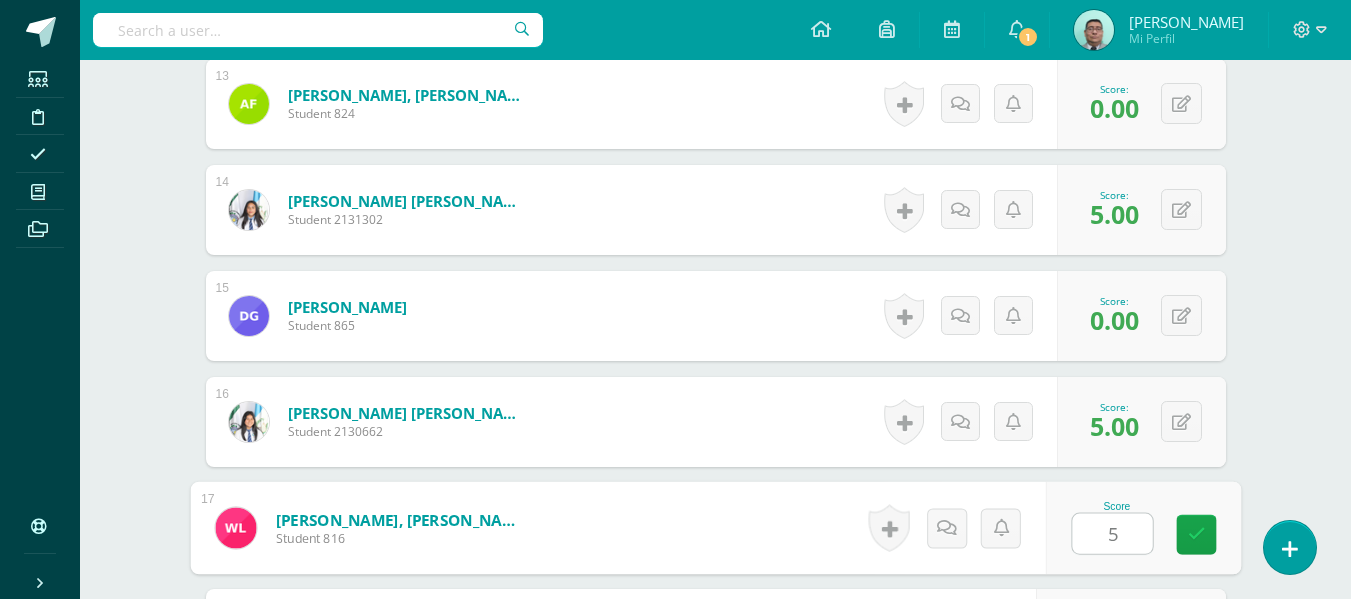 type on "5" 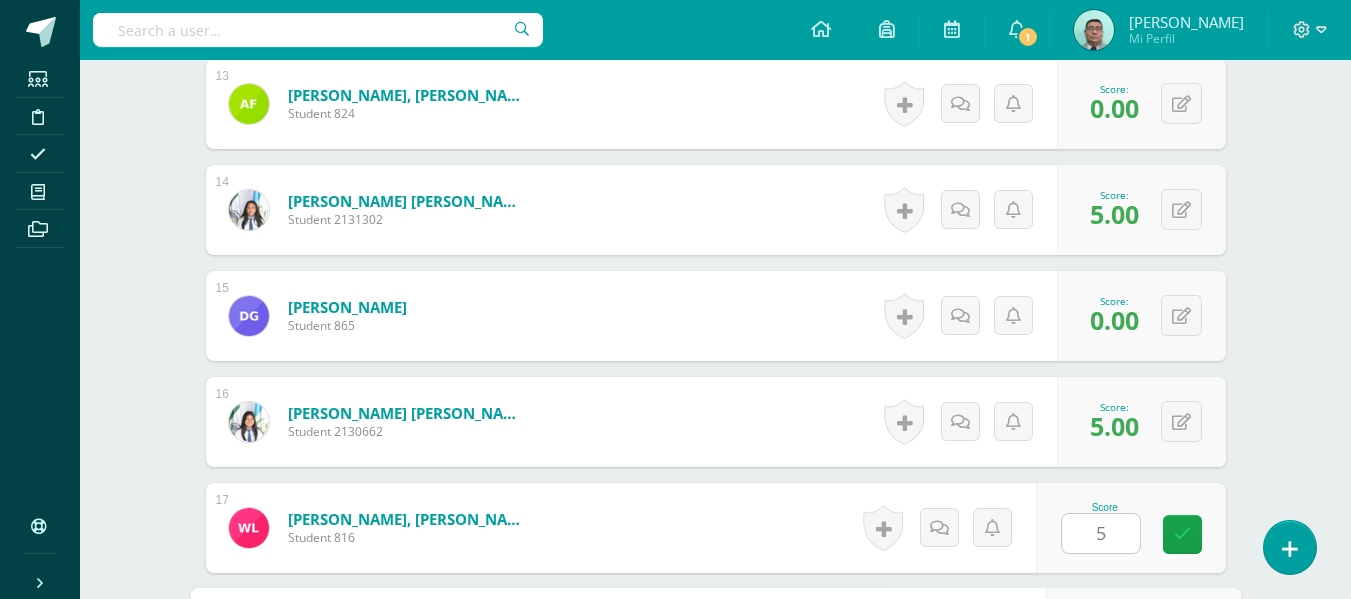 scroll, scrollTop: 2248, scrollLeft: 0, axis: vertical 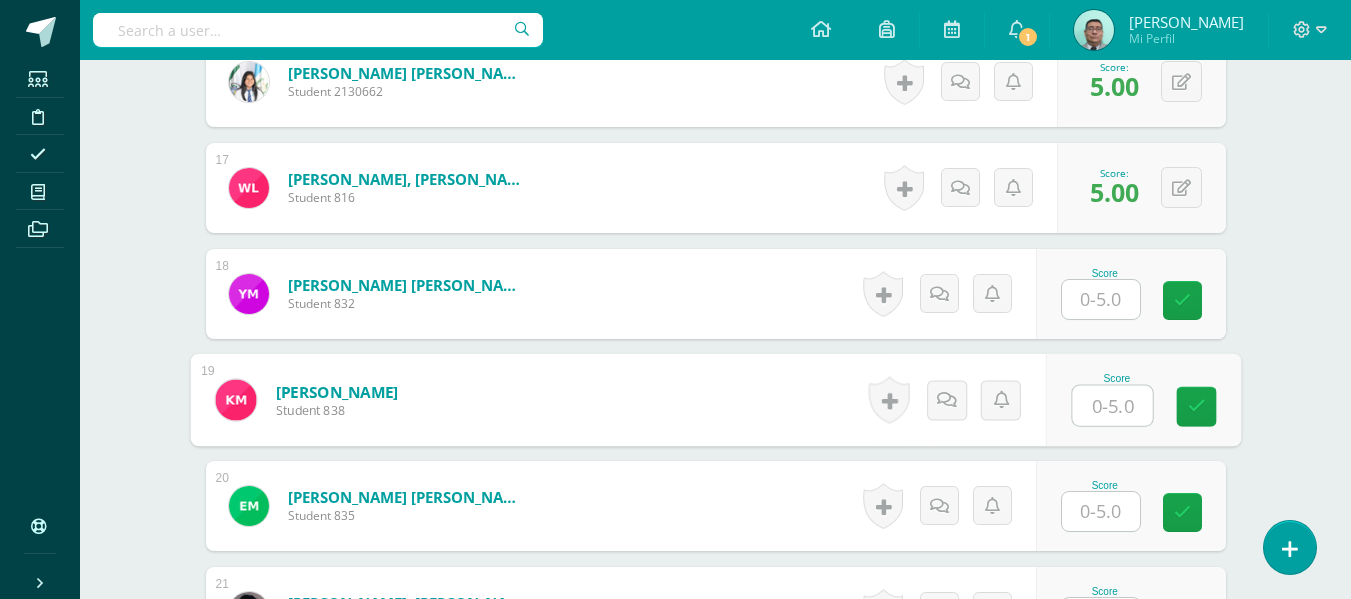 click at bounding box center [1112, 406] 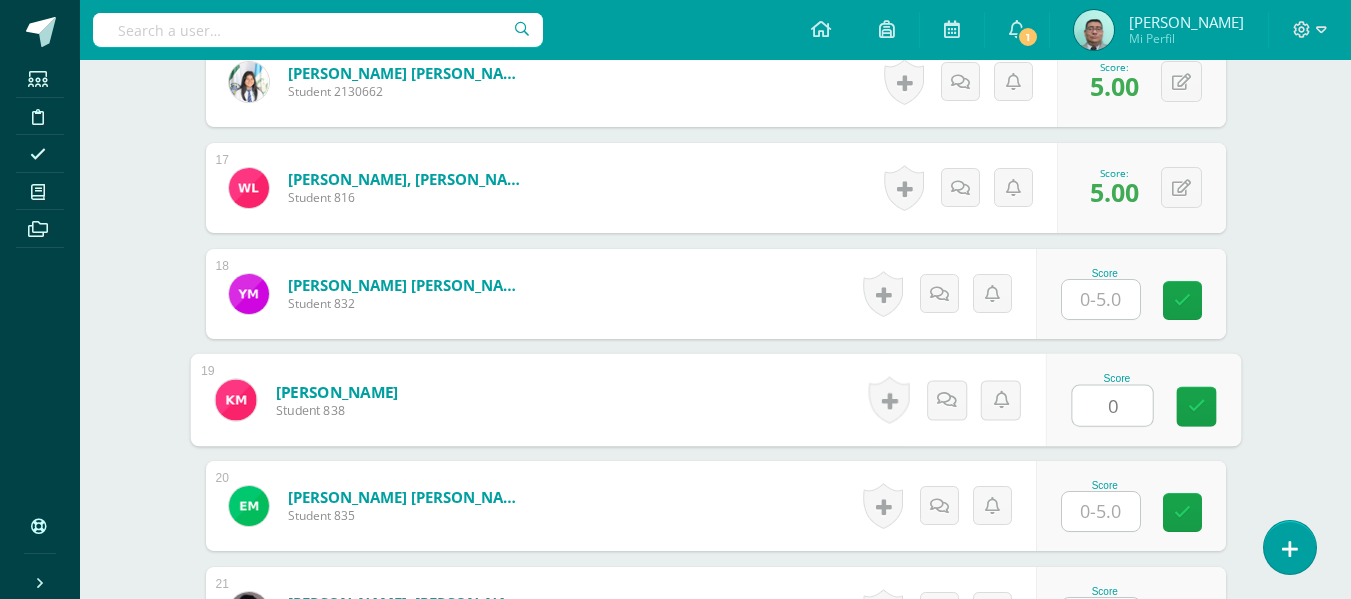 type on "0" 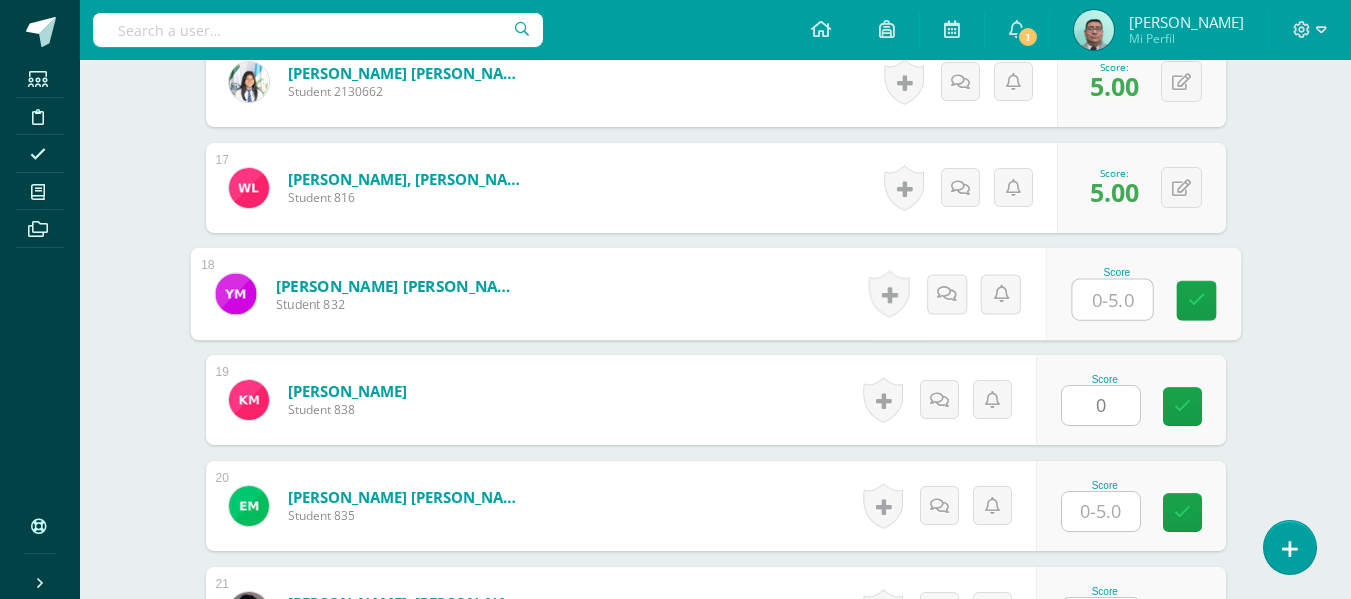 click at bounding box center [1112, 300] 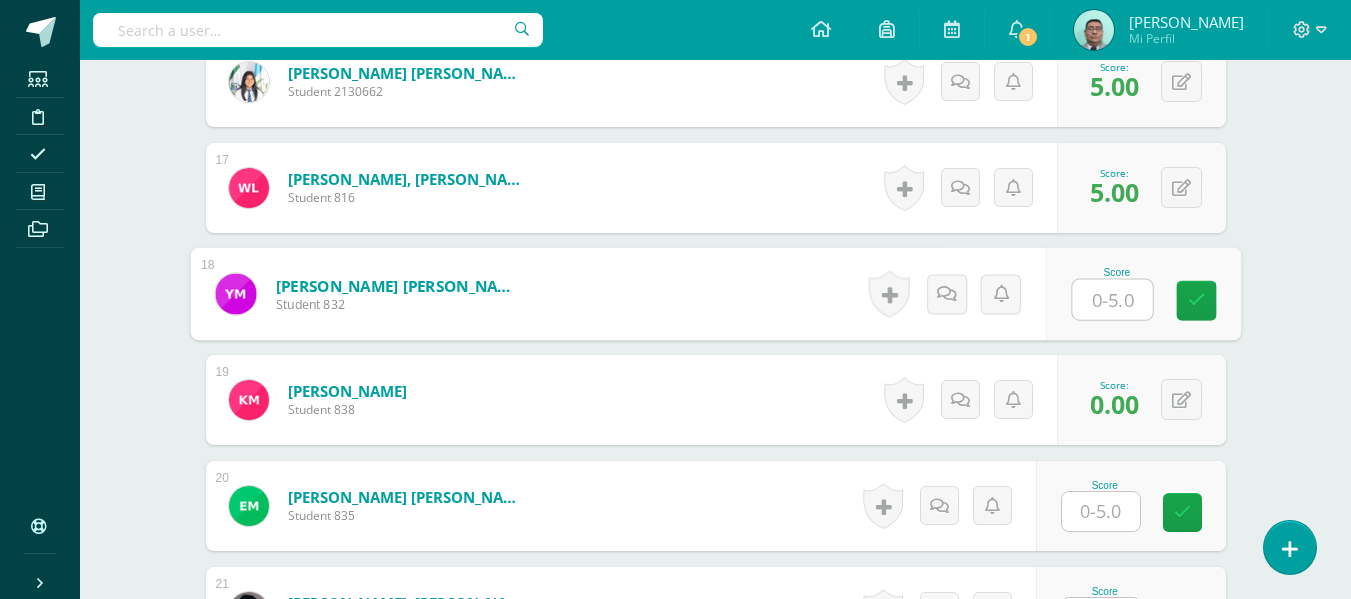 type on "5" 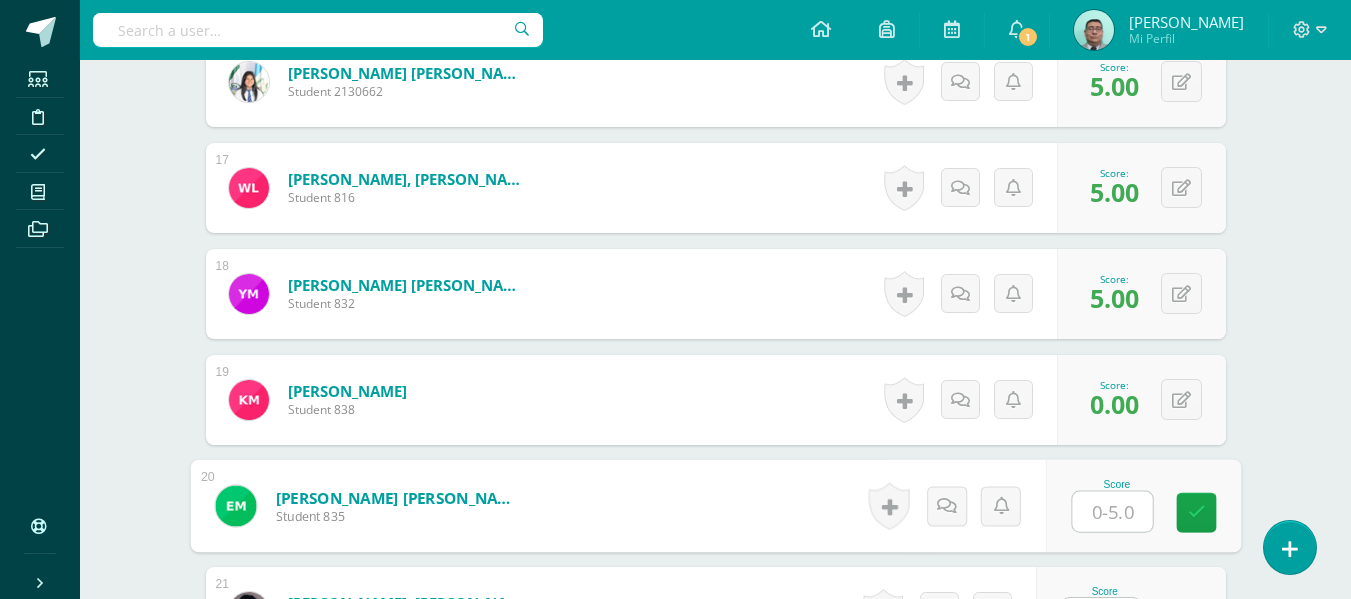 click at bounding box center [1112, 512] 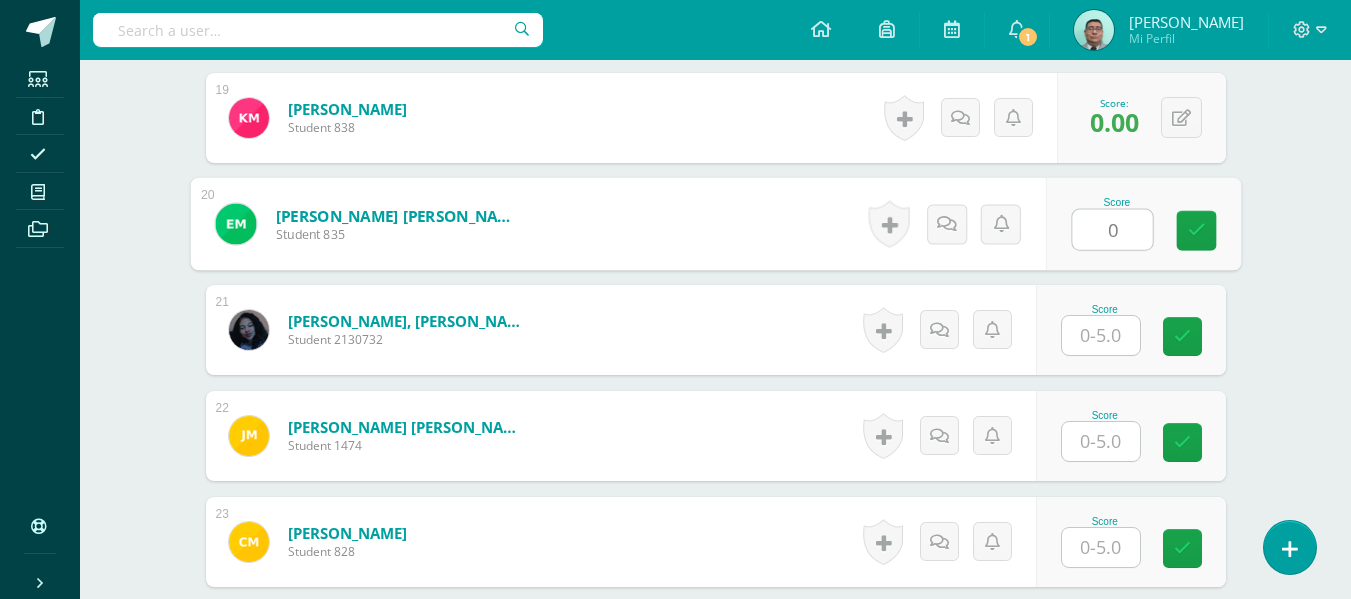 scroll, scrollTop: 2531, scrollLeft: 0, axis: vertical 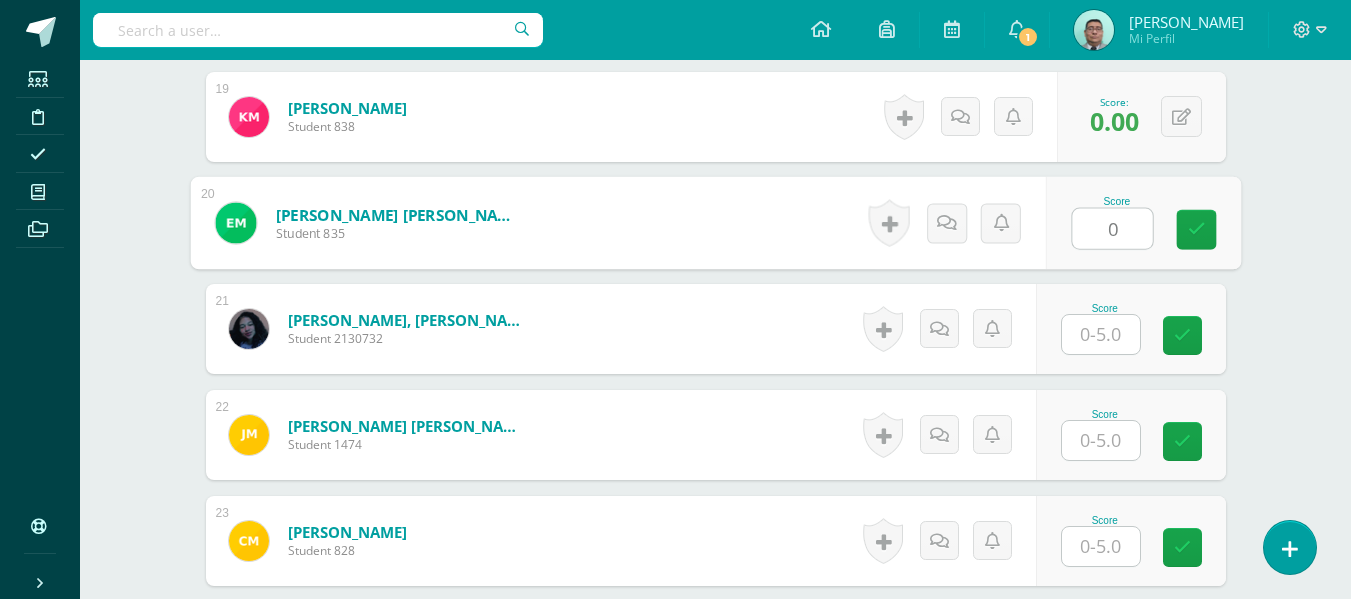 type on "0" 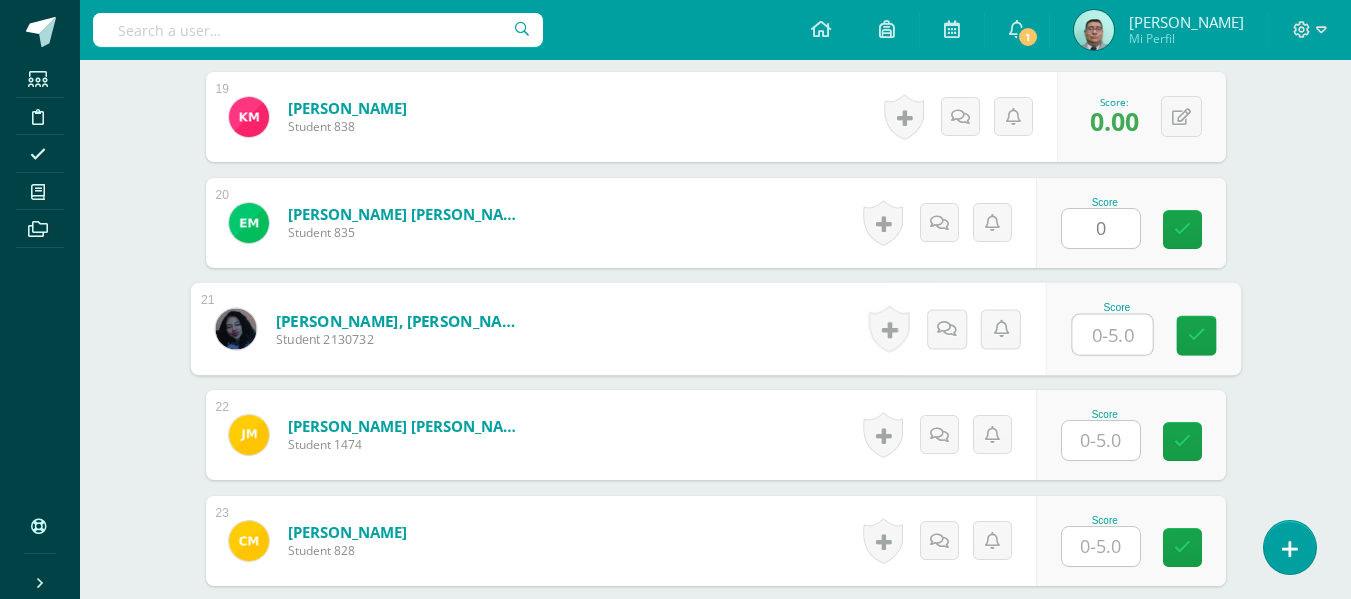 click at bounding box center [1112, 335] 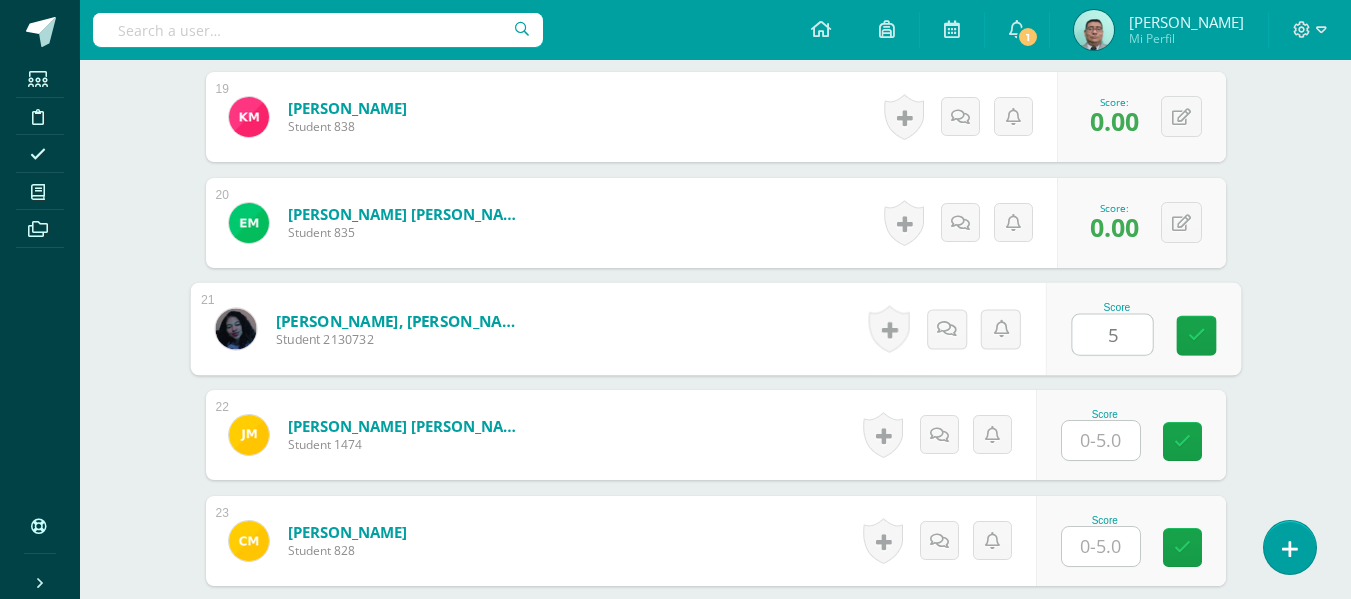 type on "5" 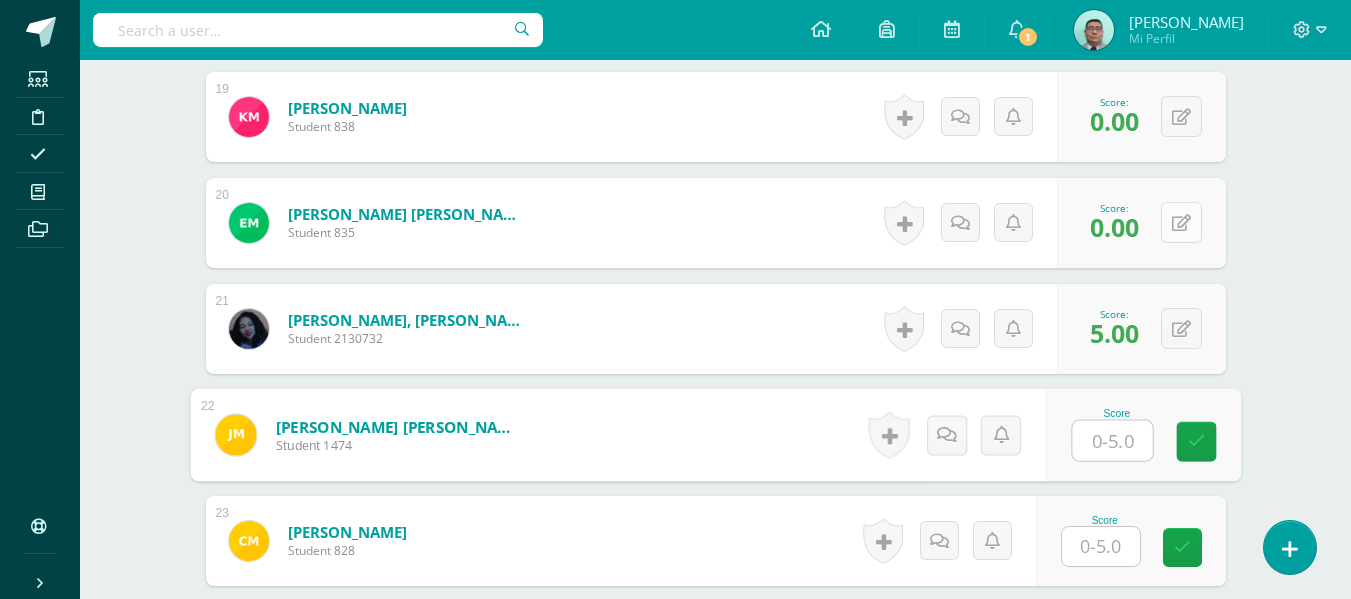 click at bounding box center [1181, 222] 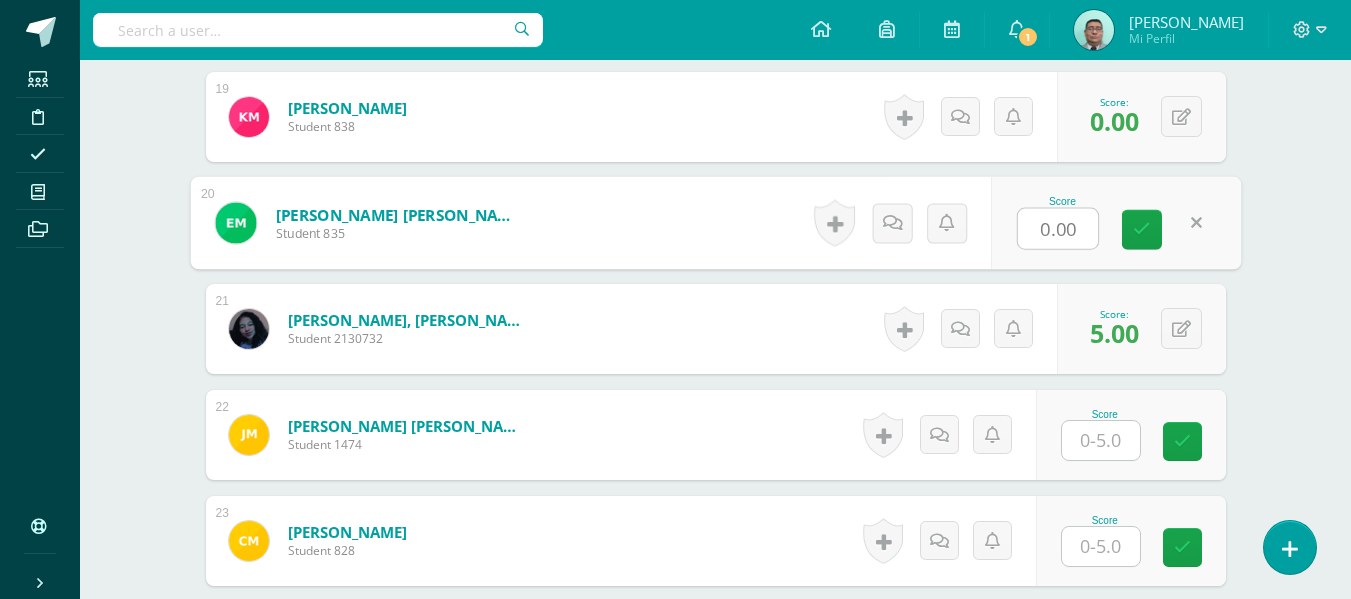 type on "5" 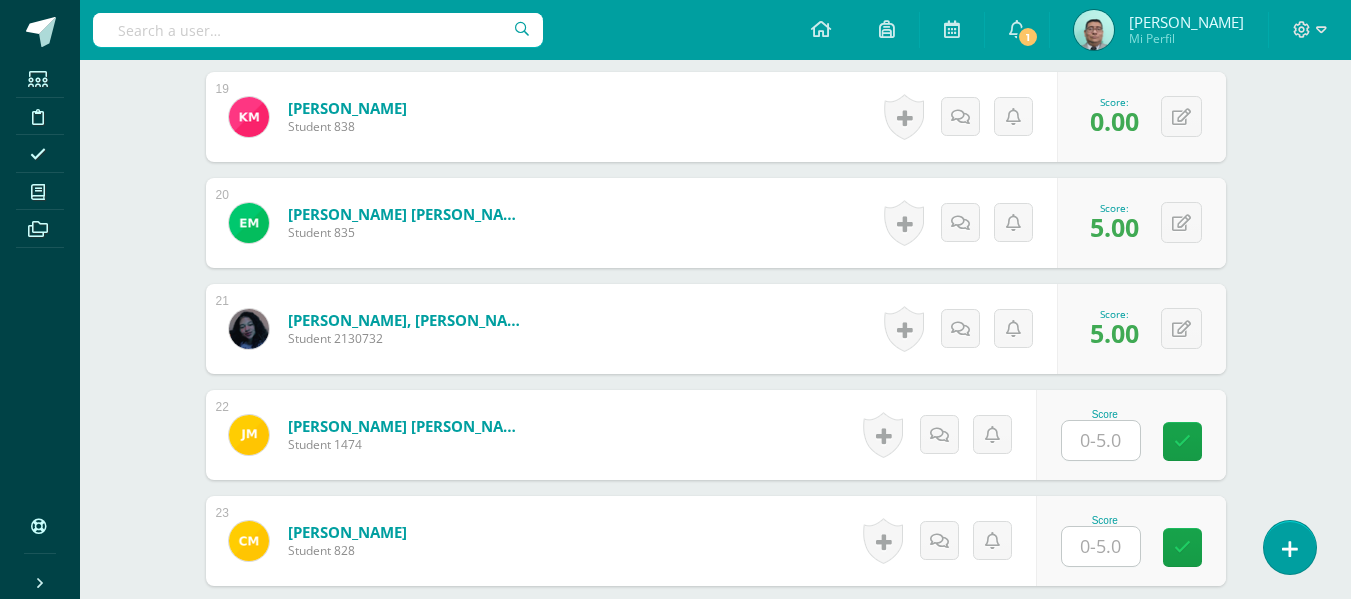 click at bounding box center (1101, 440) 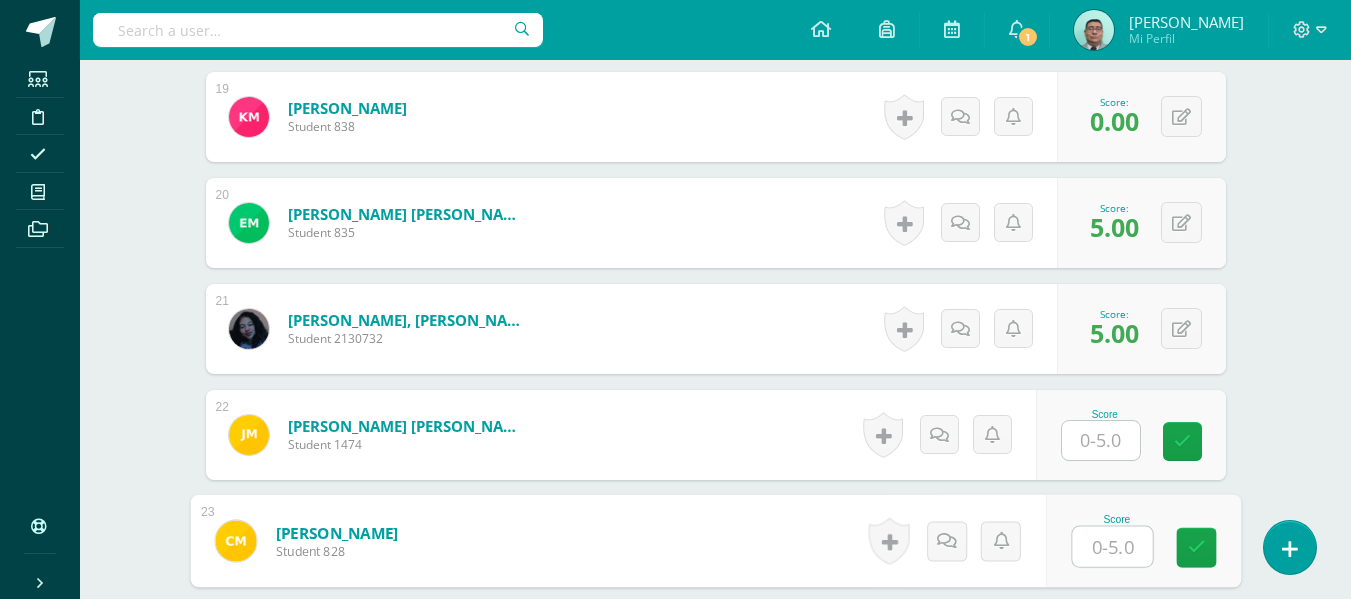 click at bounding box center [1112, 547] 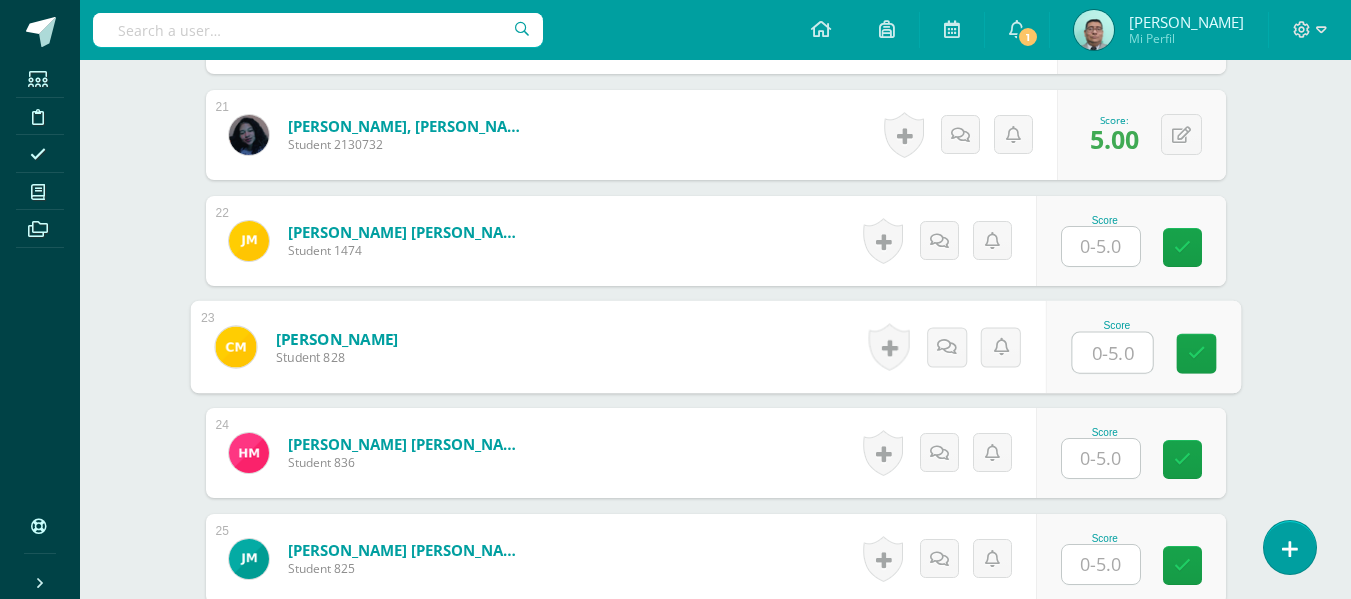scroll, scrollTop: 2728, scrollLeft: 0, axis: vertical 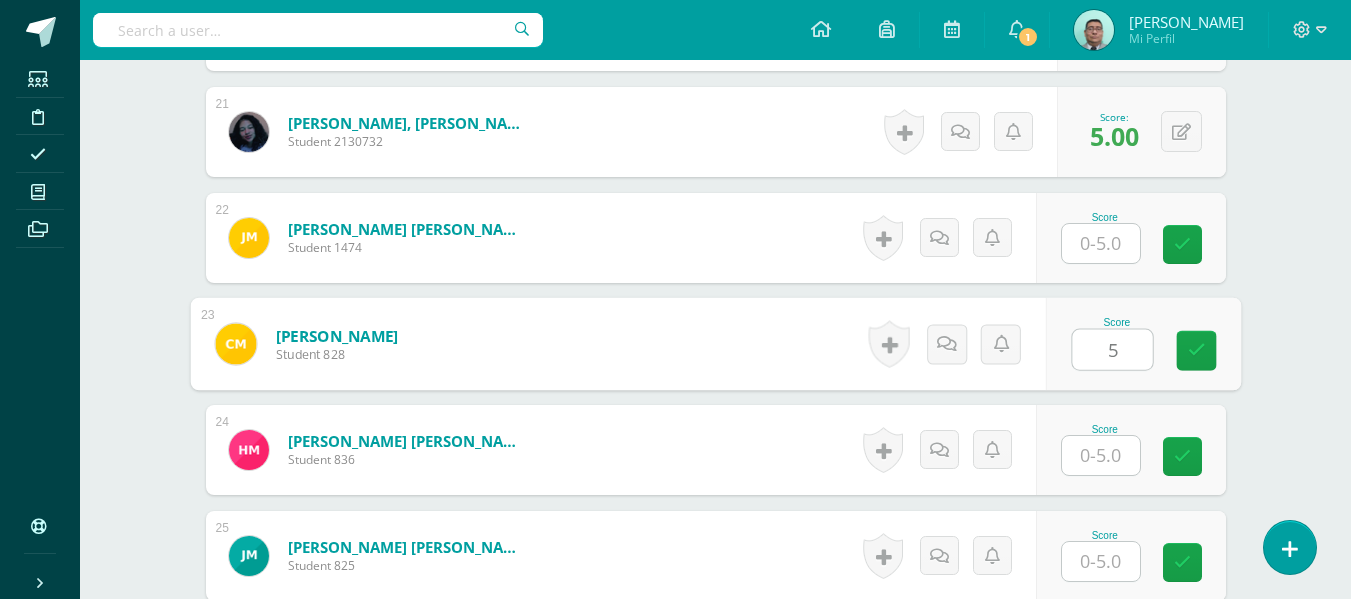 type on "5" 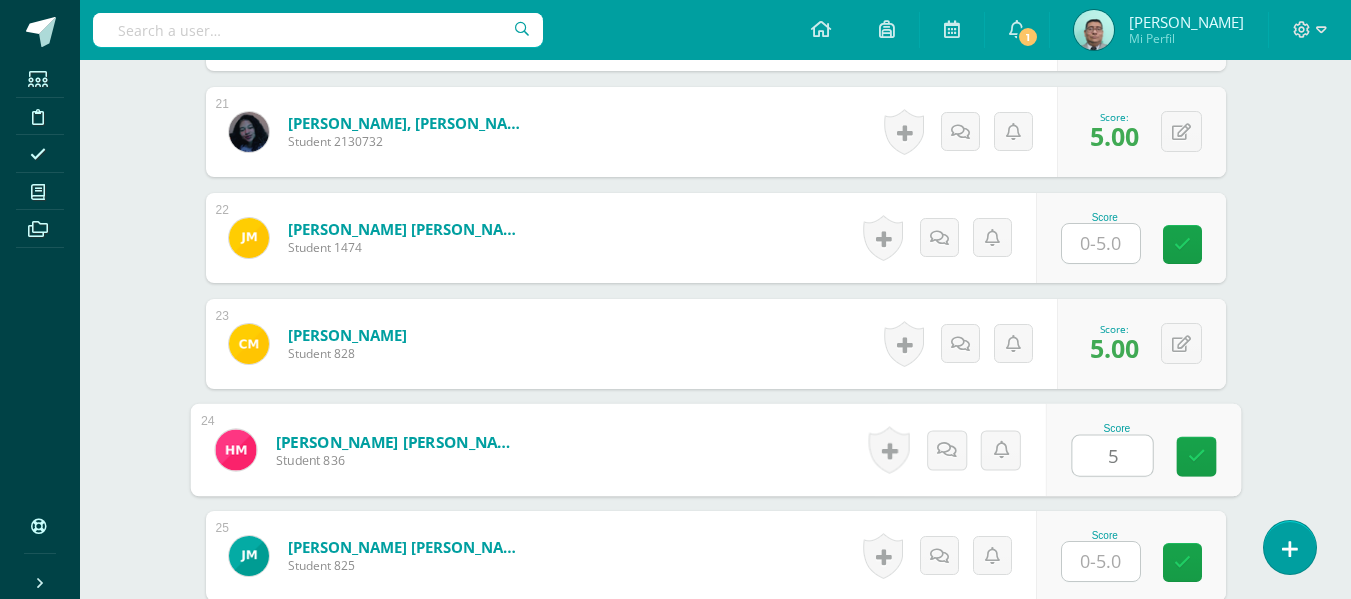 type on "5" 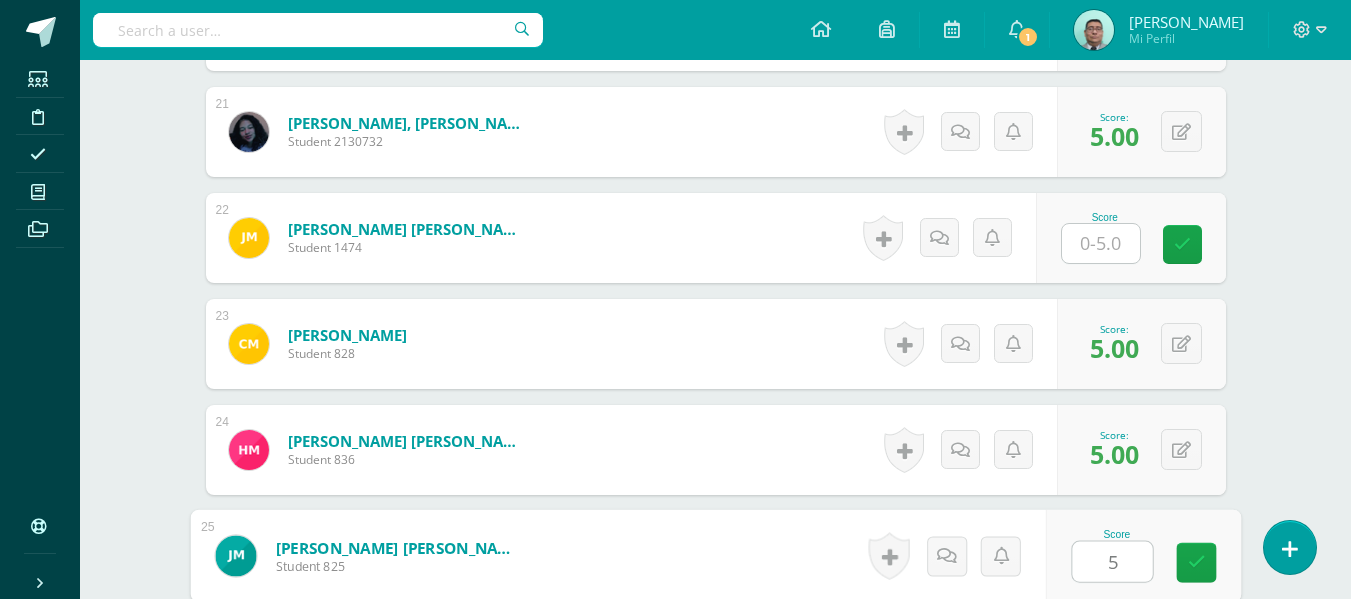 type on "5" 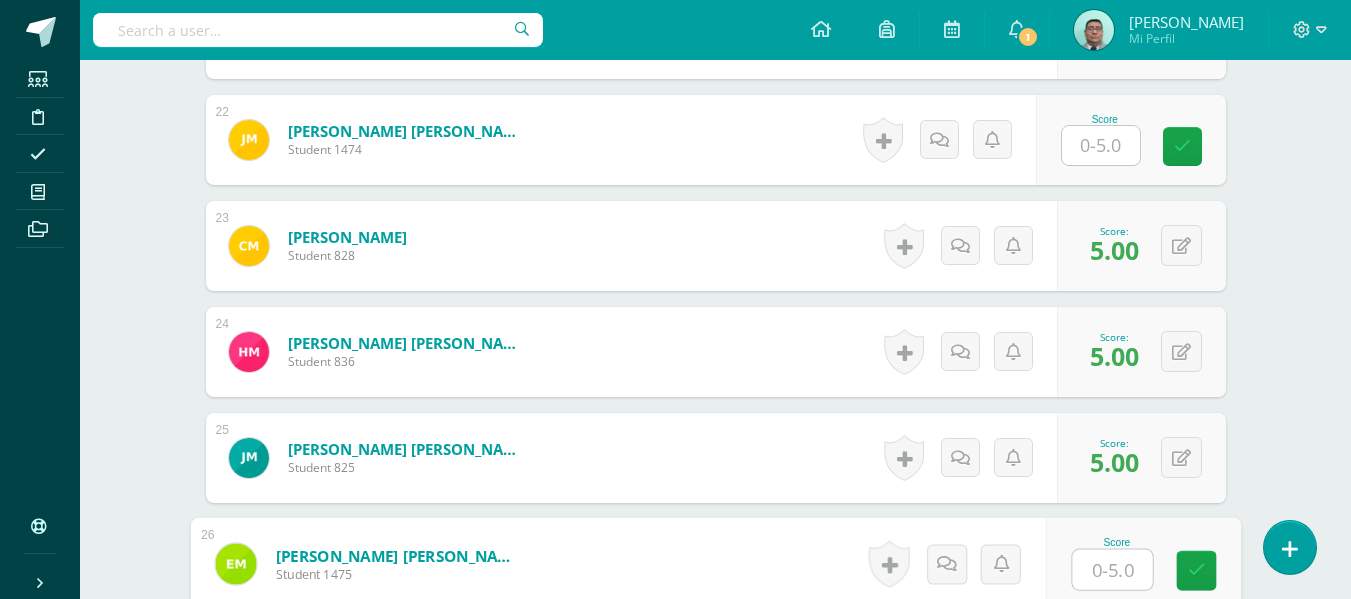 scroll, scrollTop: 2754, scrollLeft: 0, axis: vertical 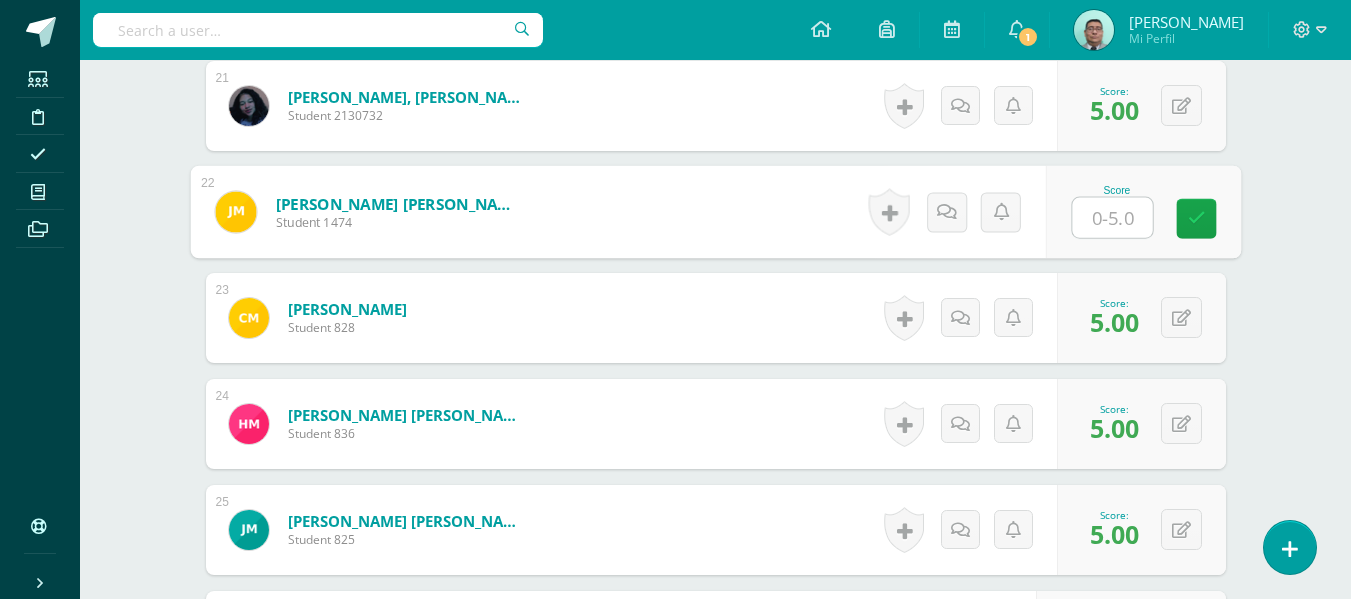 click at bounding box center (1112, 218) 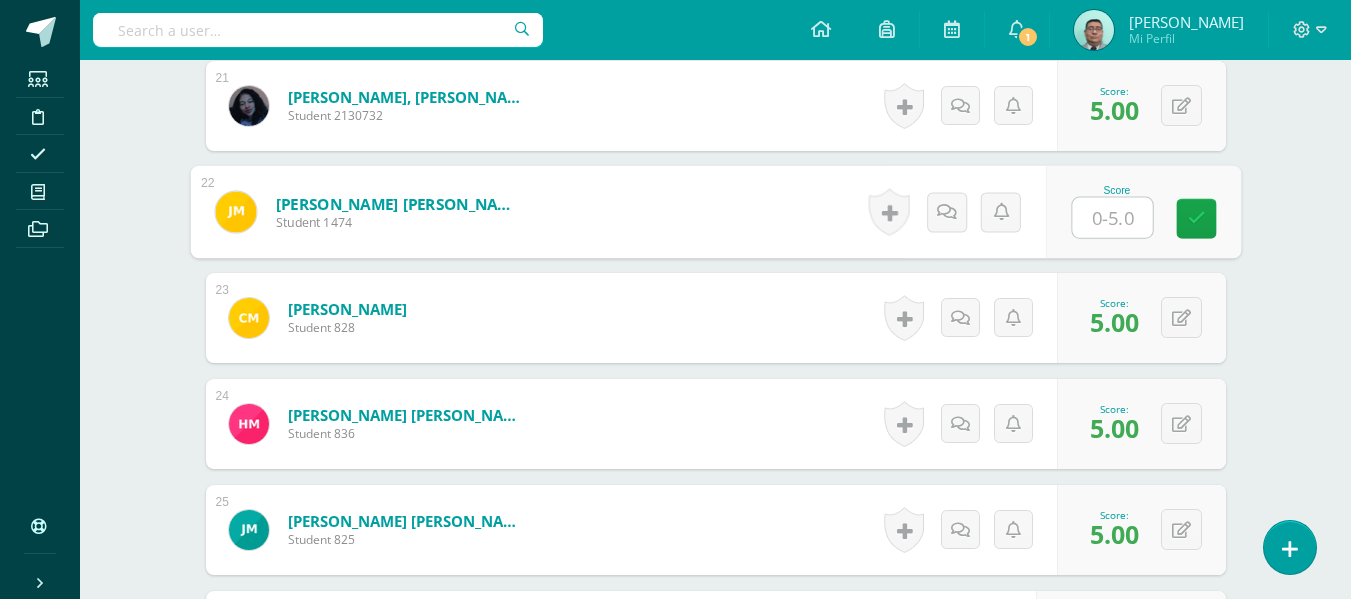 type on "5" 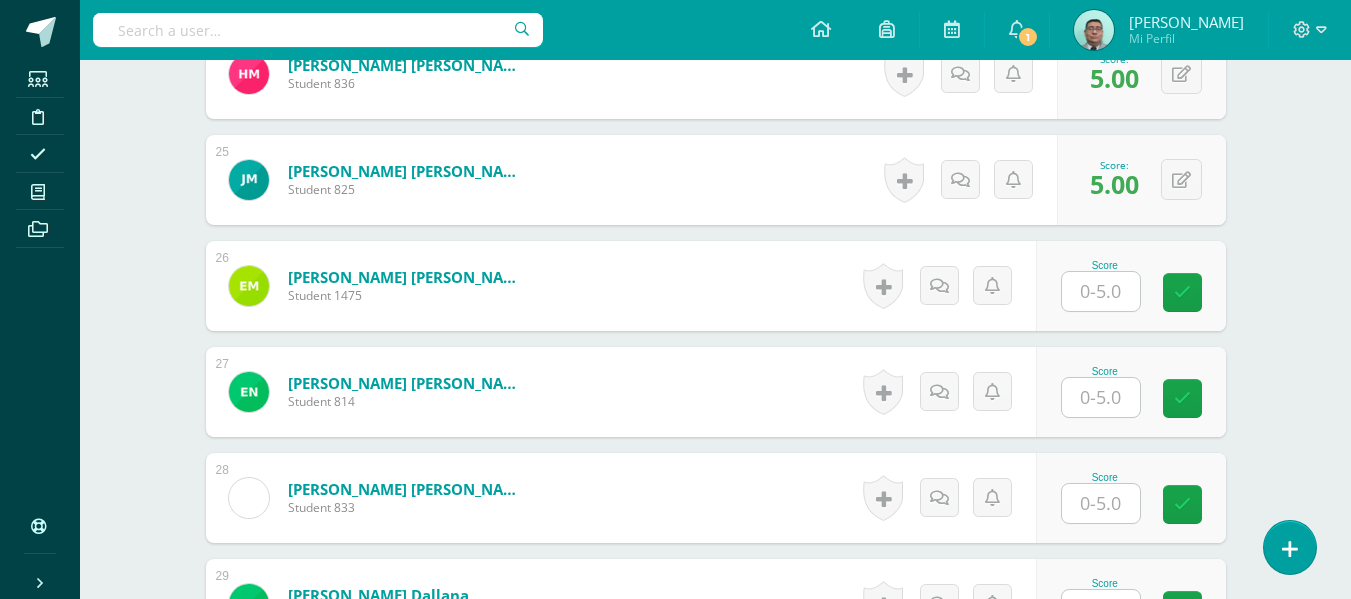 scroll, scrollTop: 3106, scrollLeft: 0, axis: vertical 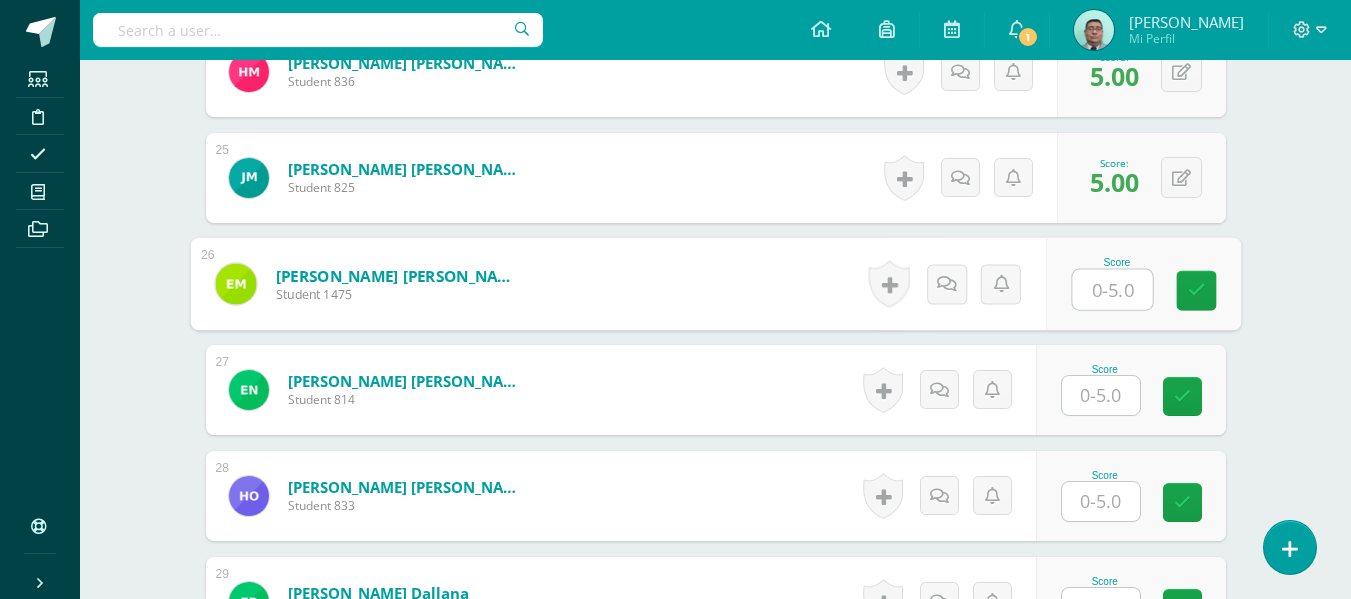 click at bounding box center [1112, 290] 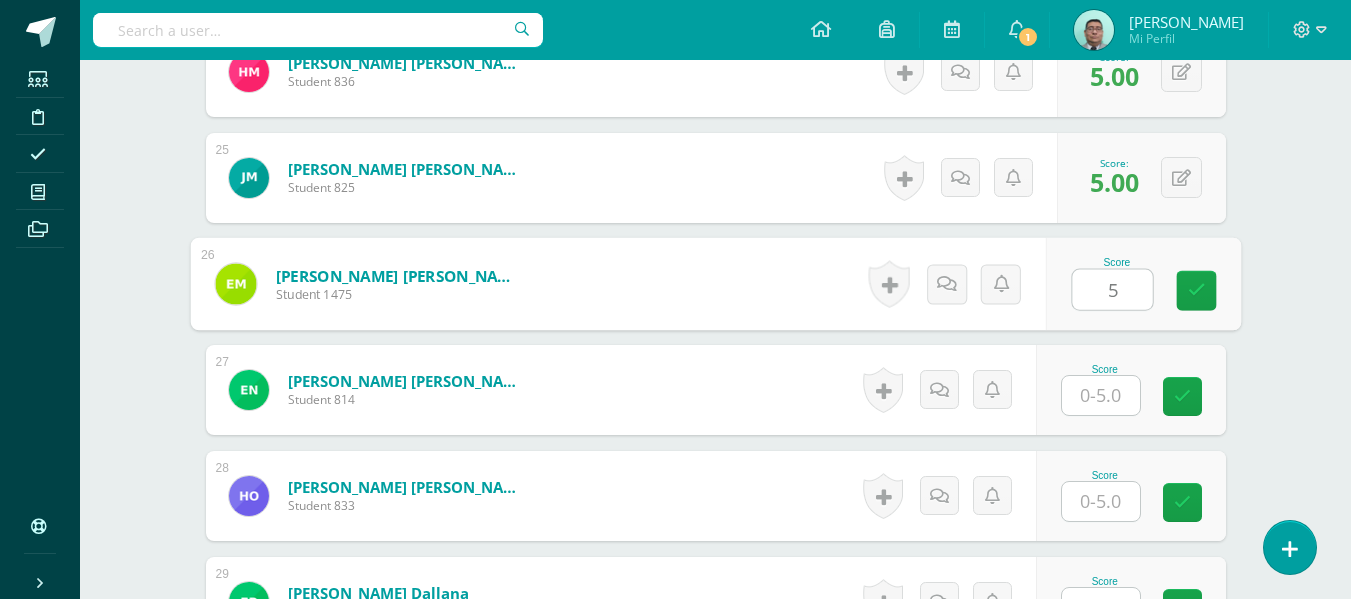 type on "5" 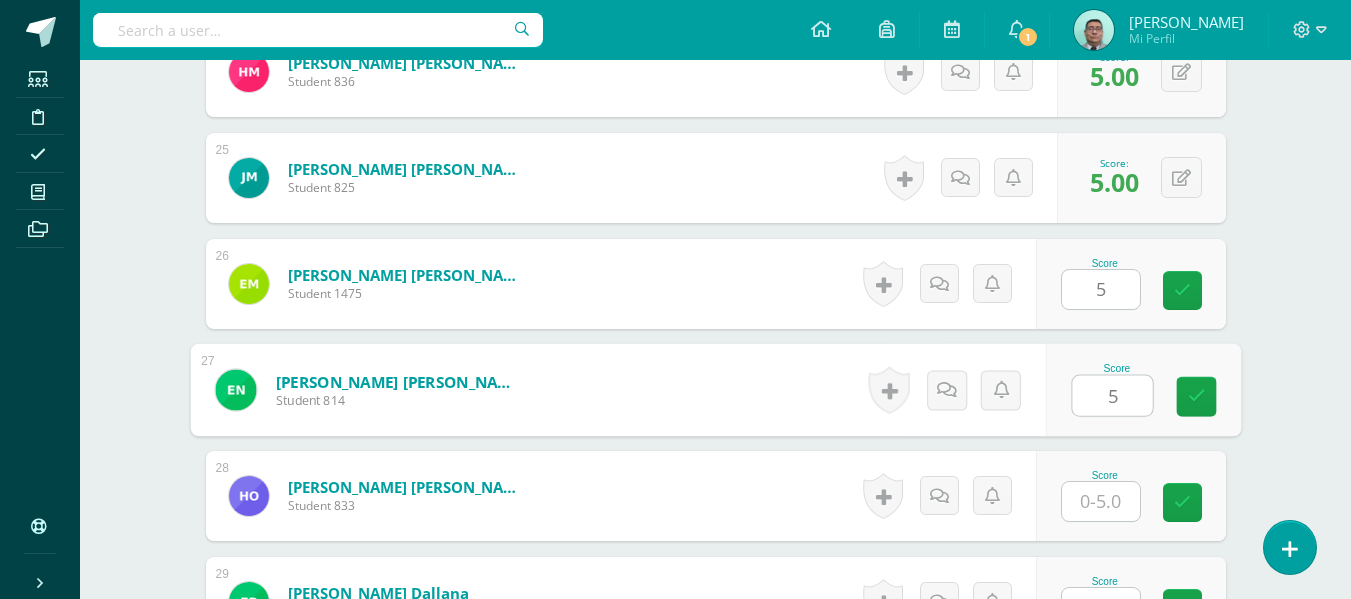type on "5" 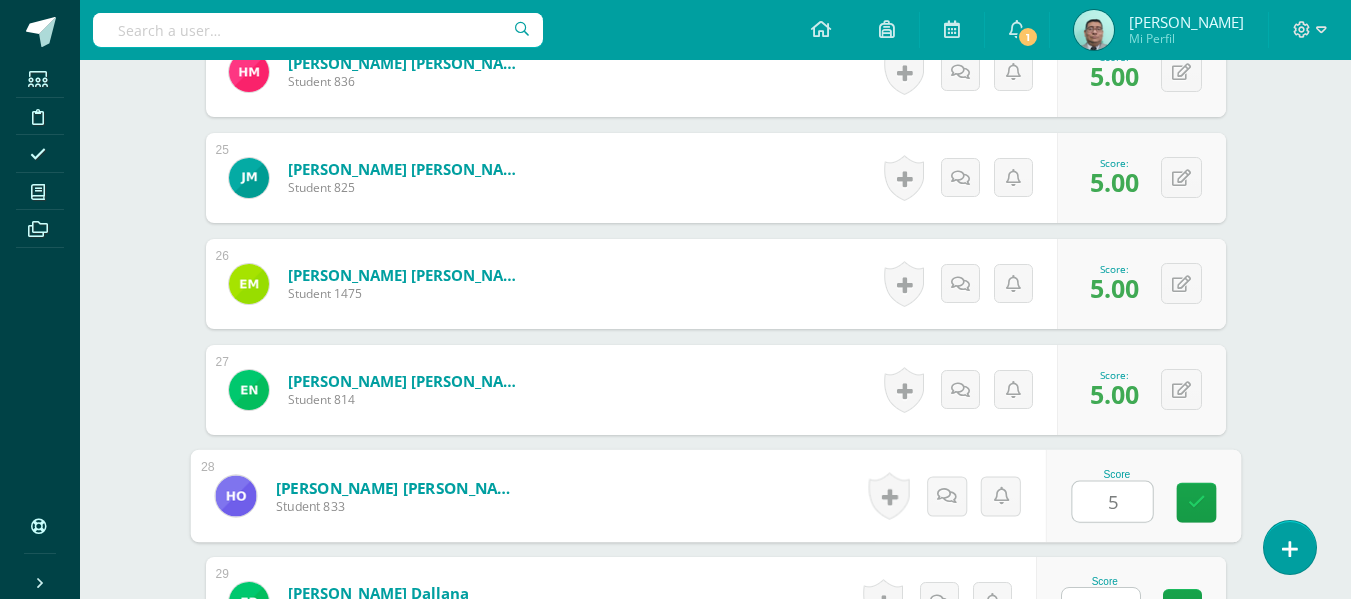type on "5" 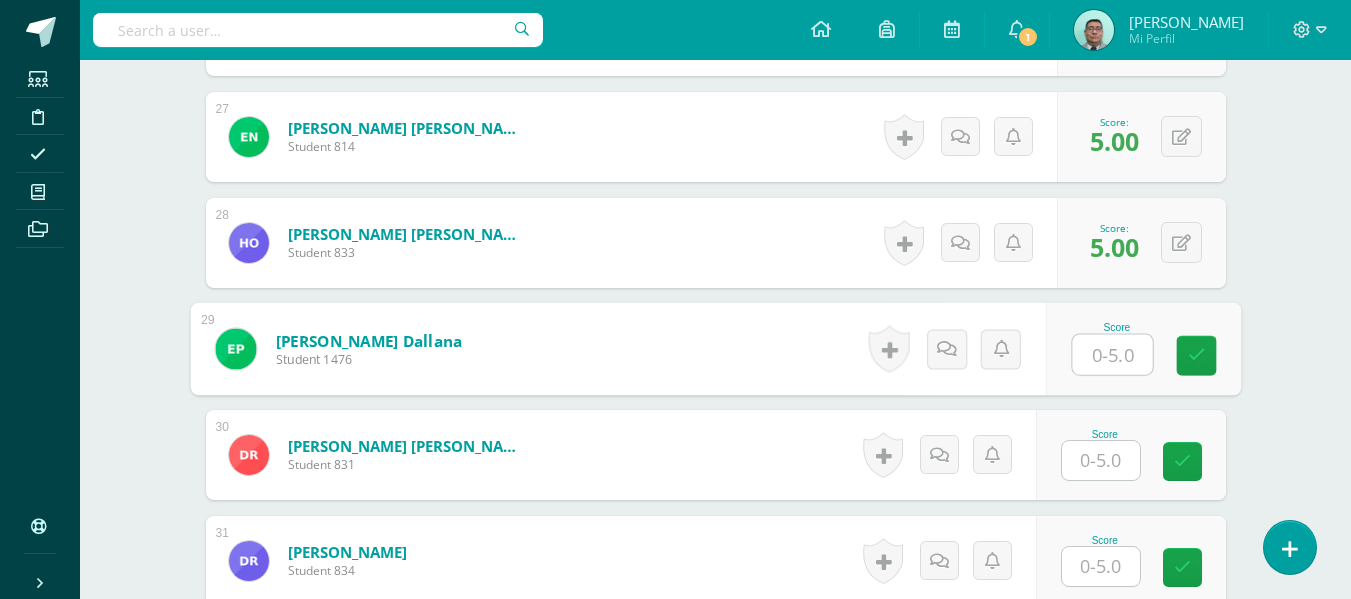 scroll, scrollTop: 3450, scrollLeft: 0, axis: vertical 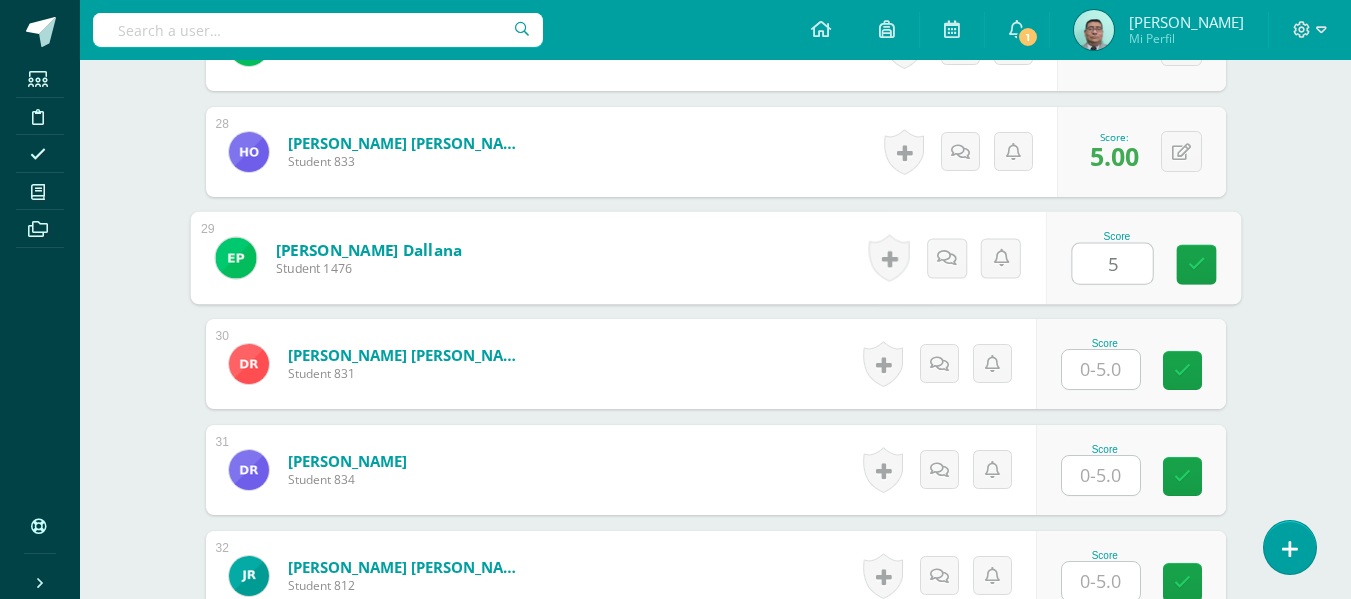 type on "5" 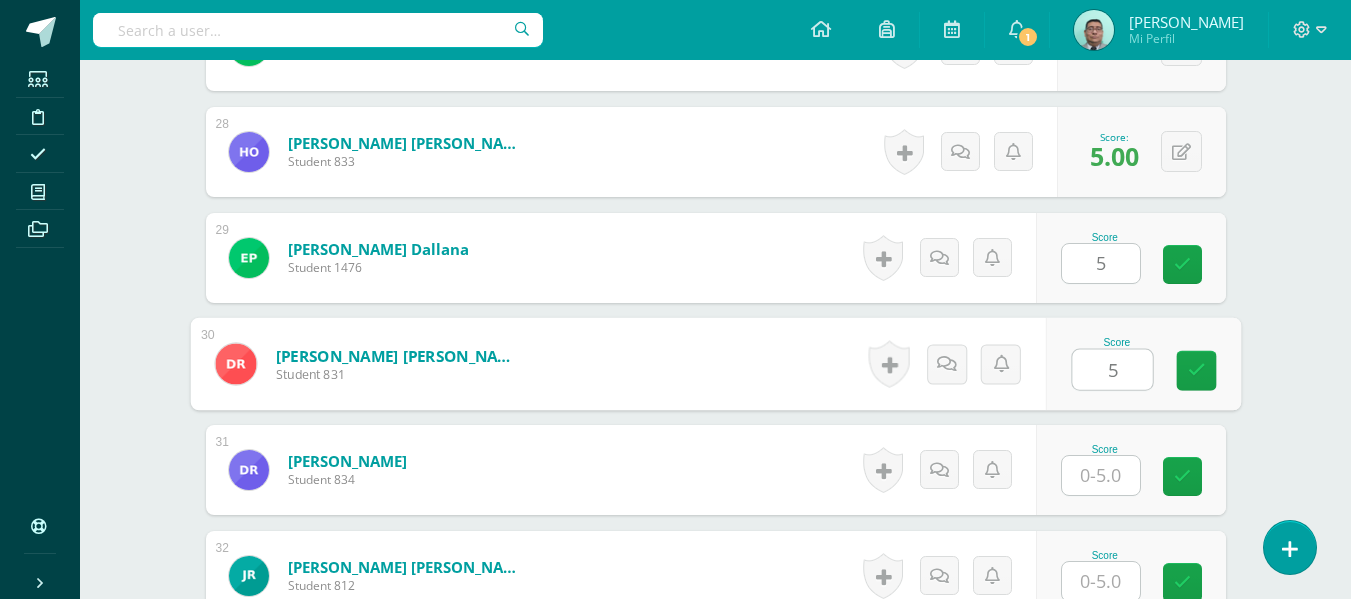 type on "5" 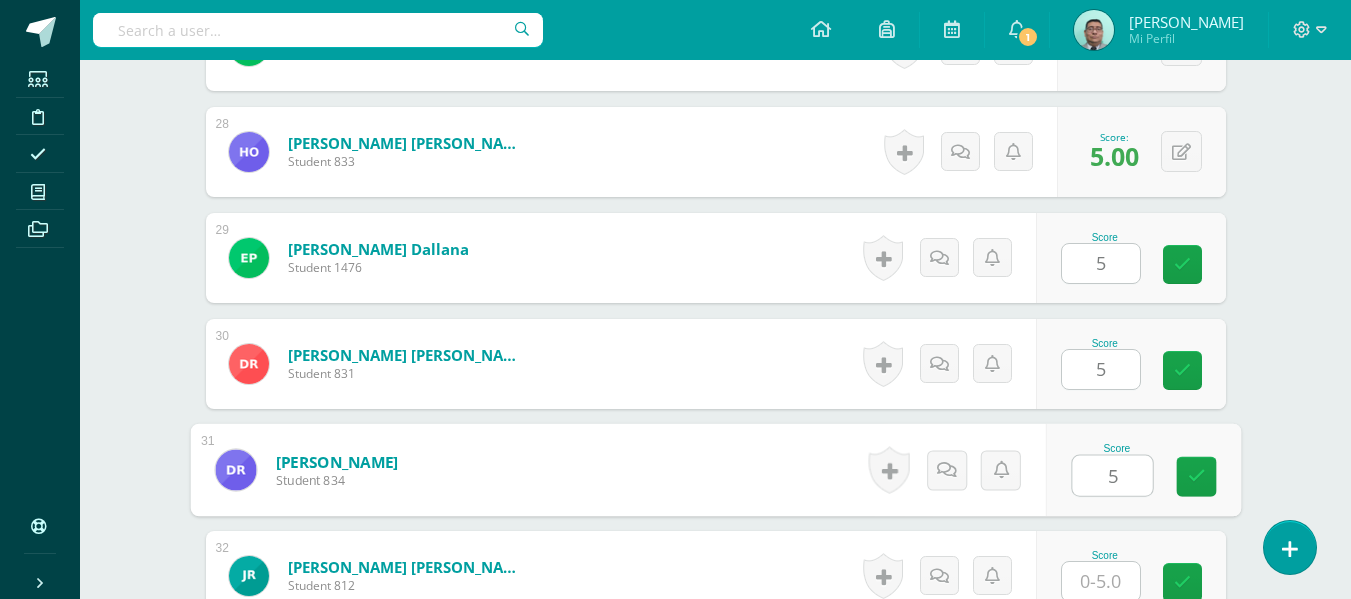 type on "5" 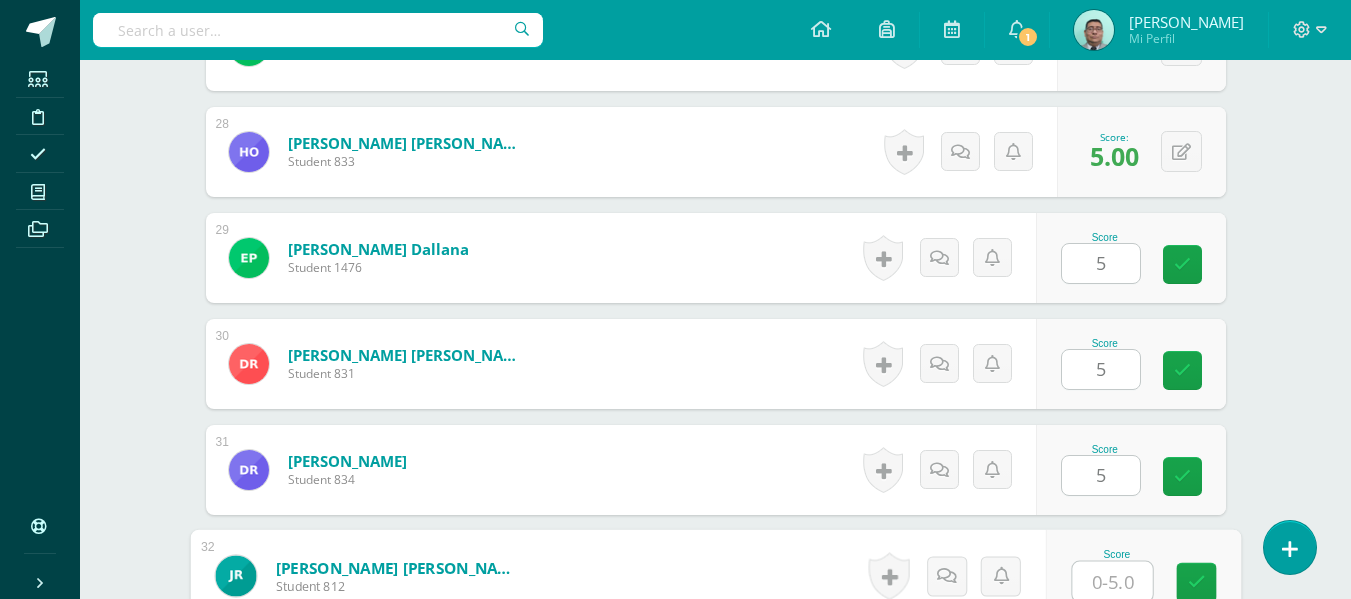 scroll, scrollTop: 3452, scrollLeft: 0, axis: vertical 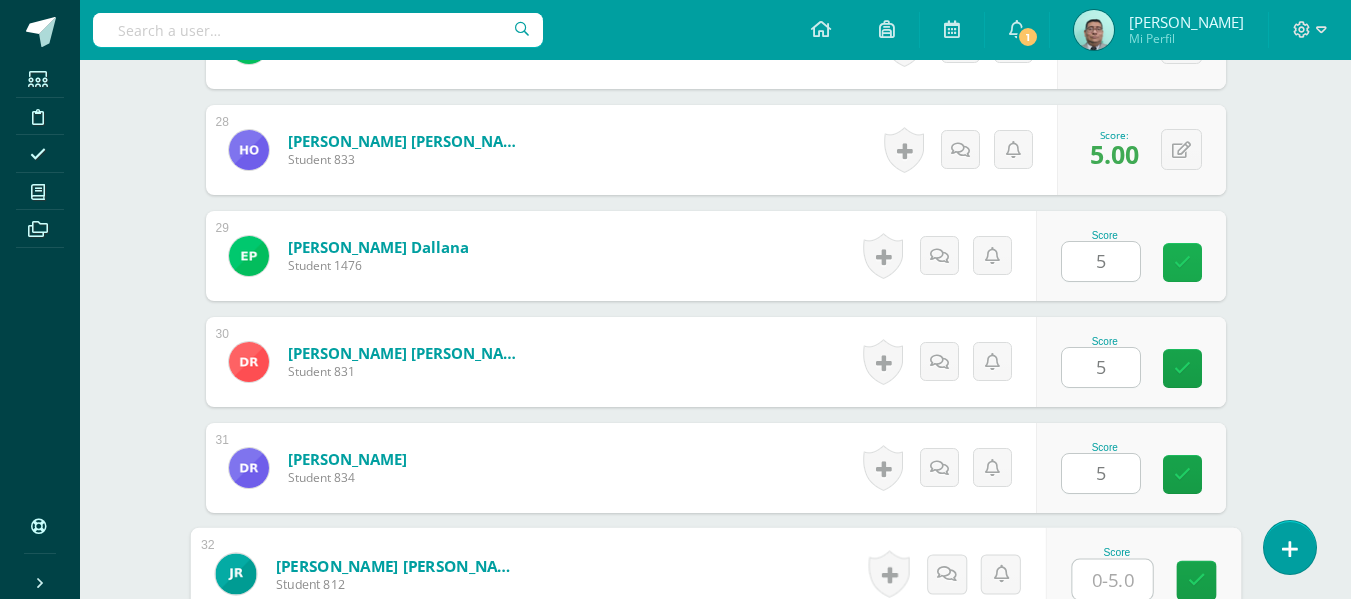 click at bounding box center [1182, 262] 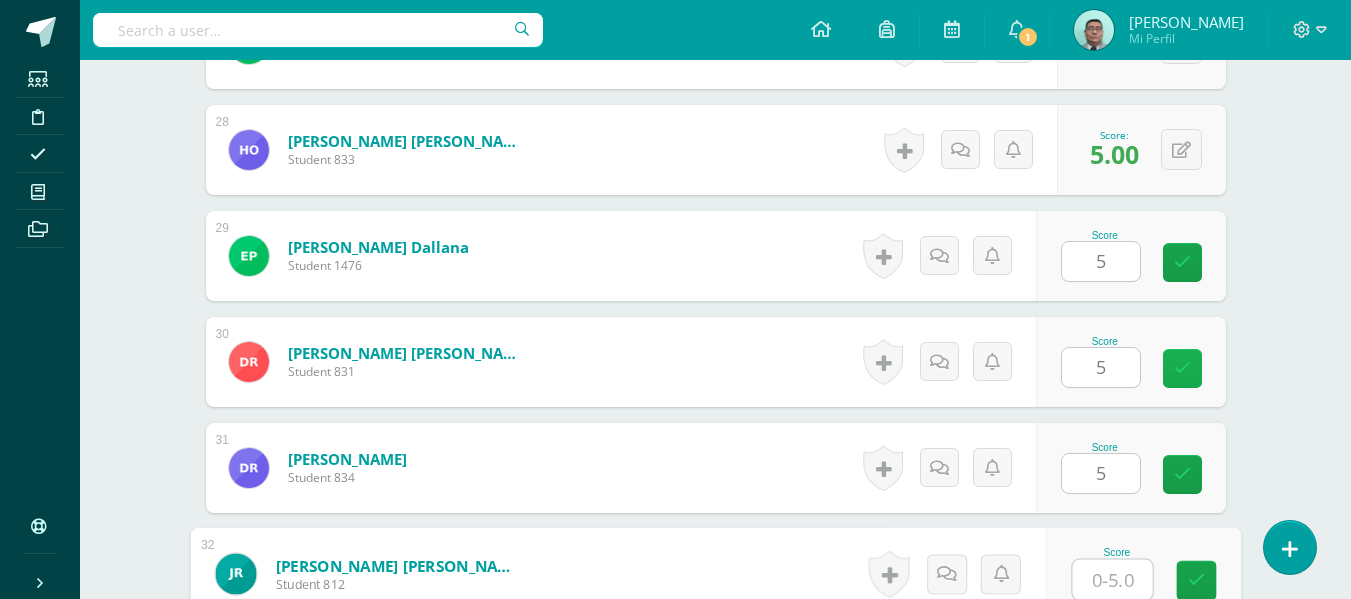 click at bounding box center (1182, 368) 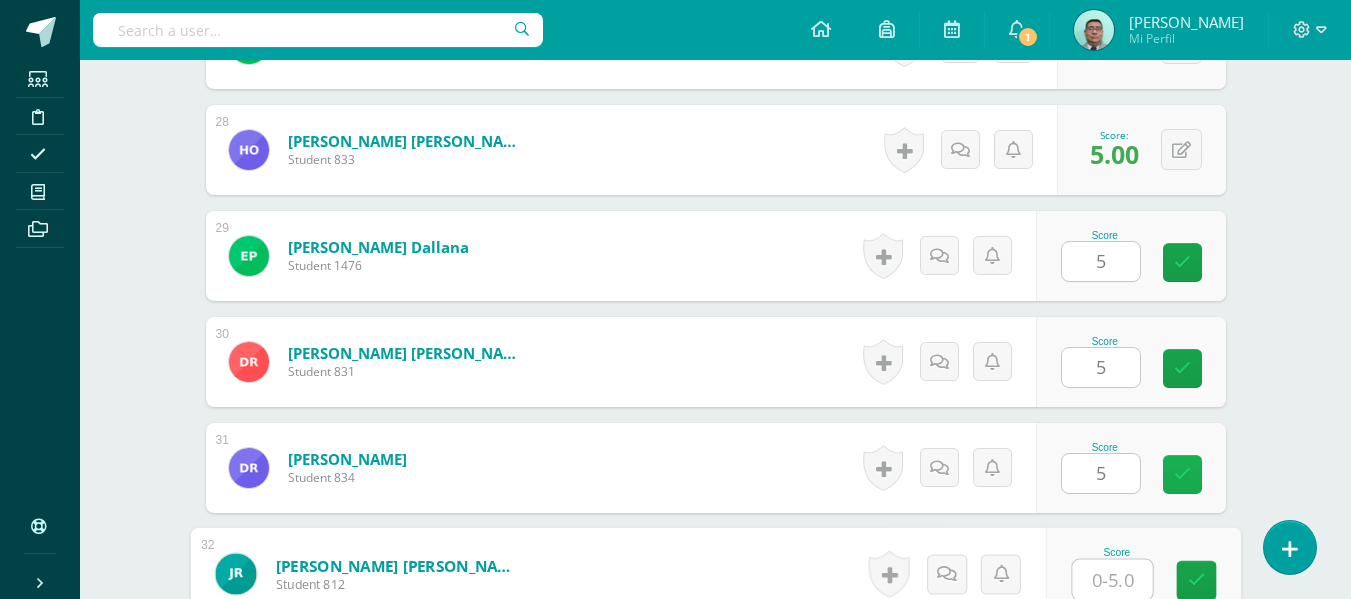 click at bounding box center (1182, 474) 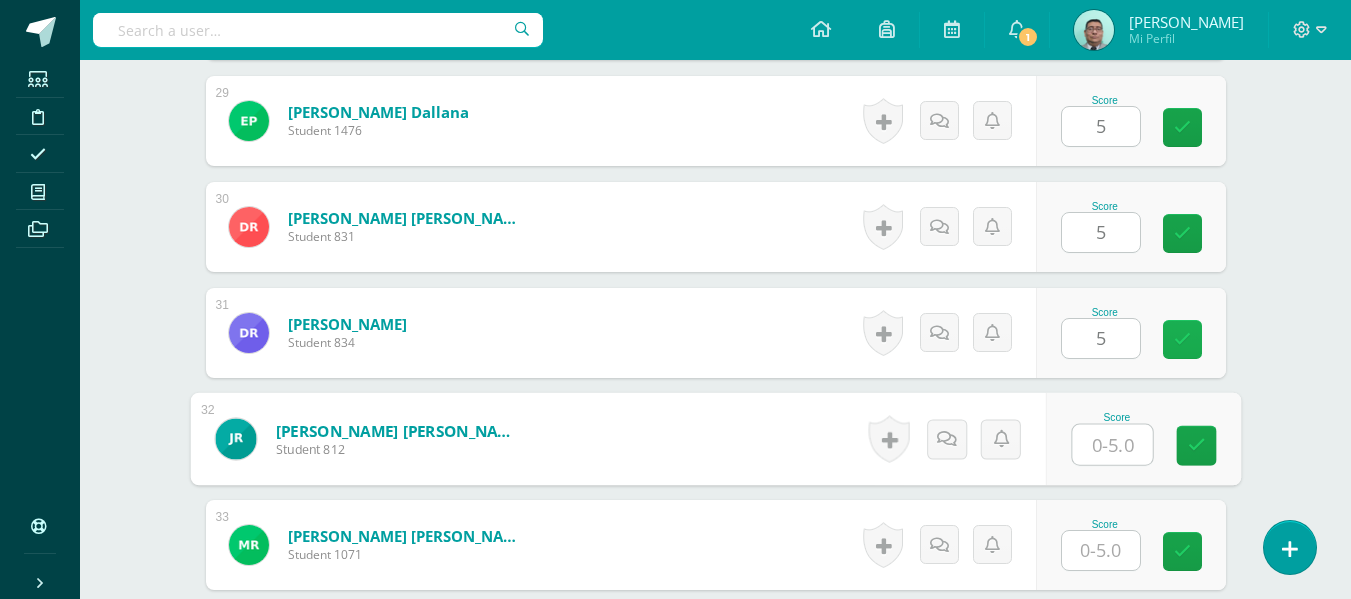scroll, scrollTop: 3589, scrollLeft: 0, axis: vertical 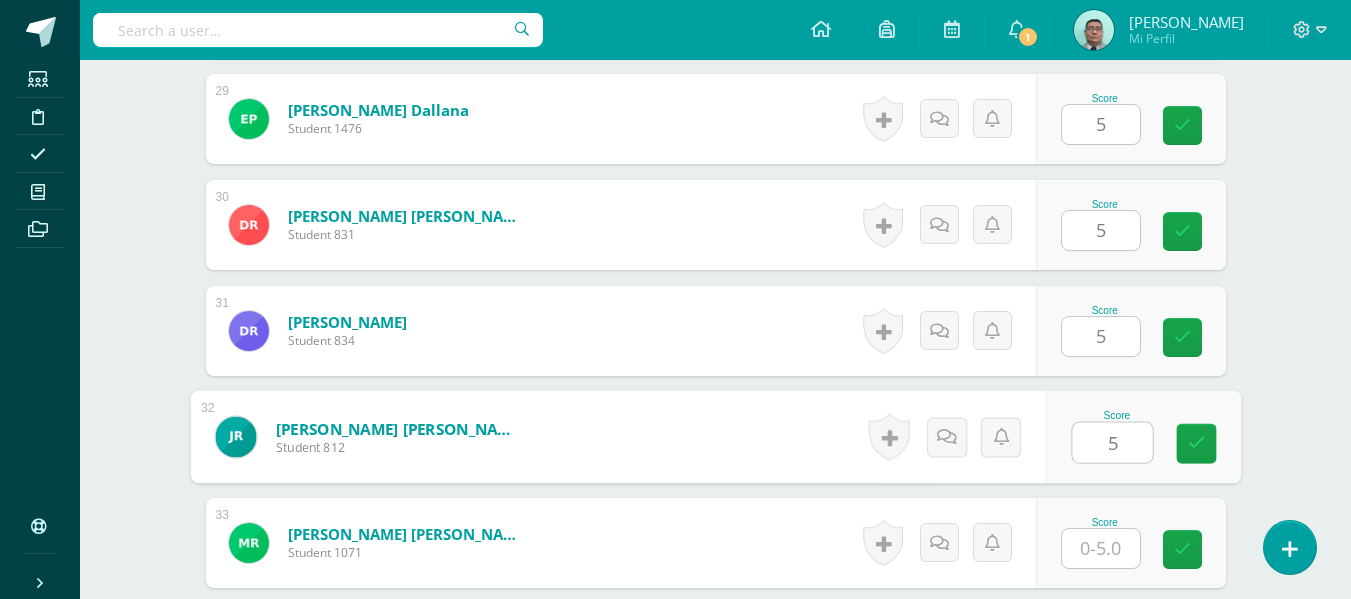 type on "5" 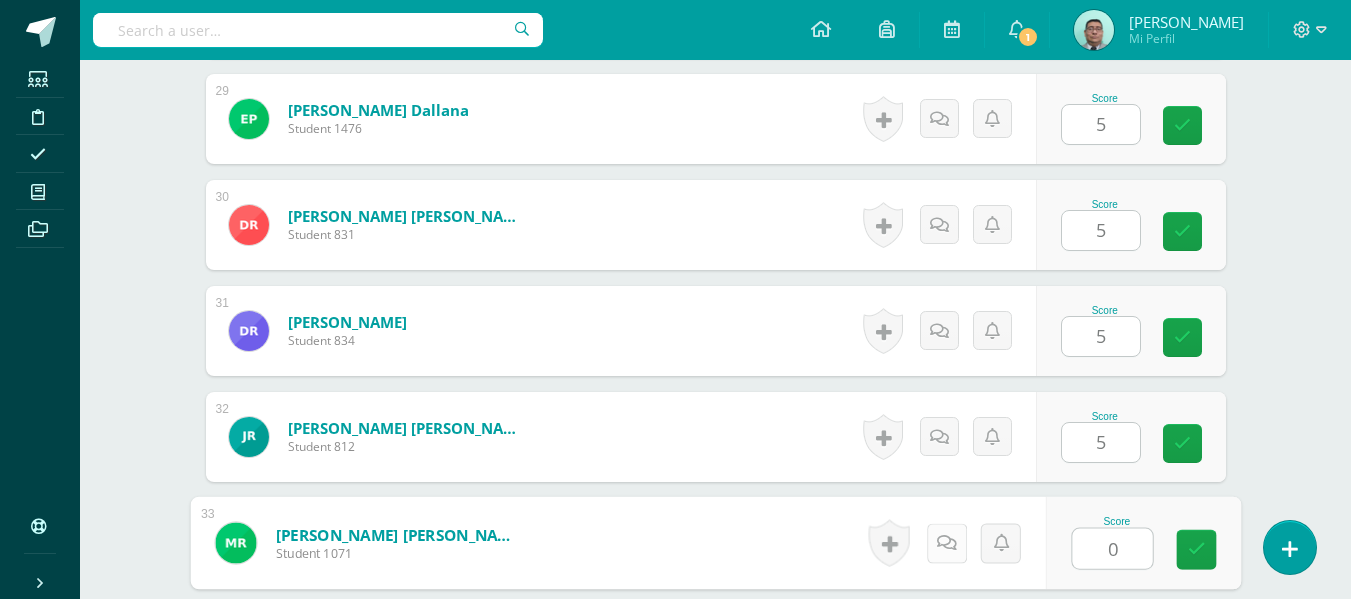 type on "0" 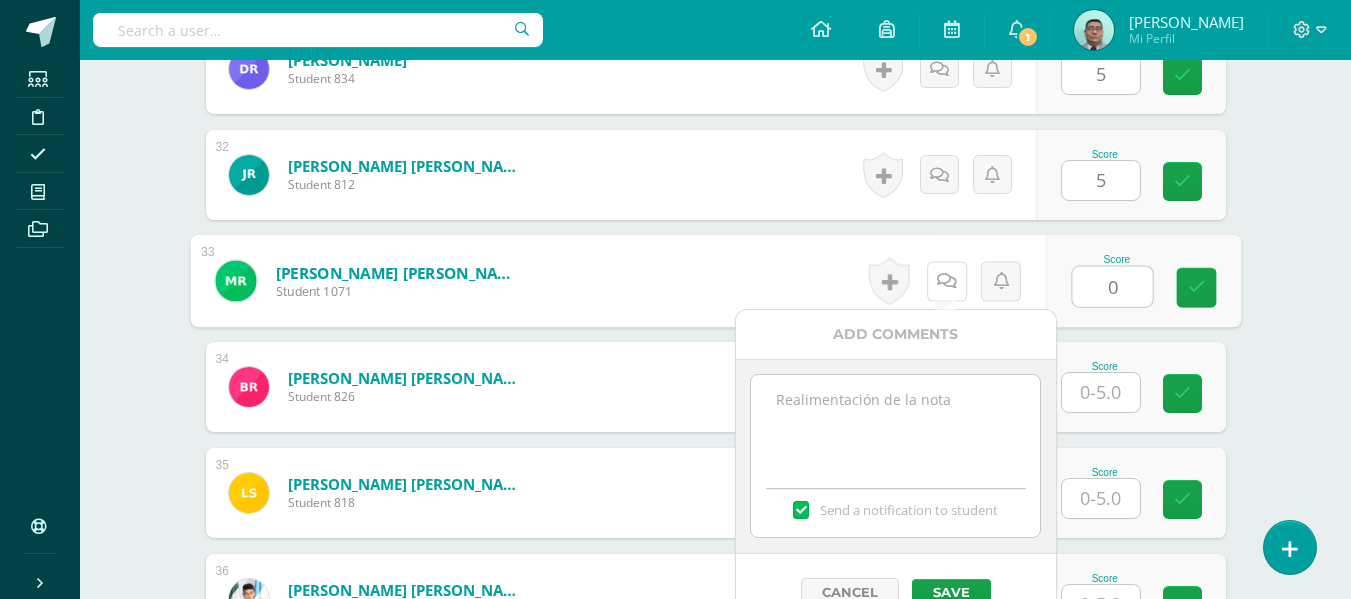 scroll, scrollTop: 3849, scrollLeft: 0, axis: vertical 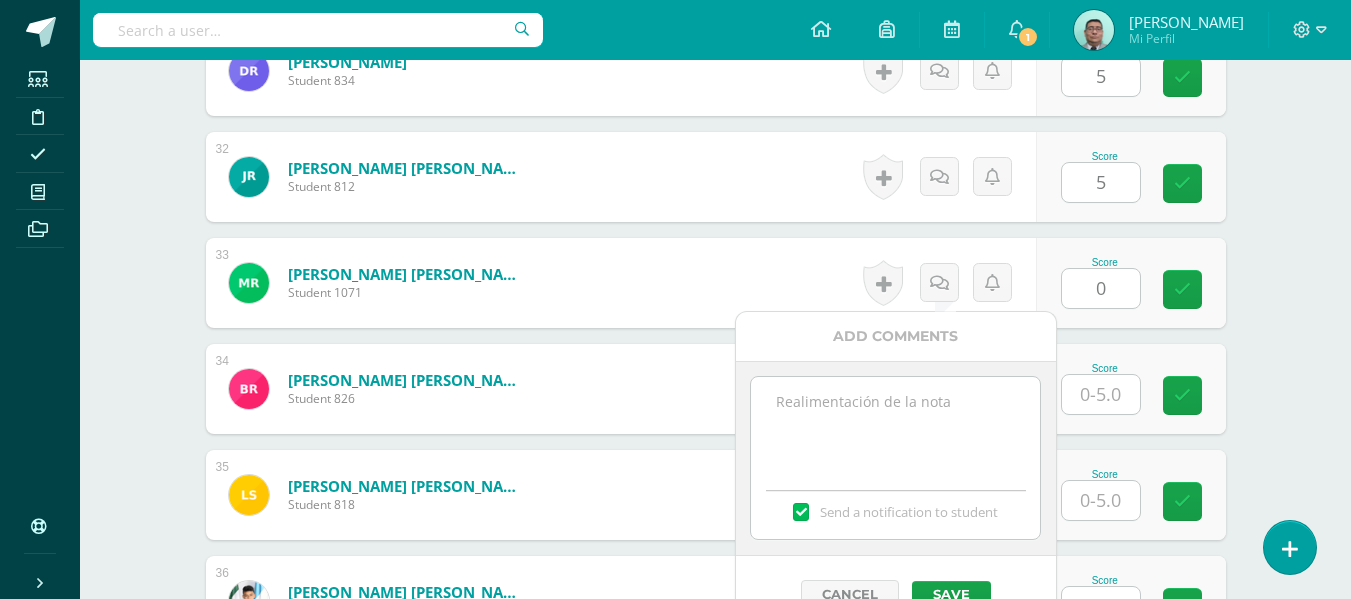 click at bounding box center (895, 427) 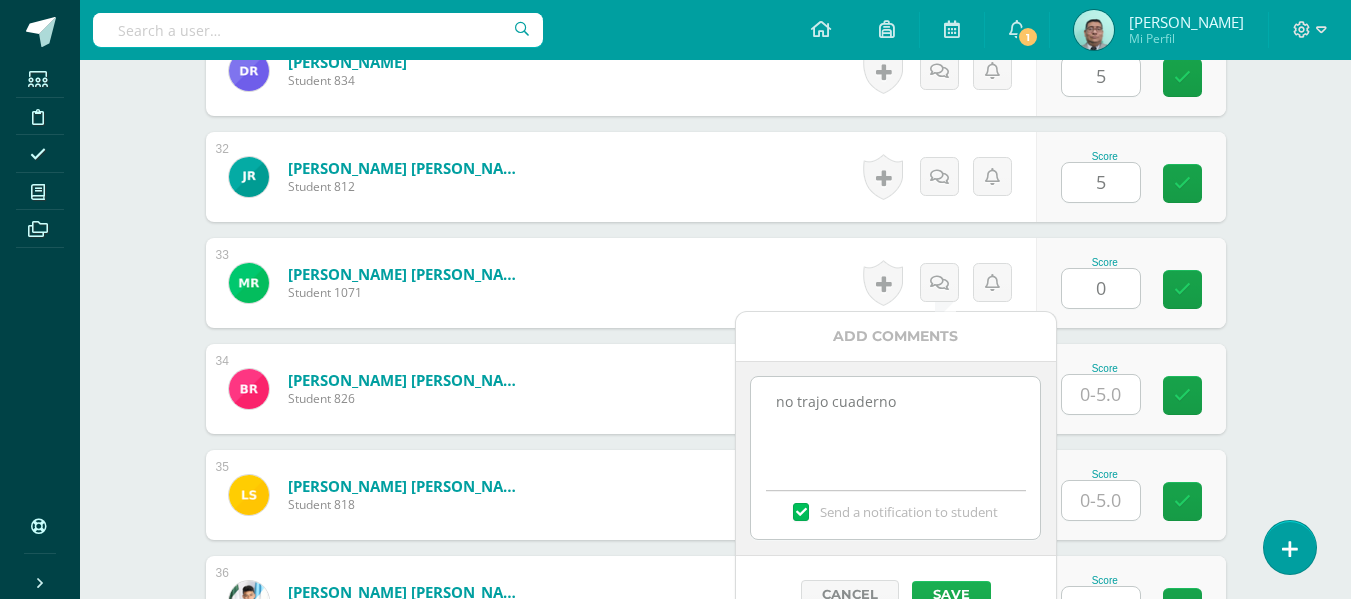 type on "no trajo cuaderno" 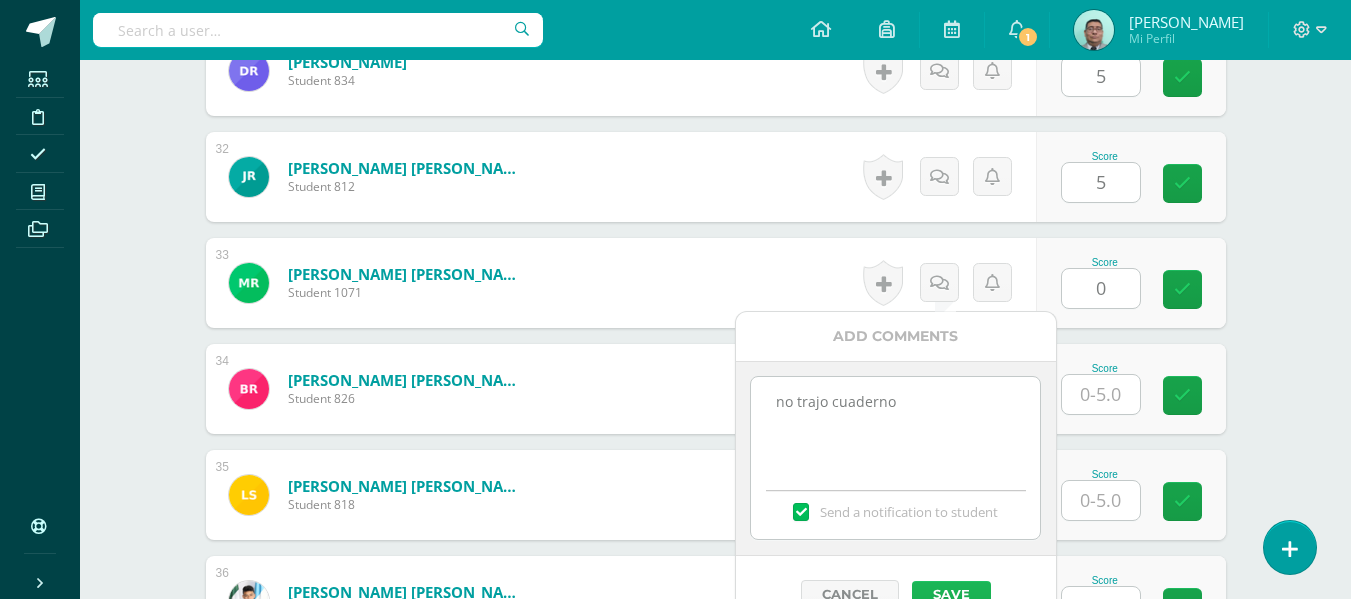 click on "Save" at bounding box center [951, 594] 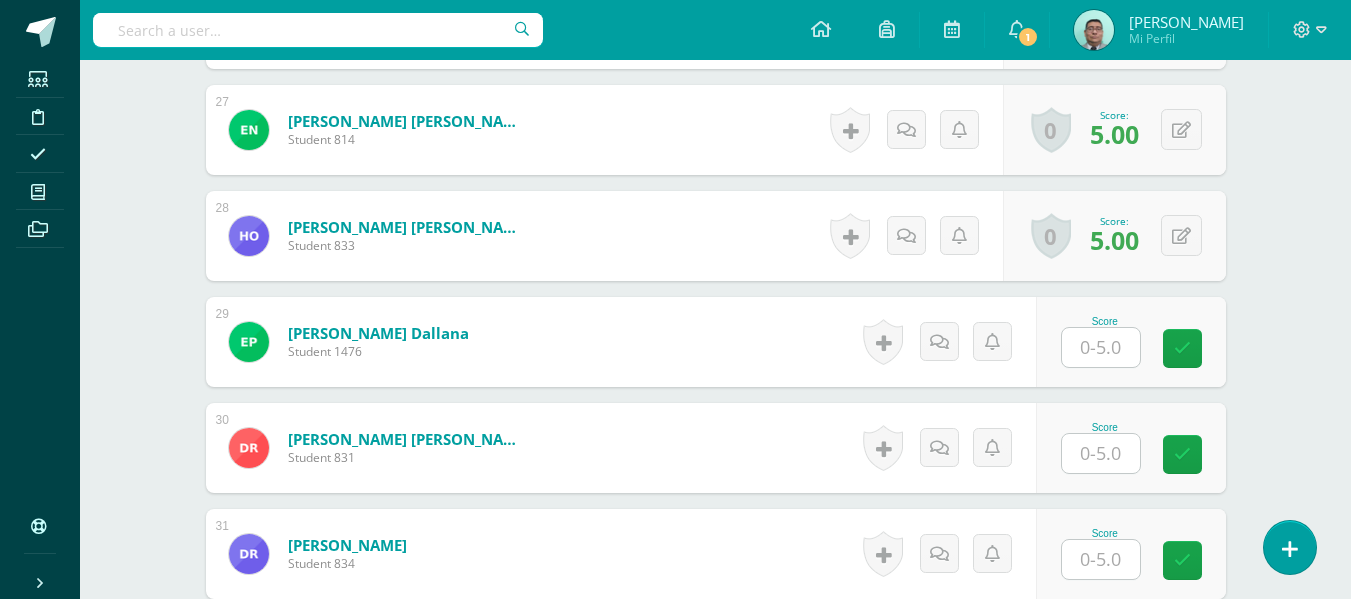 scroll, scrollTop: 3367, scrollLeft: 0, axis: vertical 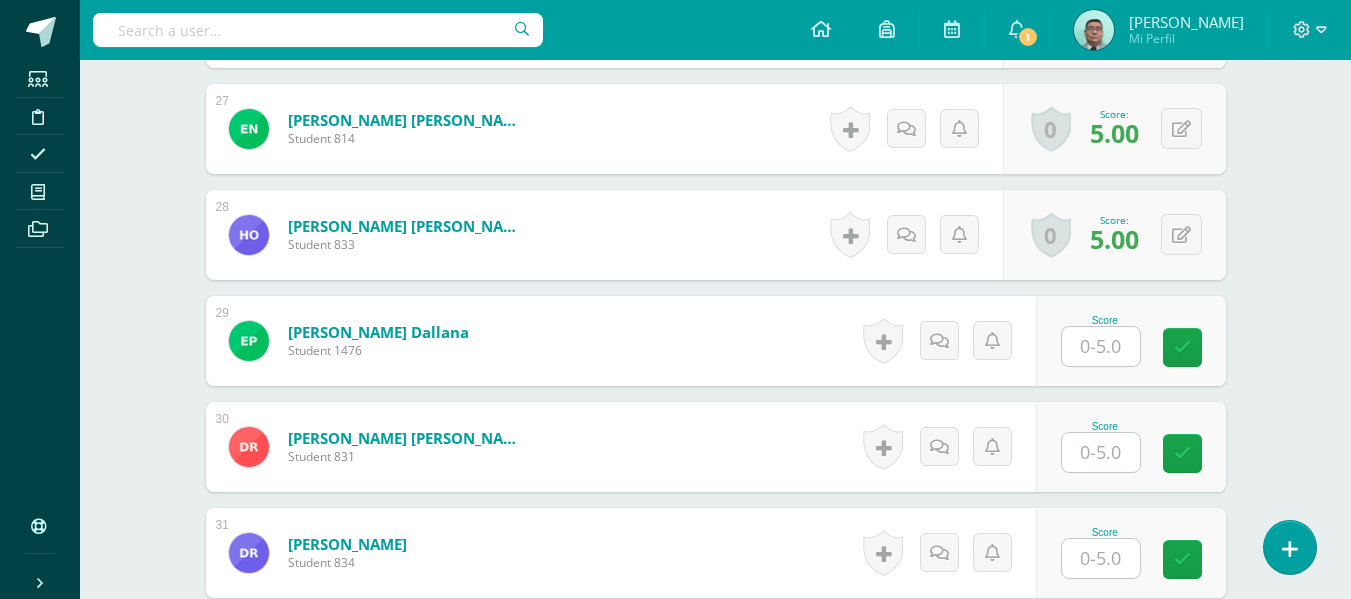 click at bounding box center (1101, 346) 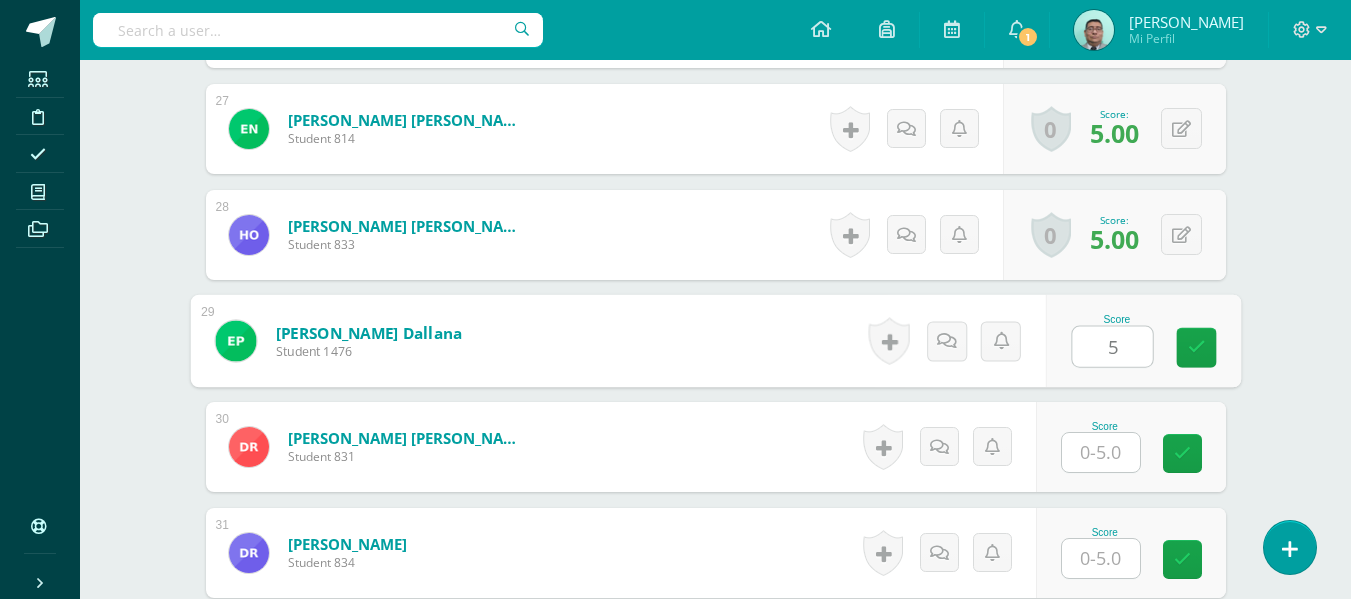 type on "5" 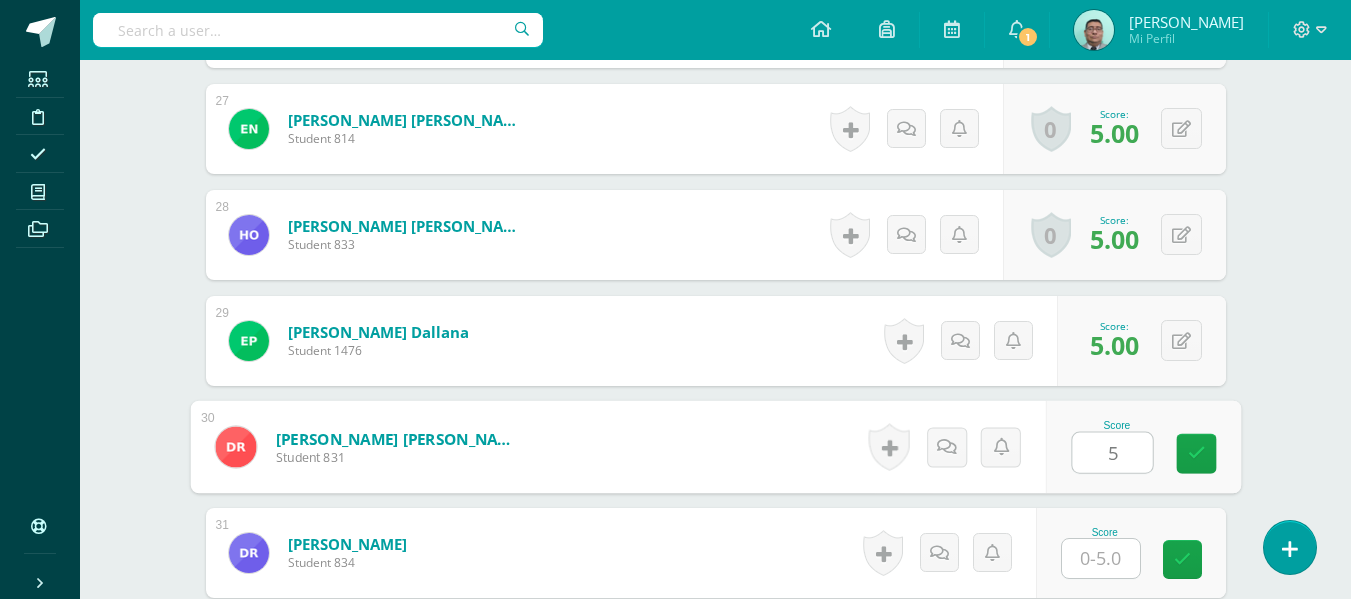 type on "5" 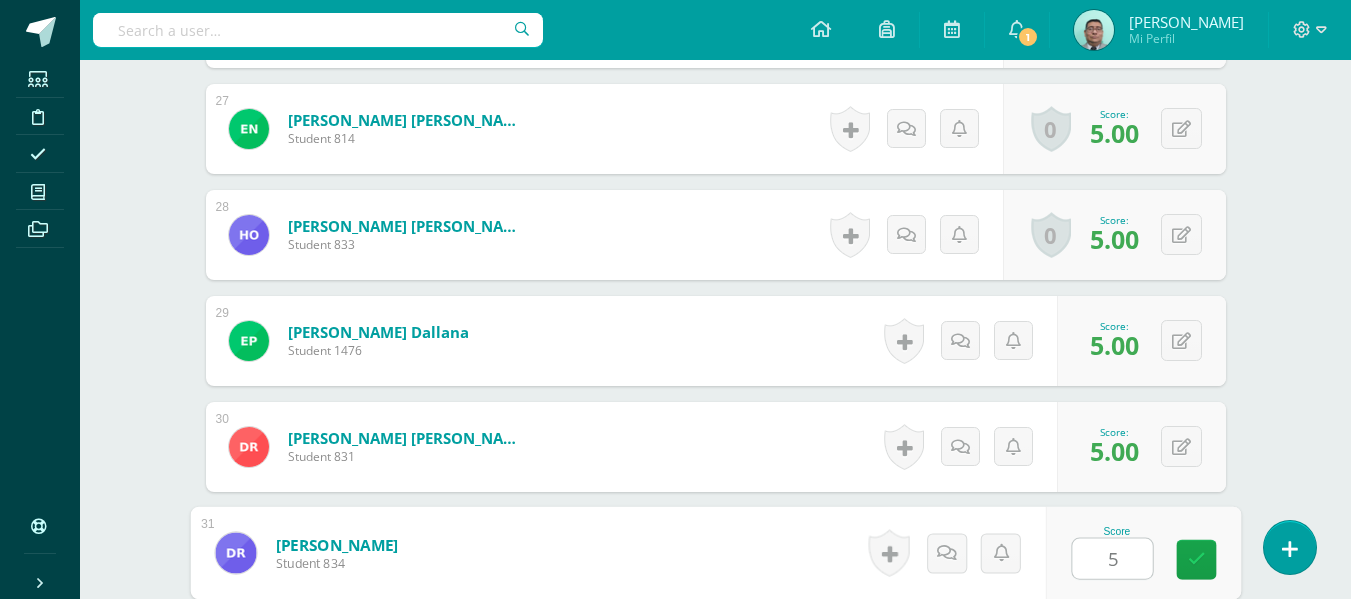 type on "5" 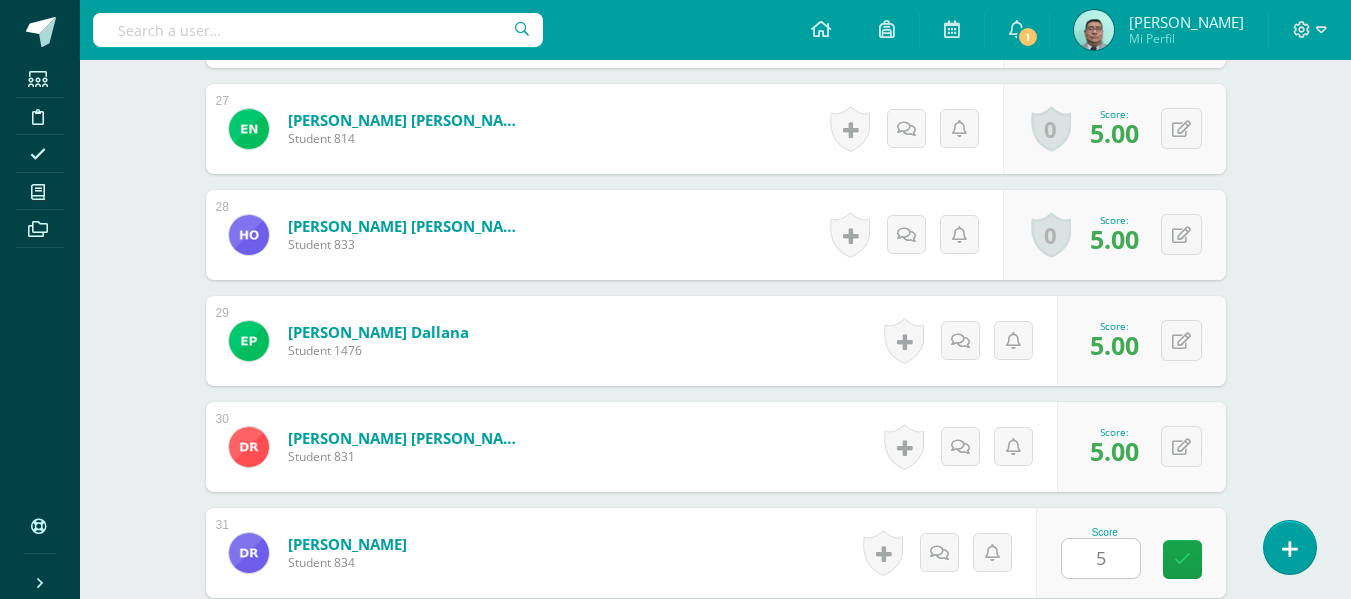 scroll, scrollTop: 3732, scrollLeft: 0, axis: vertical 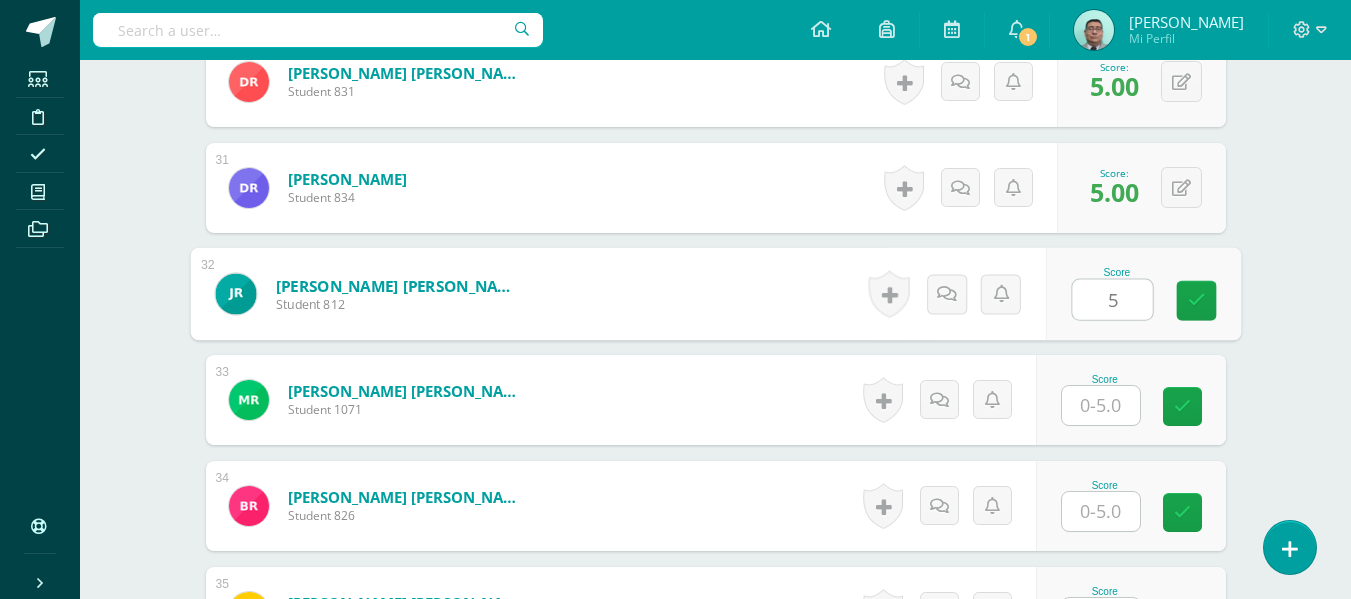 type on "5" 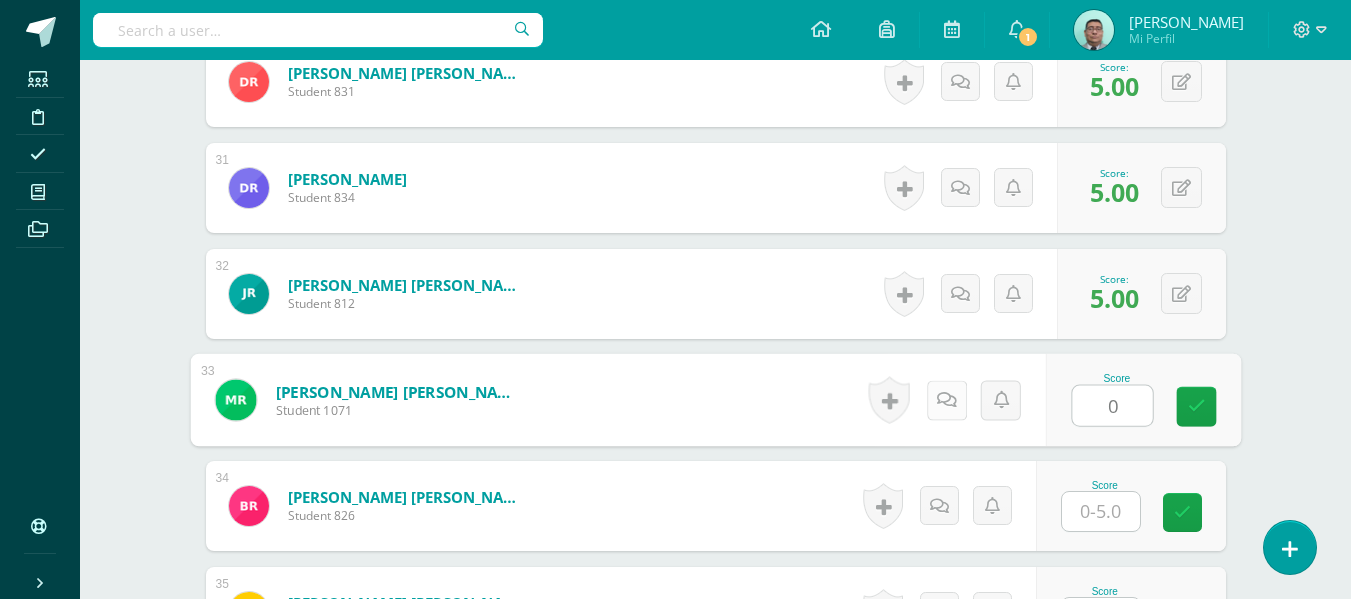 type on "0" 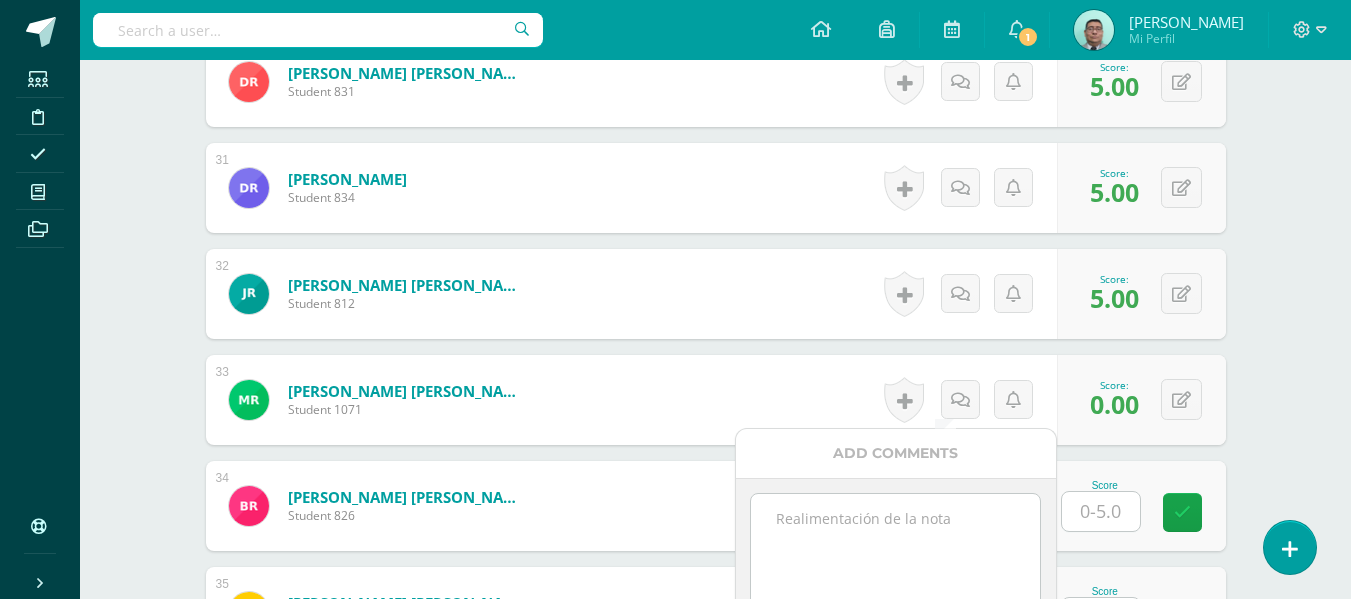 click at bounding box center [895, 544] 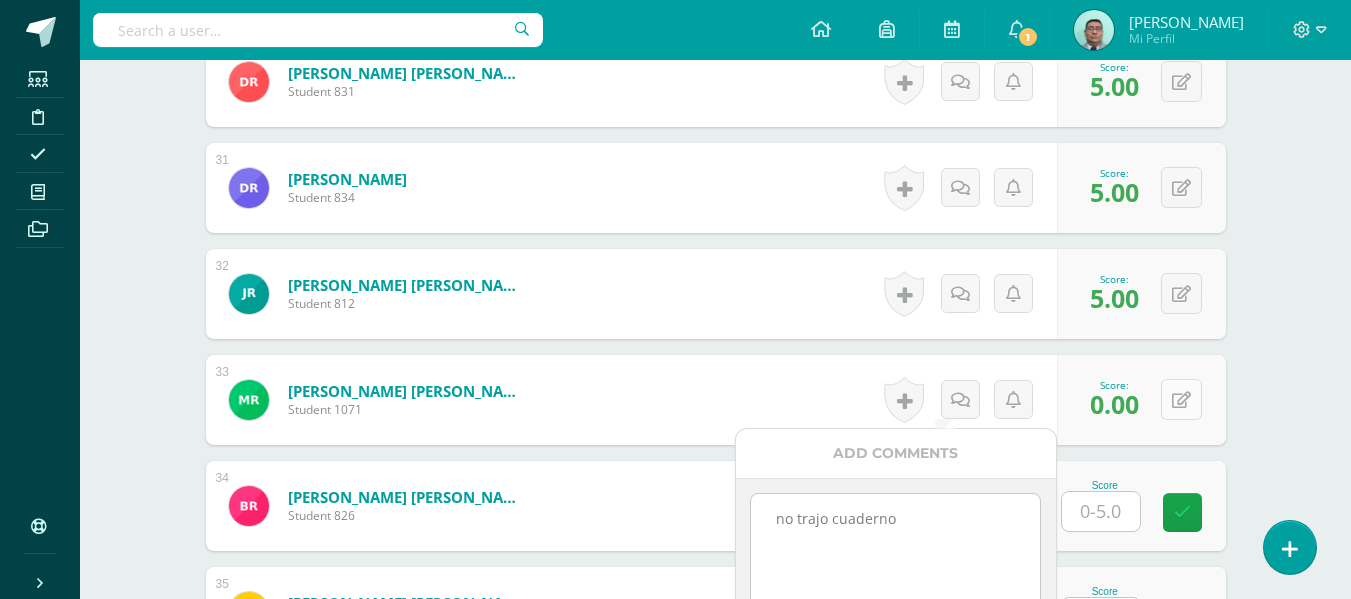 type on "no trajo cuaderno" 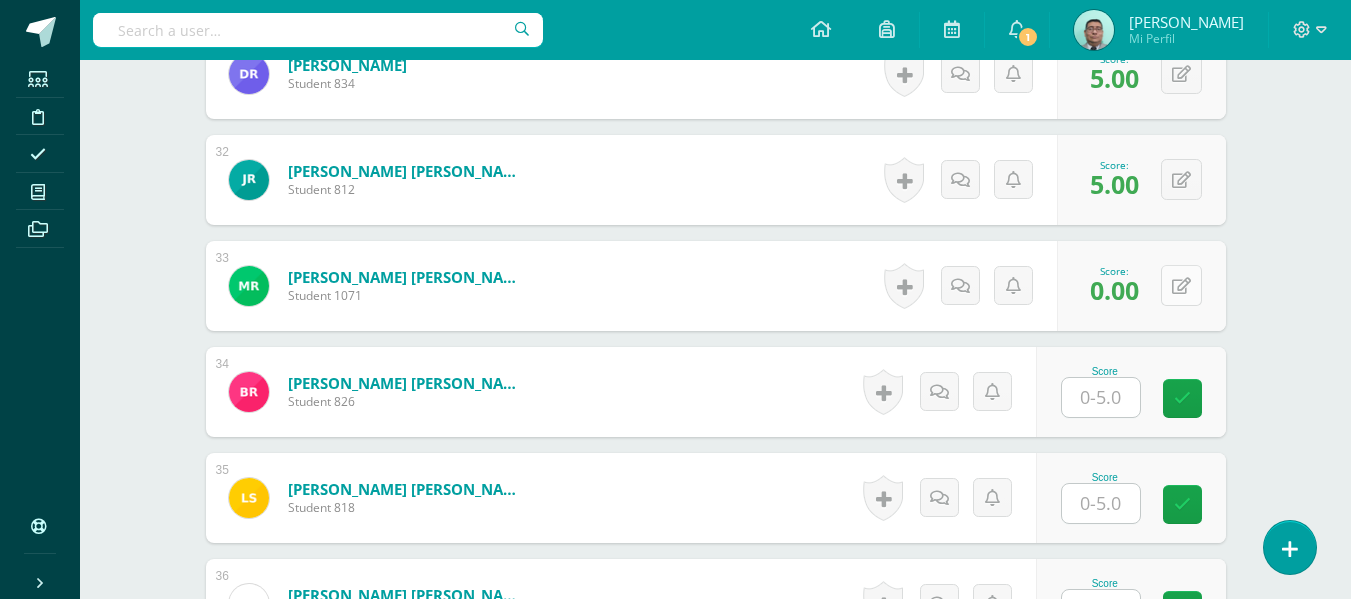 scroll, scrollTop: 3867, scrollLeft: 0, axis: vertical 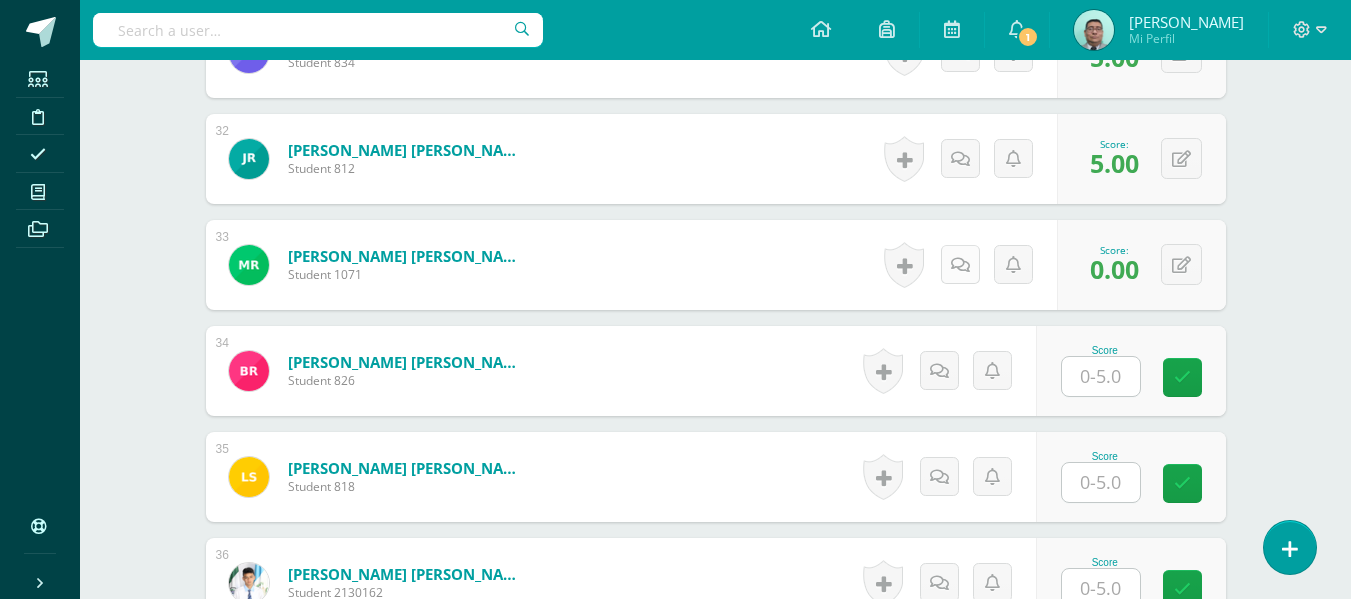 click at bounding box center [960, 264] 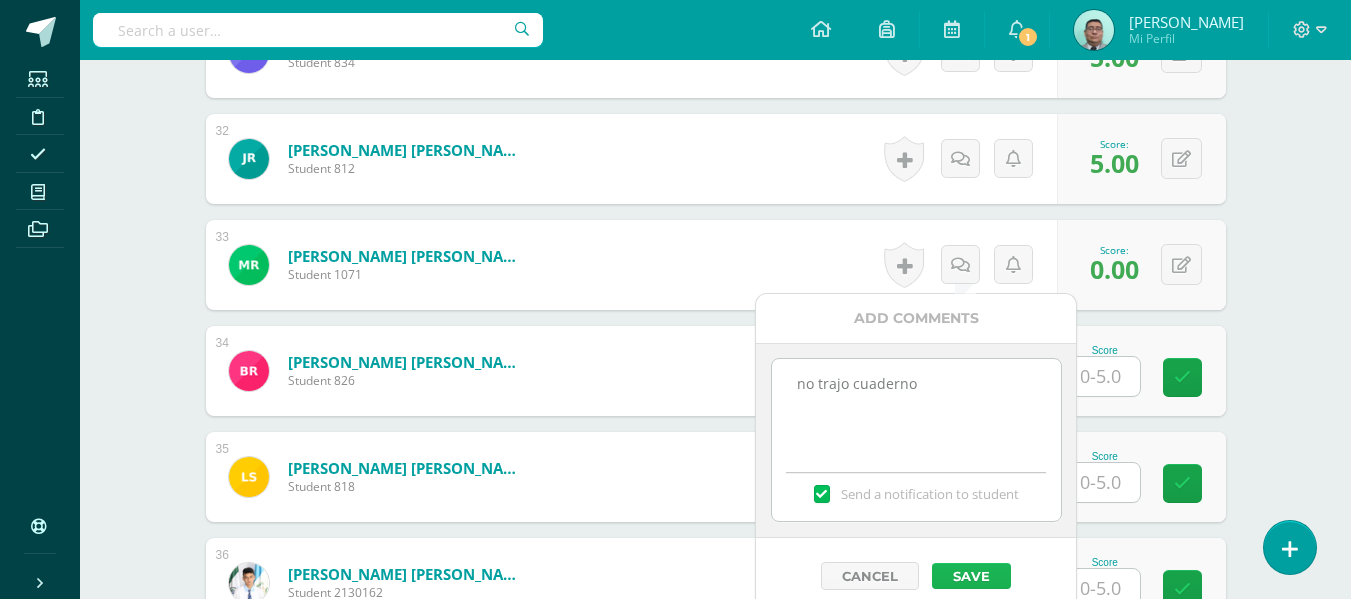 click on "Save" at bounding box center (971, 576) 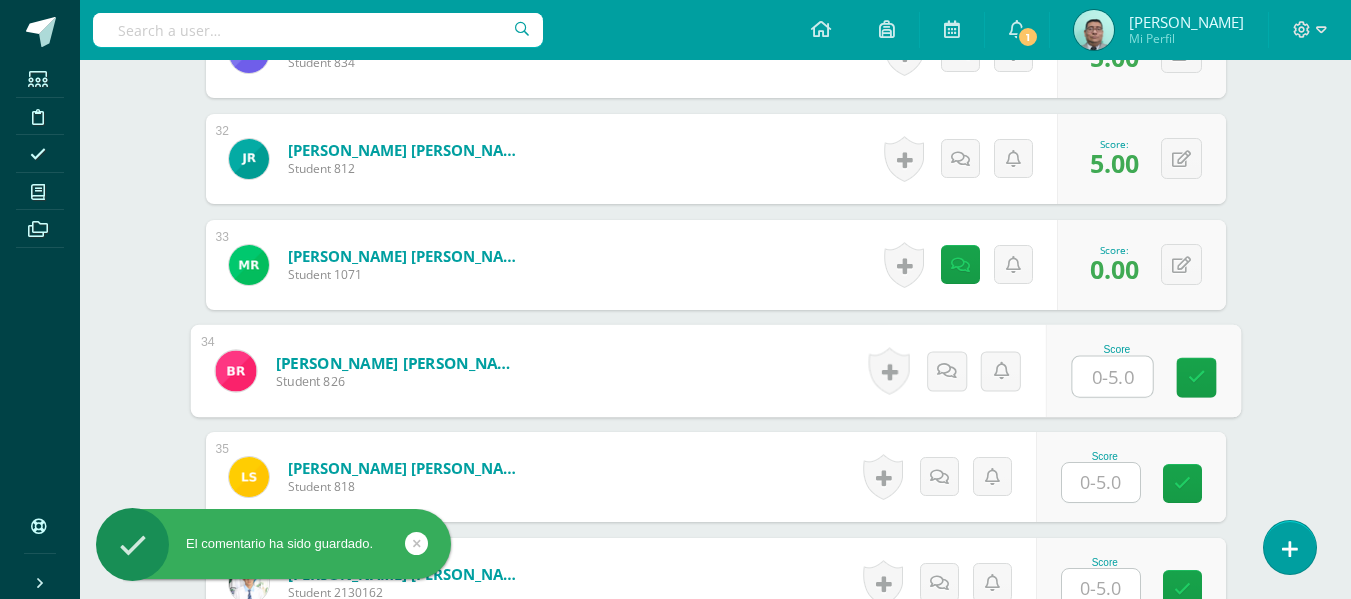 click at bounding box center (1112, 377) 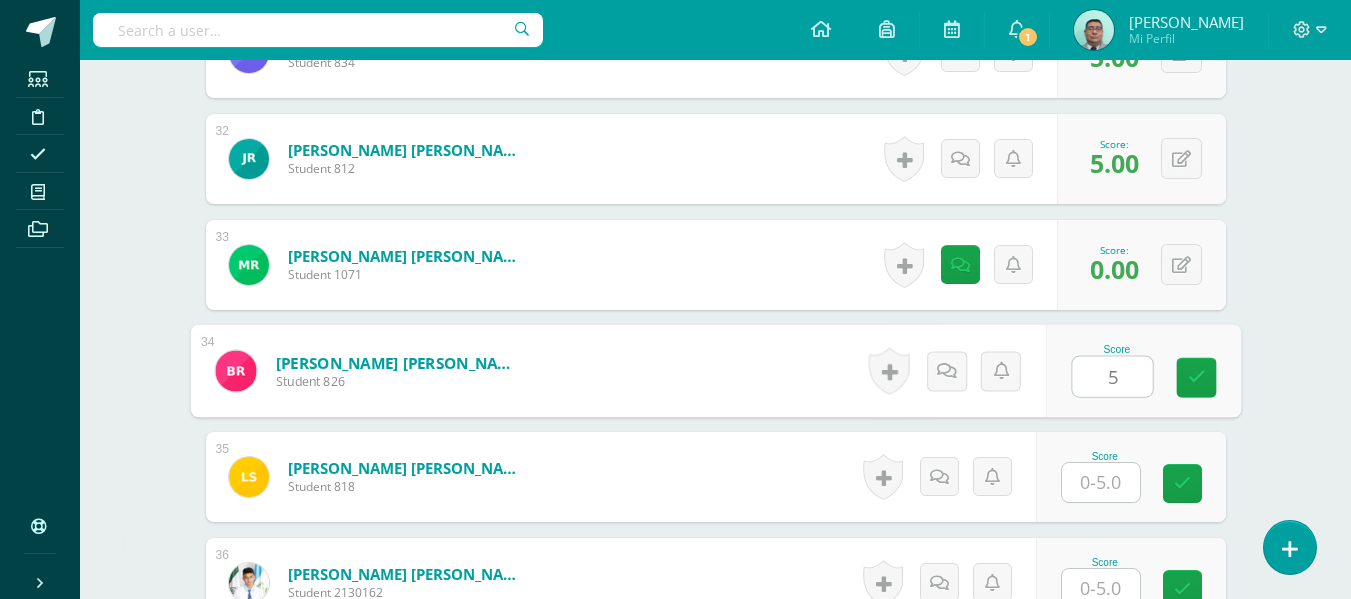 type on "5" 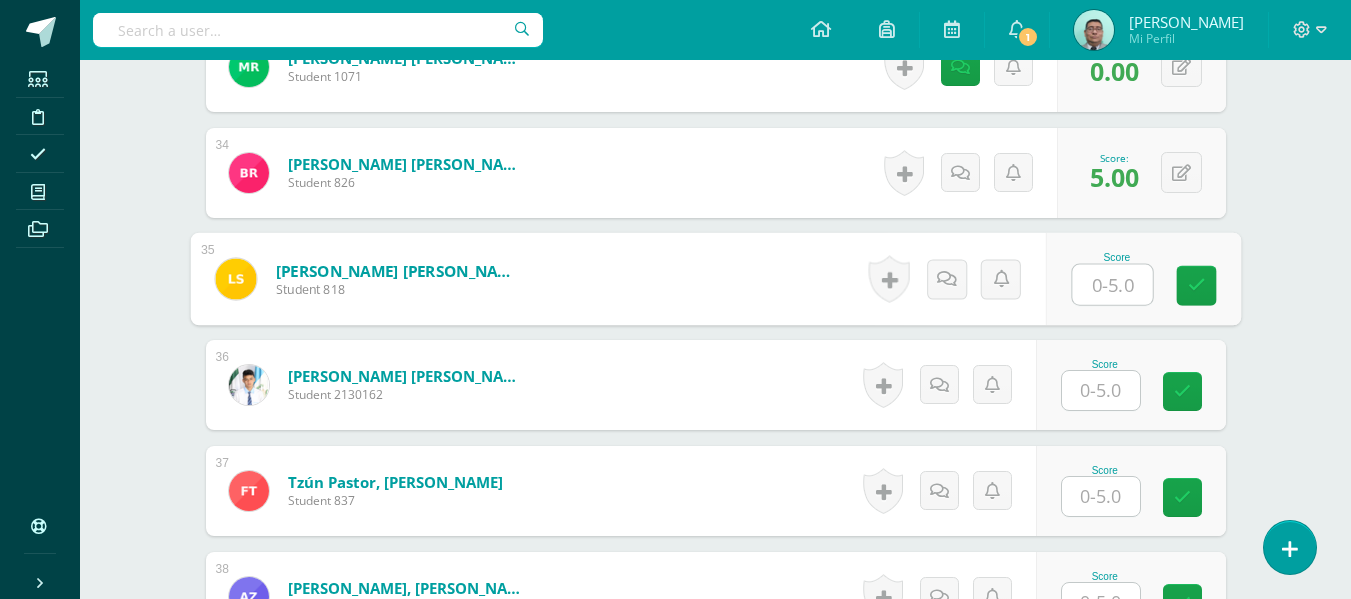 scroll, scrollTop: 4075, scrollLeft: 0, axis: vertical 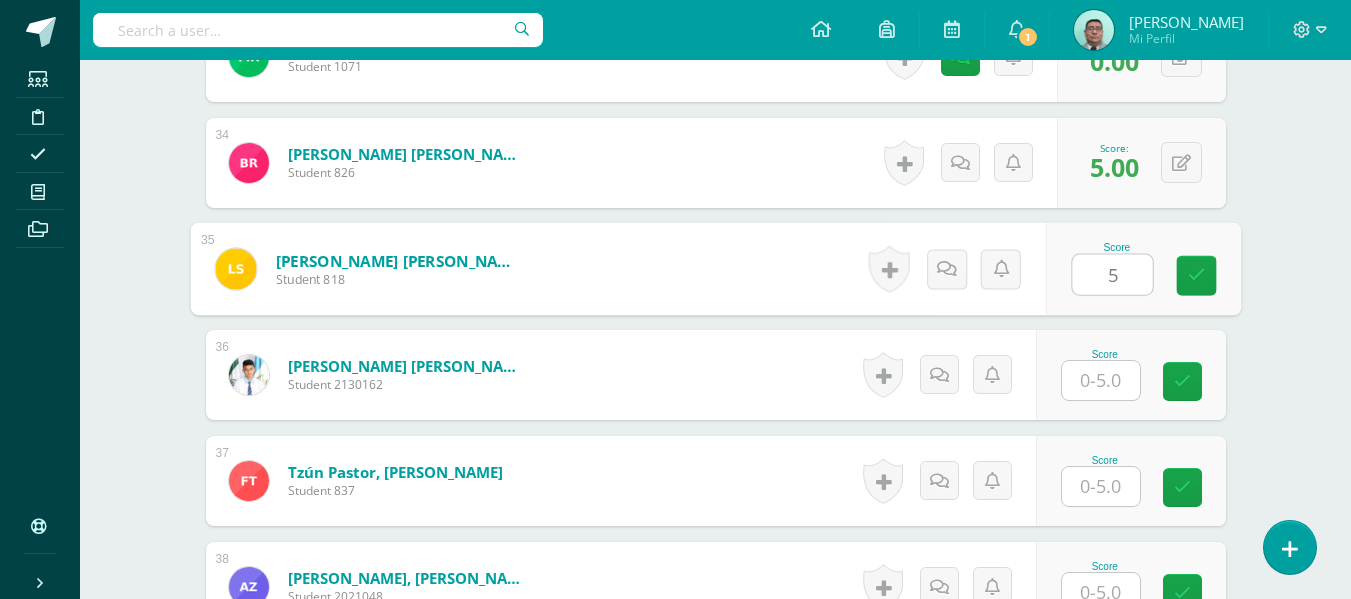 type on "5" 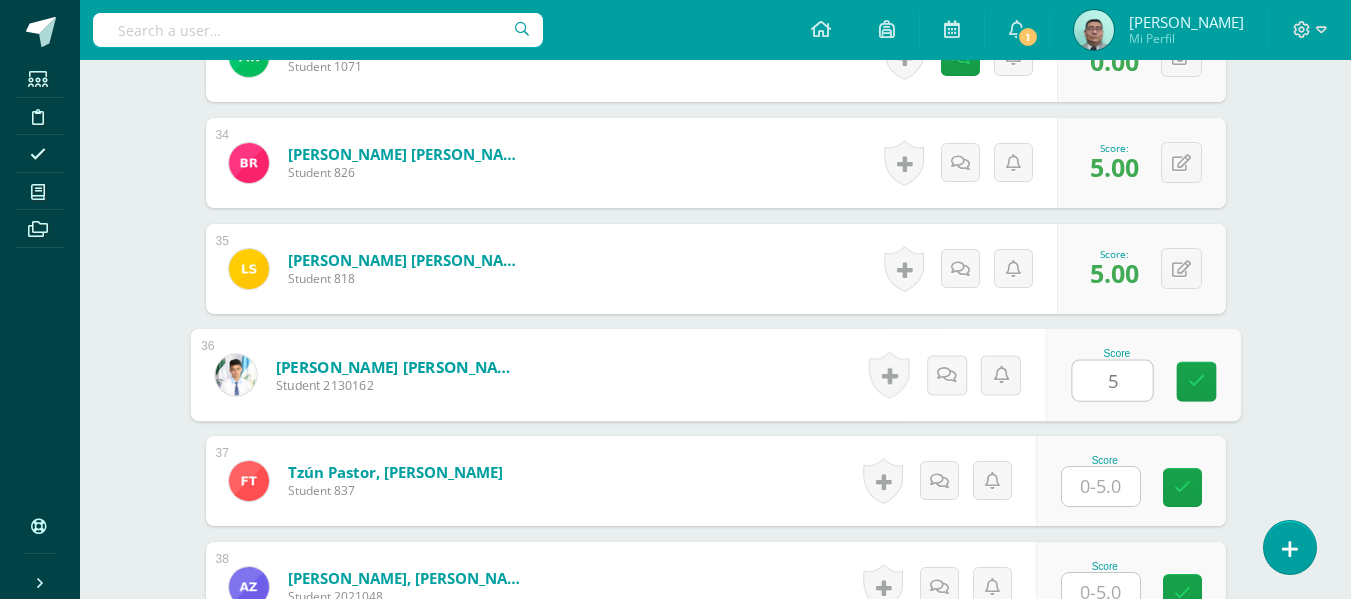 type on "5" 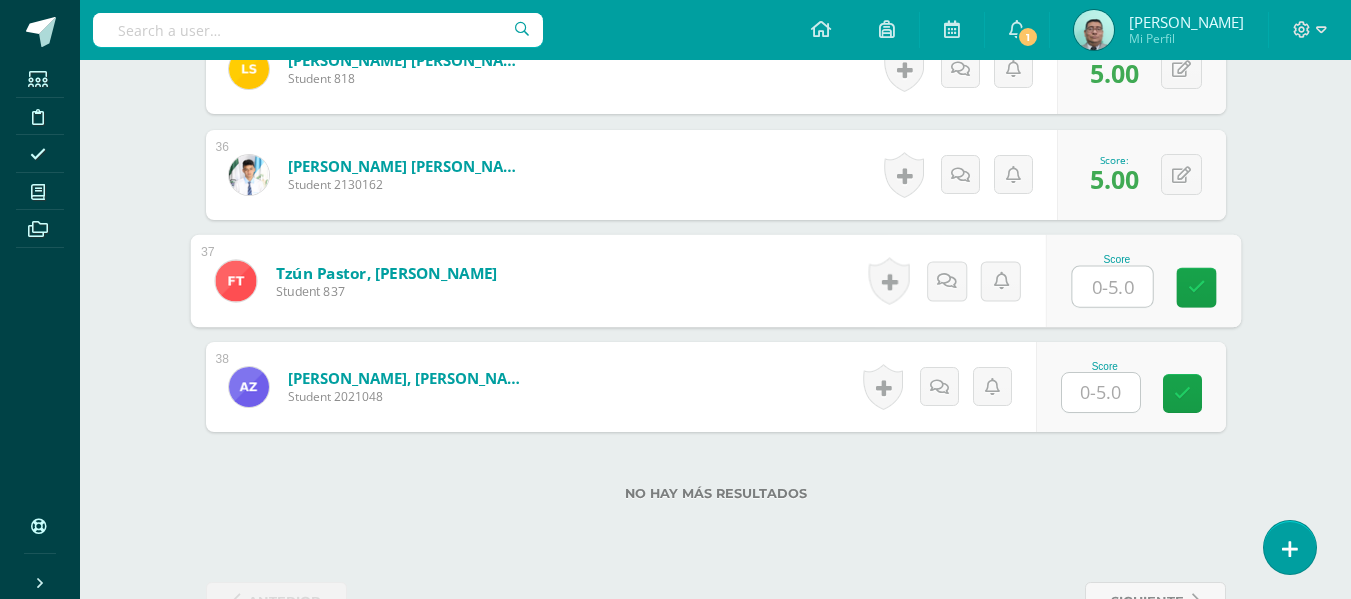 scroll, scrollTop: 4337, scrollLeft: 0, axis: vertical 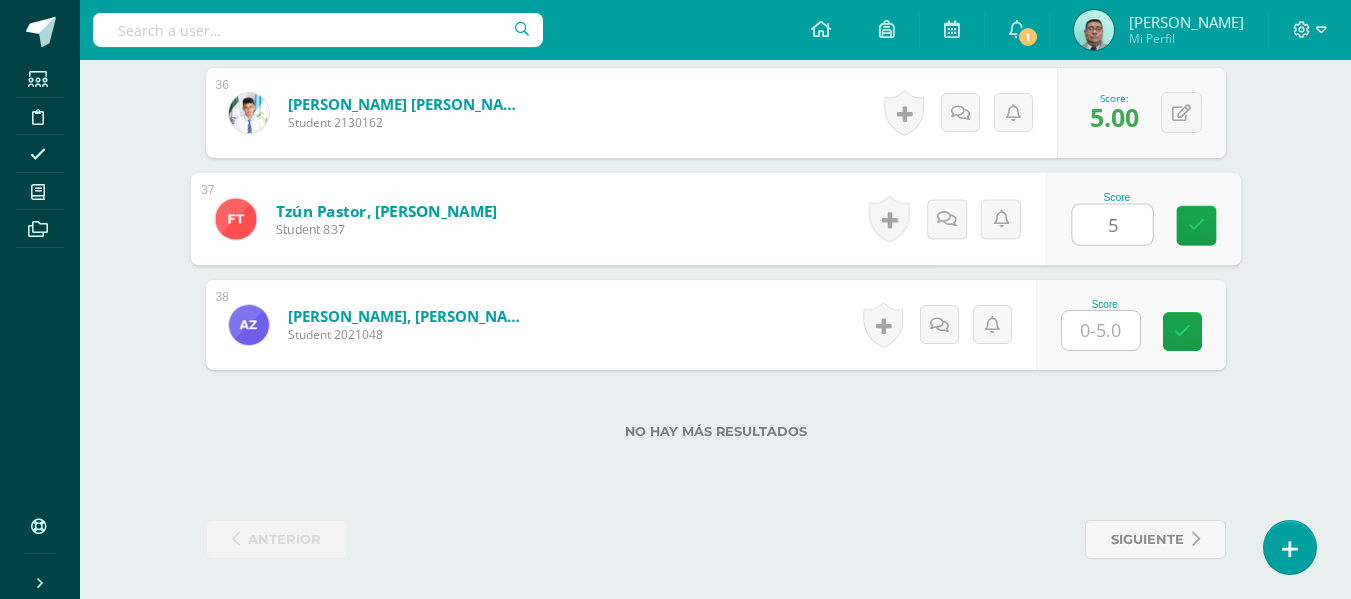 type on "5" 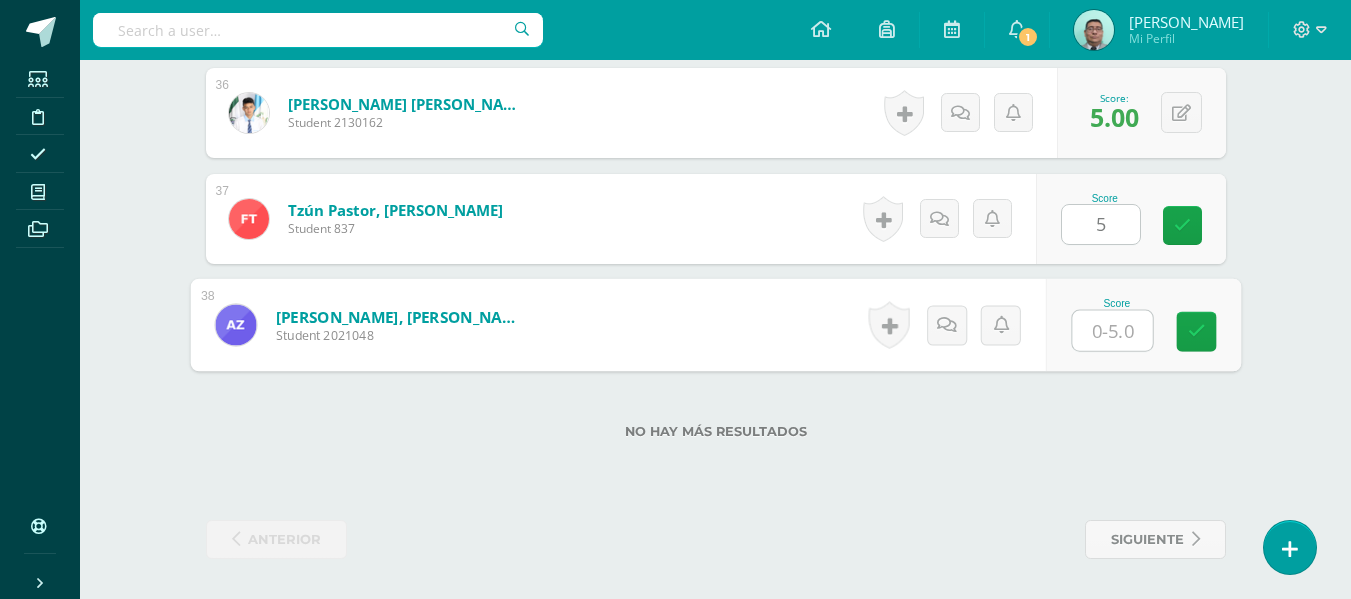 type on "5" 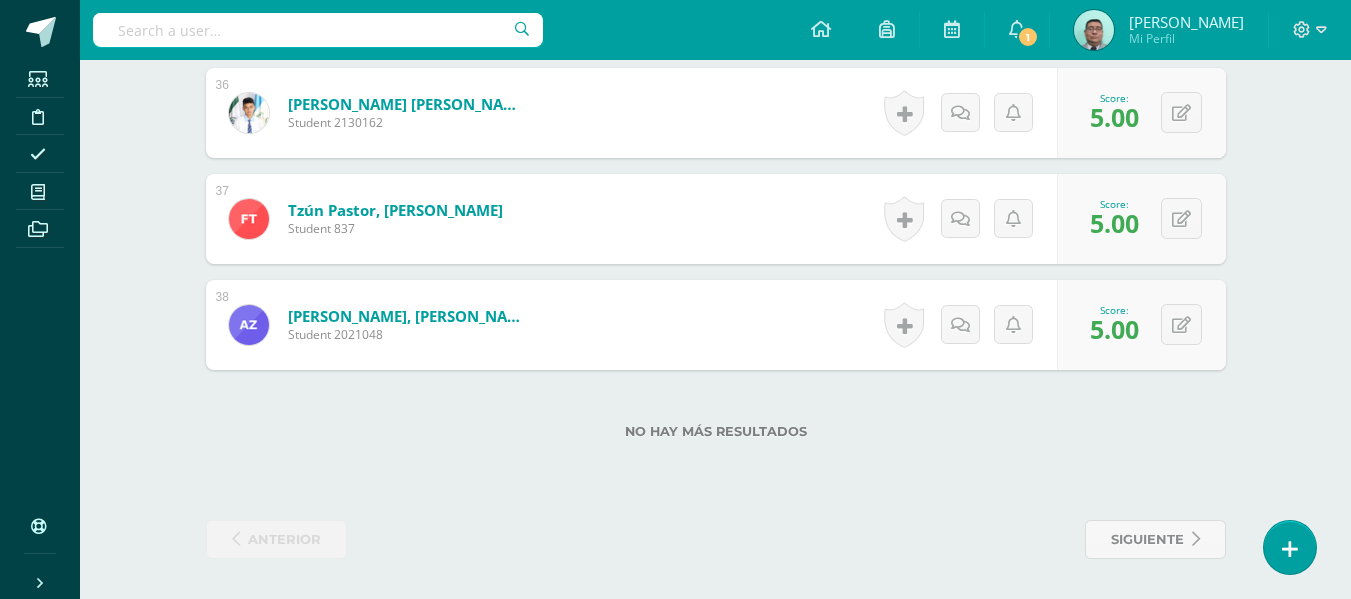 click on "Inglés técnico 5
Quinto BACCO Diario "A"
Herramientas
Detalle de asistencias
Activity
Anuncios
Activities
Students
Planning
Grading structure
Conferencias
¿Estás seguro que quieres  eliminar  esta actividad?
Esto borrará la actividad y cualquier nota que hayas registrado
permanentemente. Esta acción no se puede revertir. Cancel Delete
Administración de escalas de valoración
escala de valoración
Aún no has creado una escala de valoración.
Cancel Agregar nueva escala de valoración: Cancel Crear escala de valoración         1" at bounding box center (715, -1839) 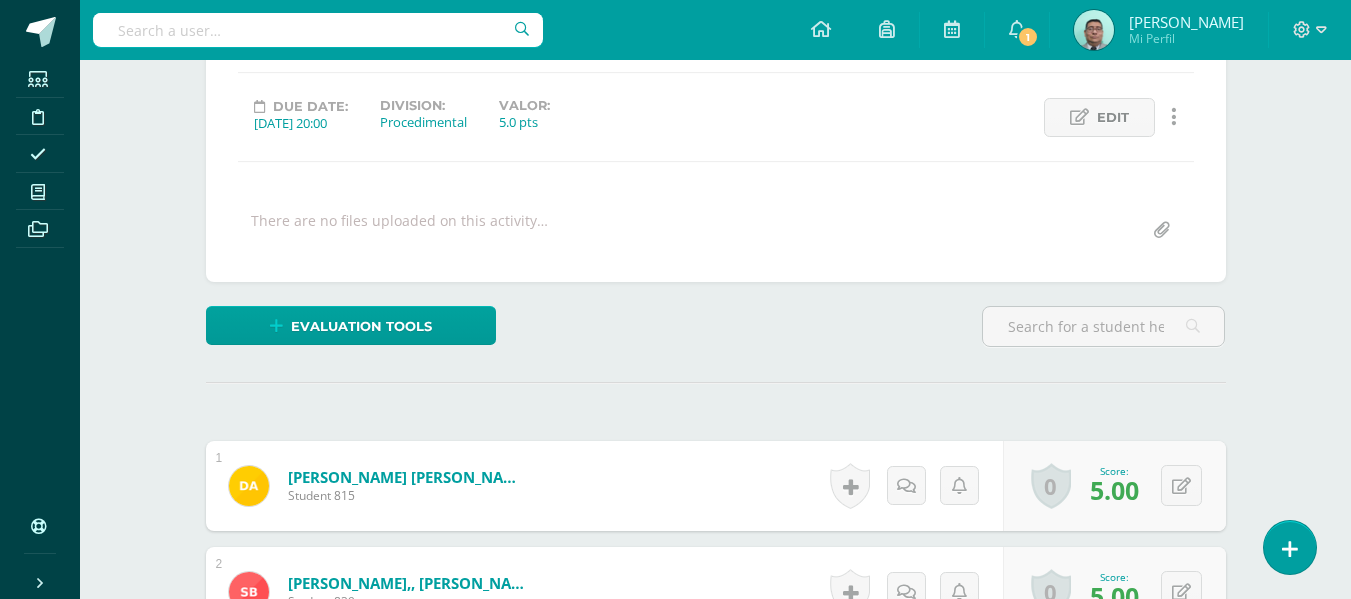 scroll, scrollTop: 0, scrollLeft: 0, axis: both 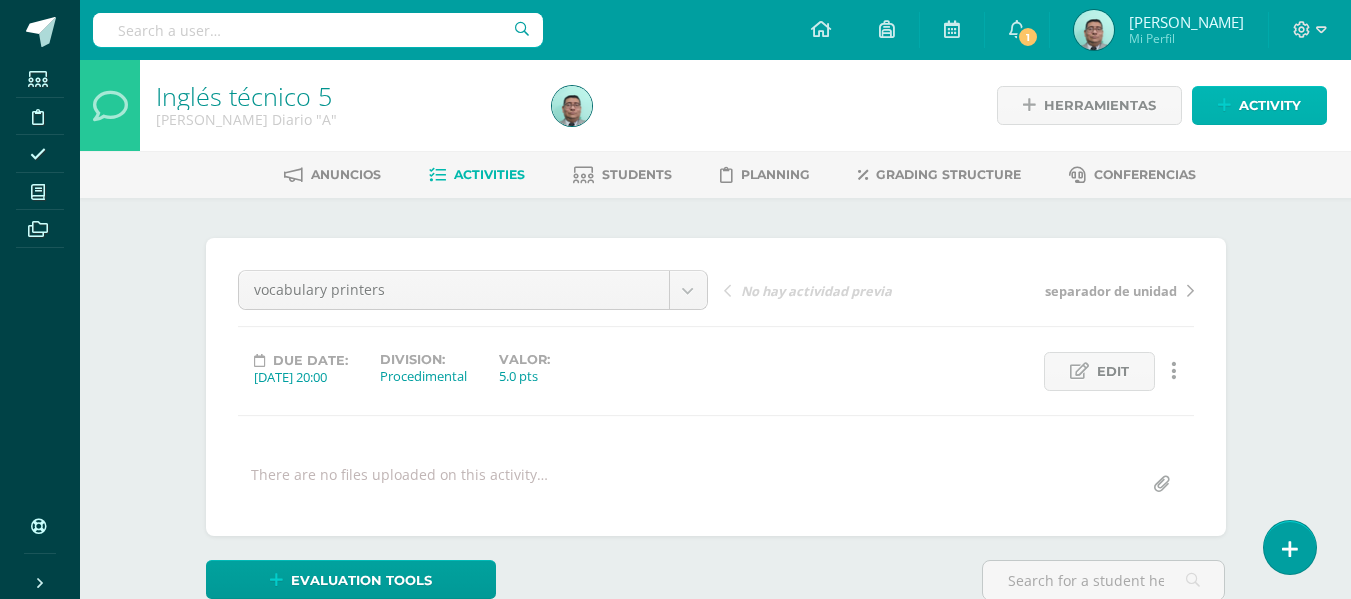 click on "Activity" at bounding box center [1270, 105] 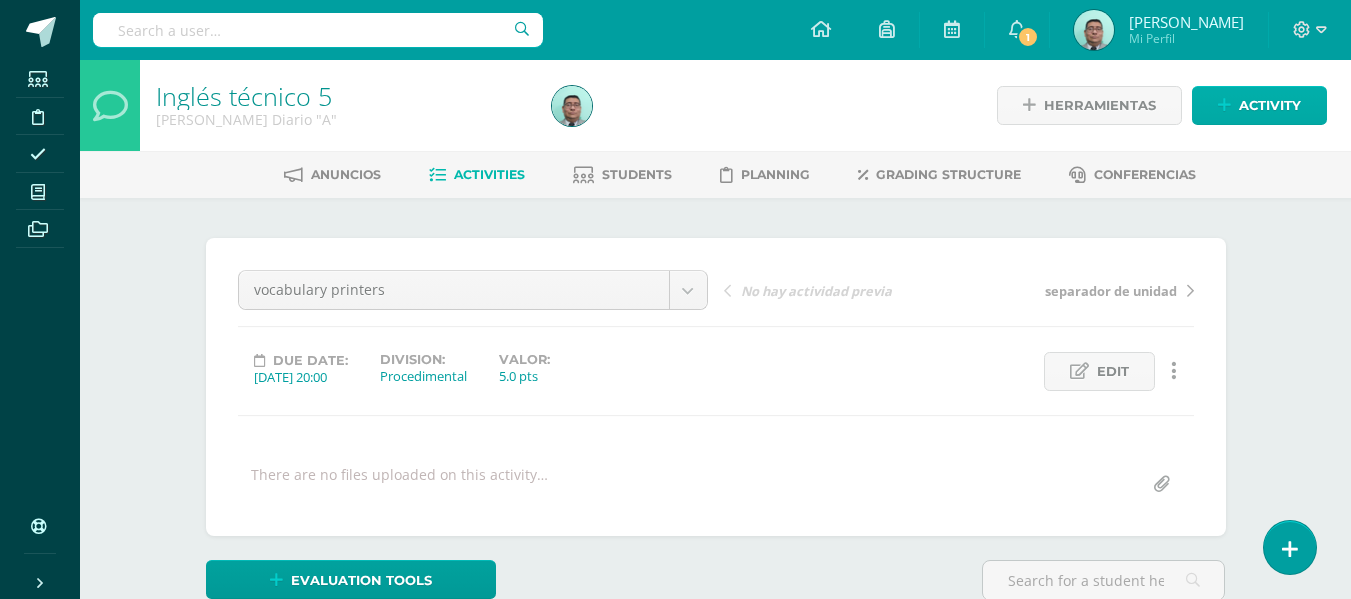 scroll, scrollTop: 306, scrollLeft: 0, axis: vertical 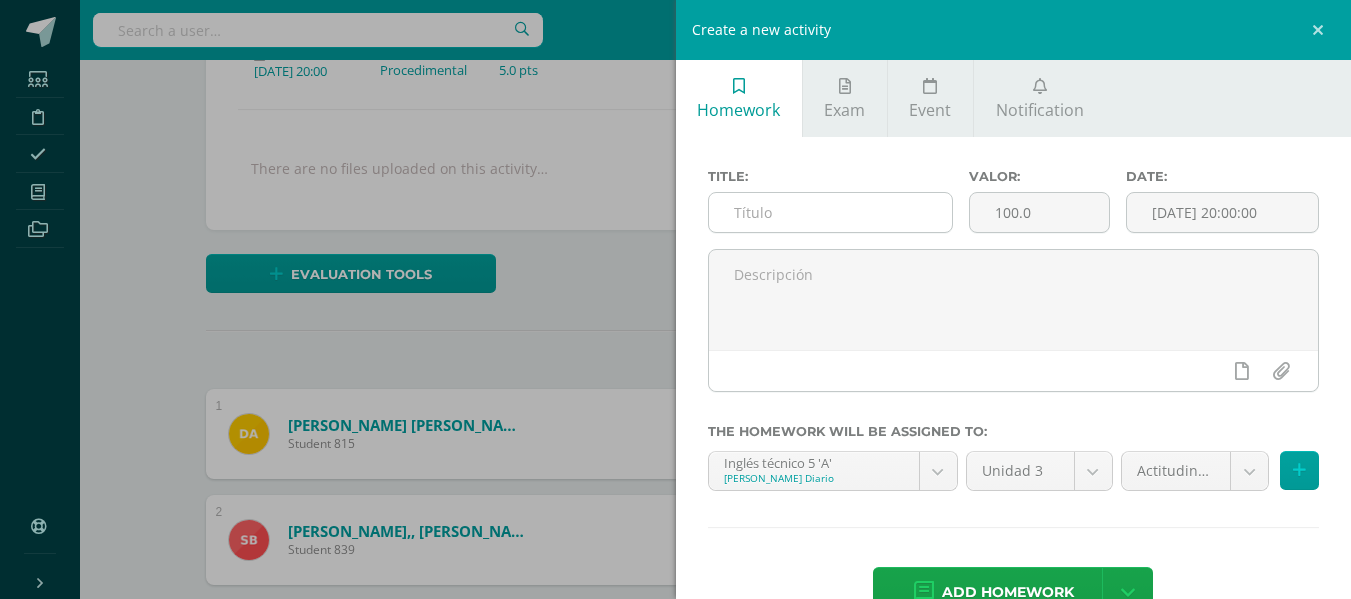 click at bounding box center [830, 212] 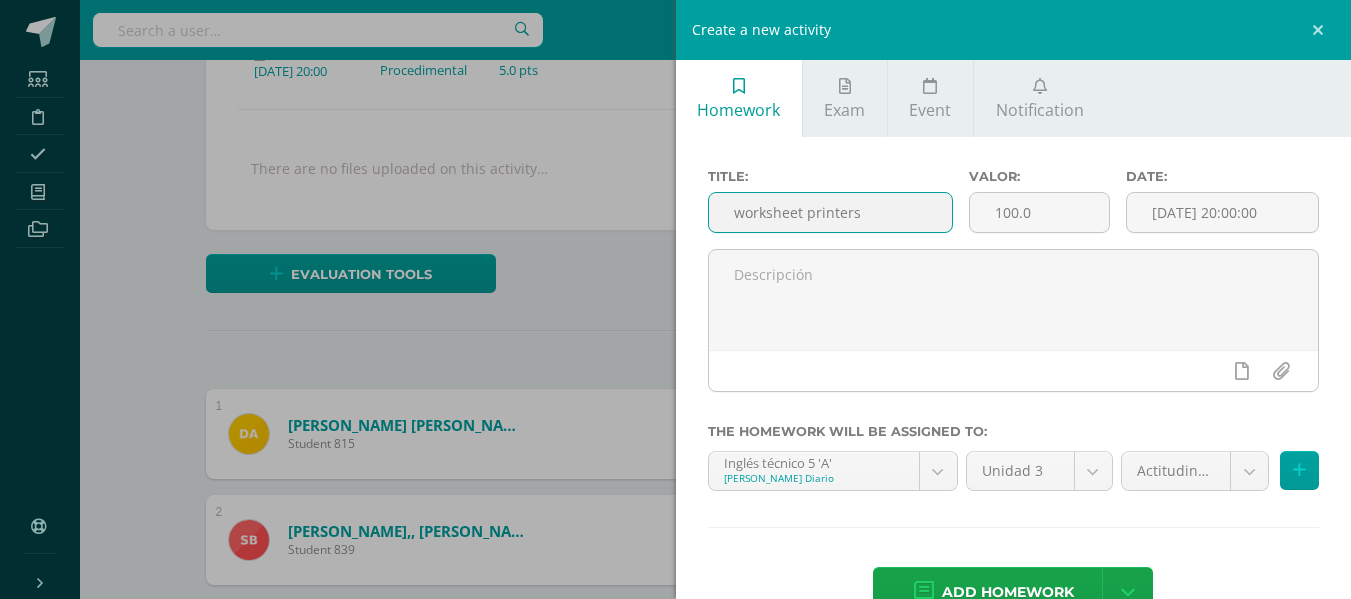 type on "worksheet printers" 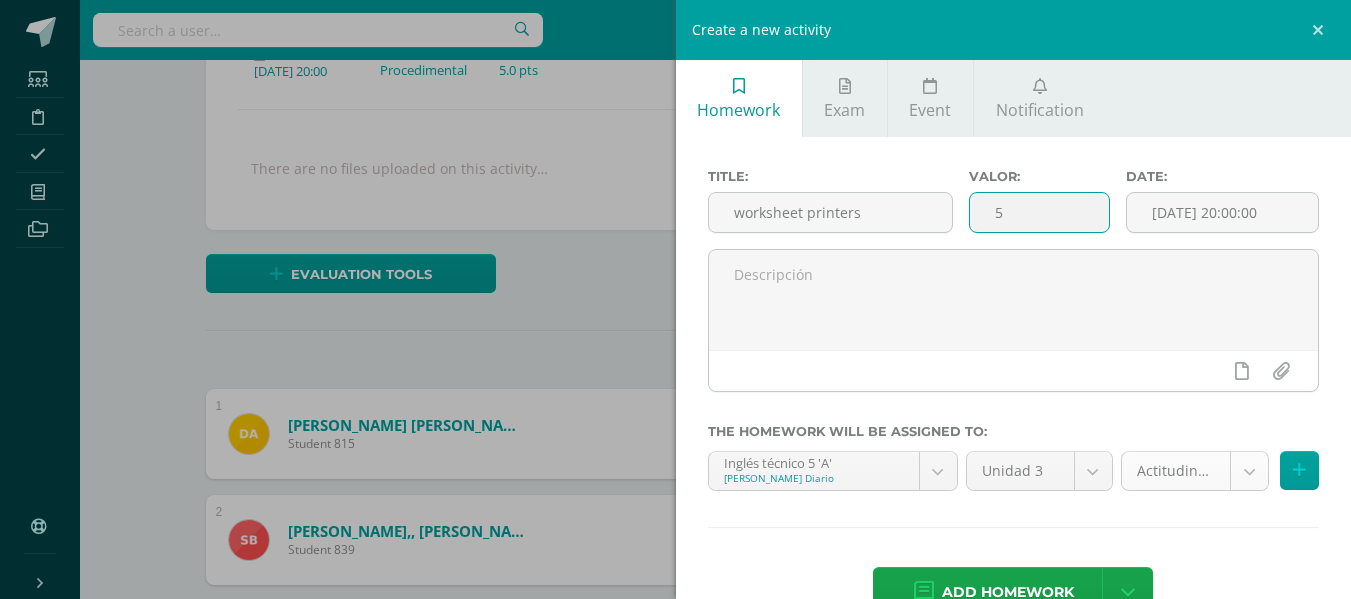 type on "5" 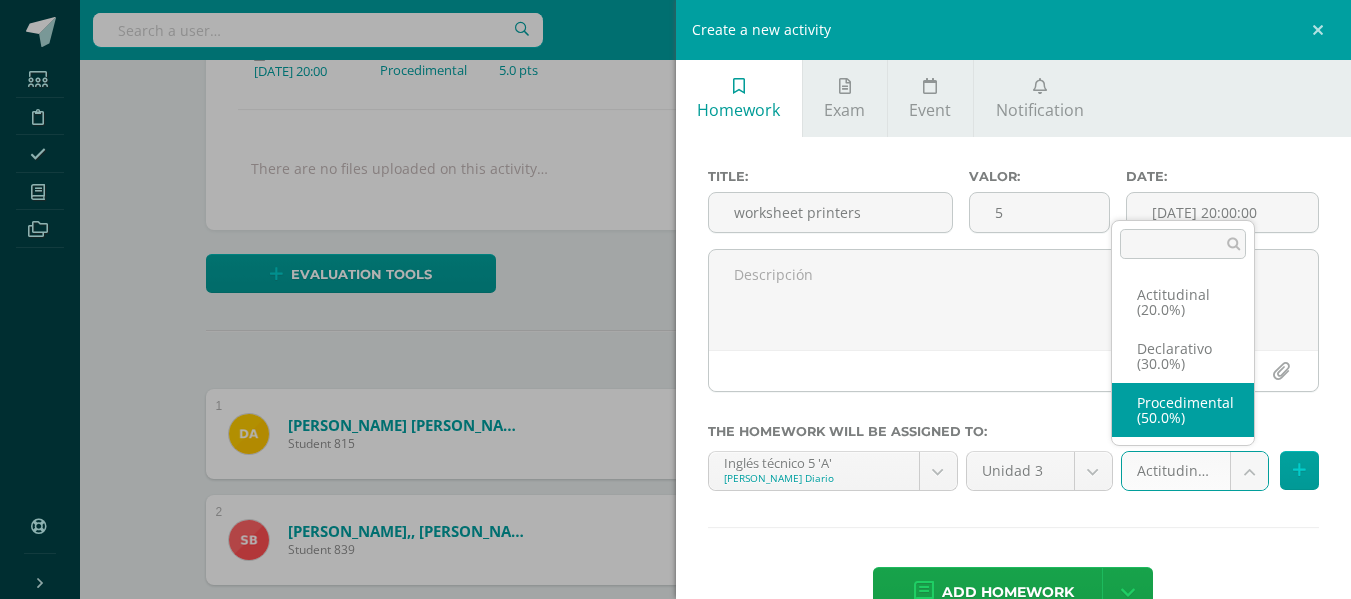 select on "79967" 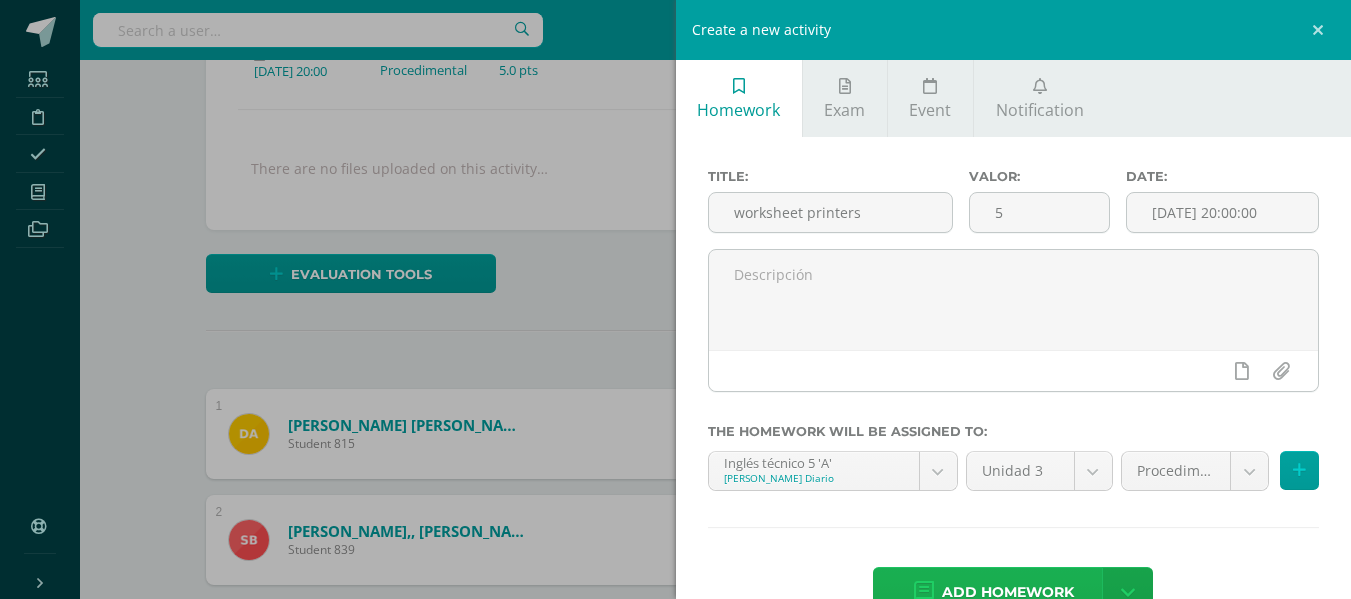 click on "Add homework" at bounding box center (1008, 592) 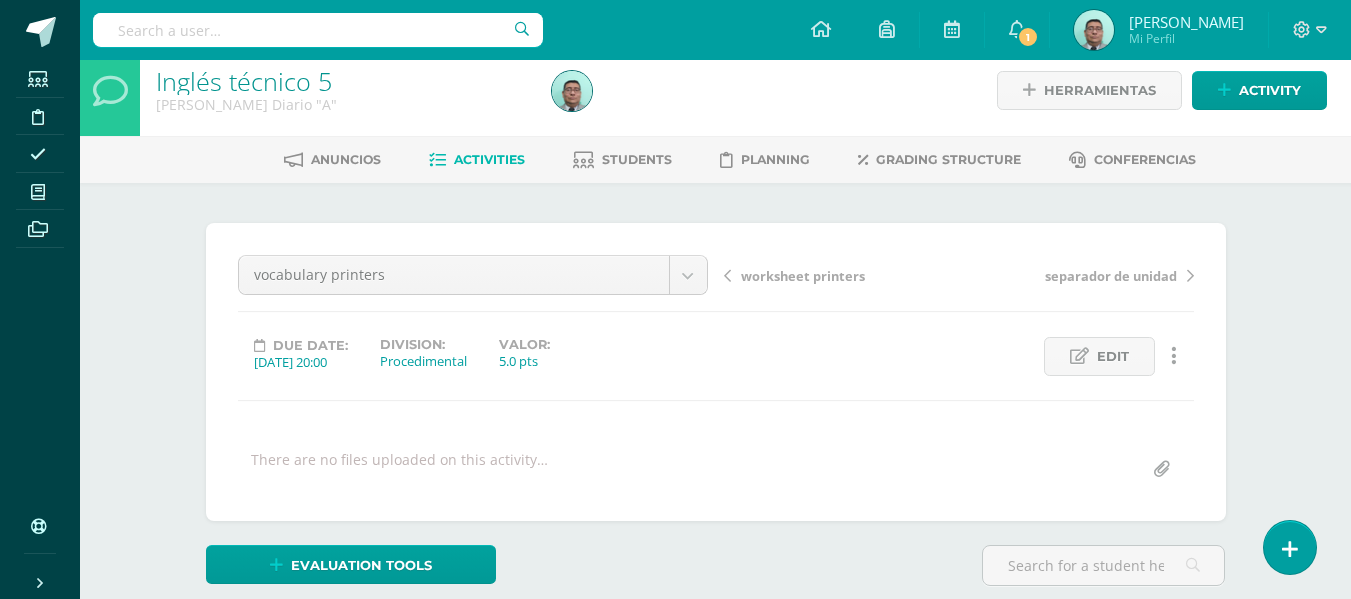scroll, scrollTop: 0, scrollLeft: 0, axis: both 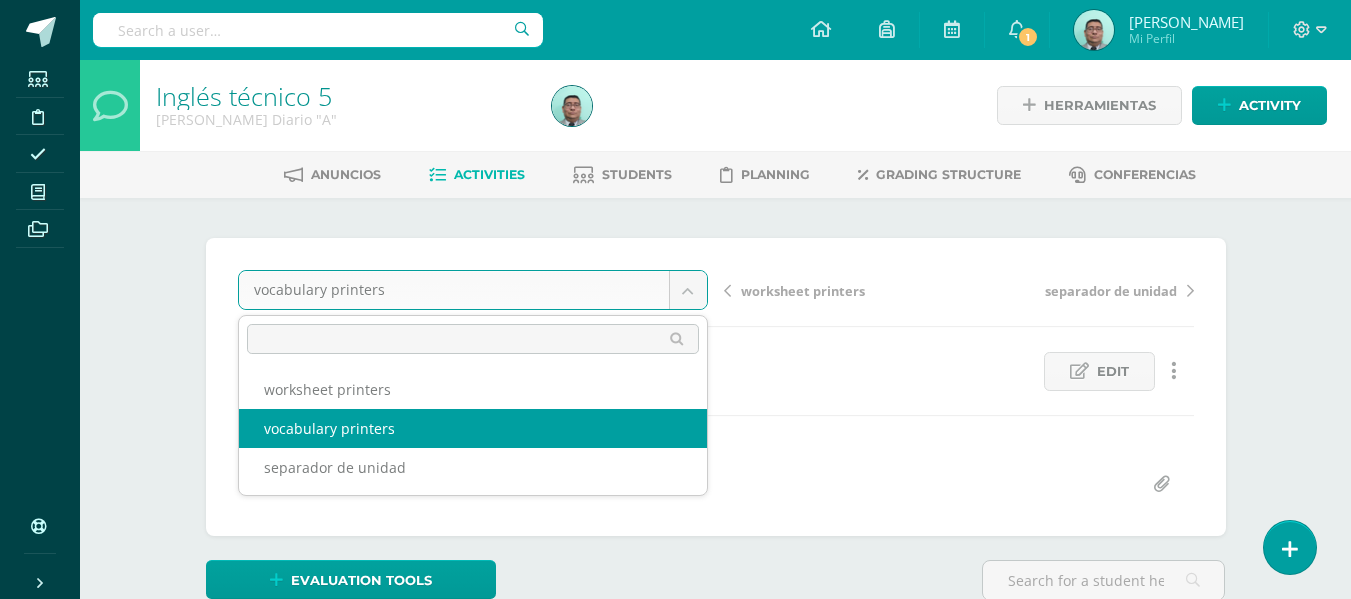 click on "Homework successfully assigned         Students Discipline Attendance My courses Archivos Soporte
Centro de ayuda
Últimas actualizaciones
Cerrar panel
Inglés Técnico 4
Cuarto
BACCO Diario
"A"
Activities Students Planning Grading structure
Ingles Técnico Avanzado Adaptado I
Cuarto
P.C. BiliNGÜE Diario
"A"
Activities Students Planning Grading structure
Idioma Extranjero 2
[PERSON_NAME]. en Dibujo Técnico de Construcción Diario
"A"
Activities Students Planning Grading structure Activities Students 1 1" at bounding box center [675, 1510] 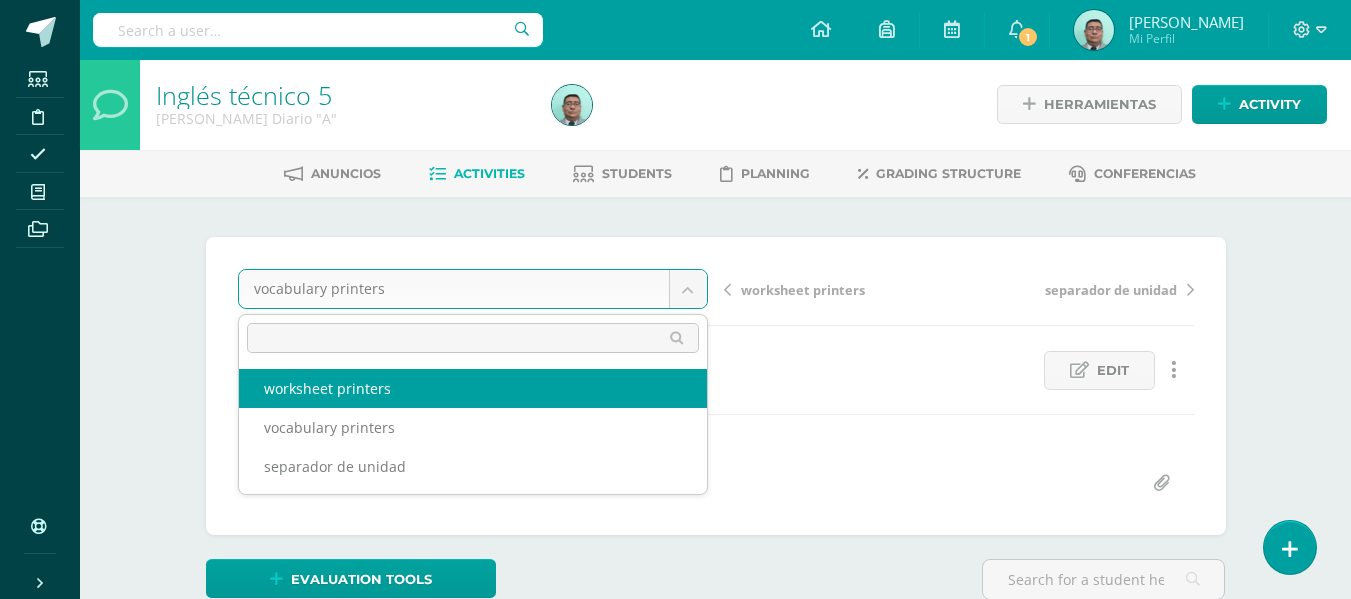 select on "/dashboard/teacher/grade-activity/80657/" 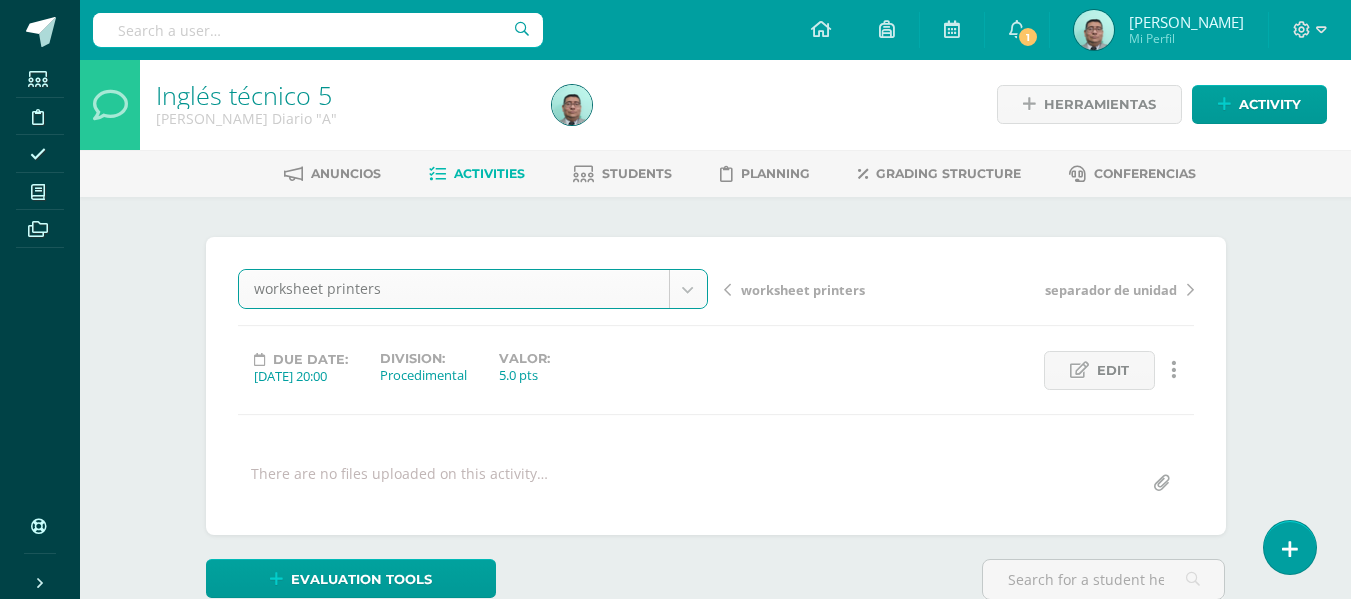 scroll, scrollTop: 2, scrollLeft: 0, axis: vertical 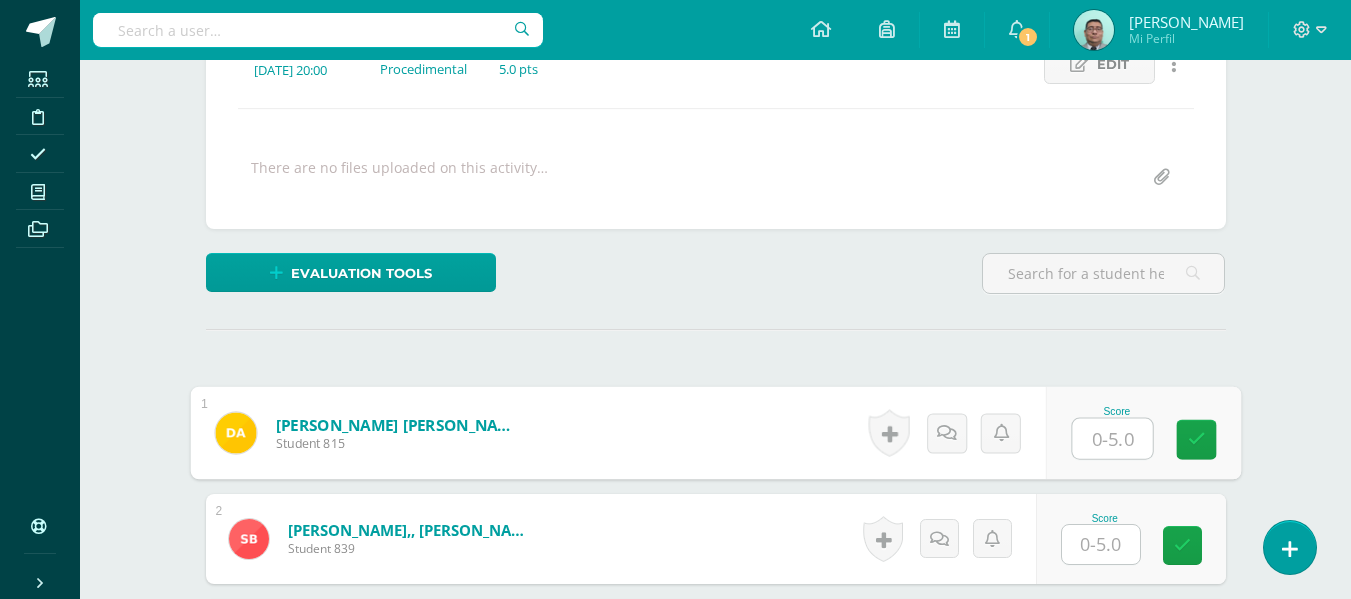 click at bounding box center (1112, 439) 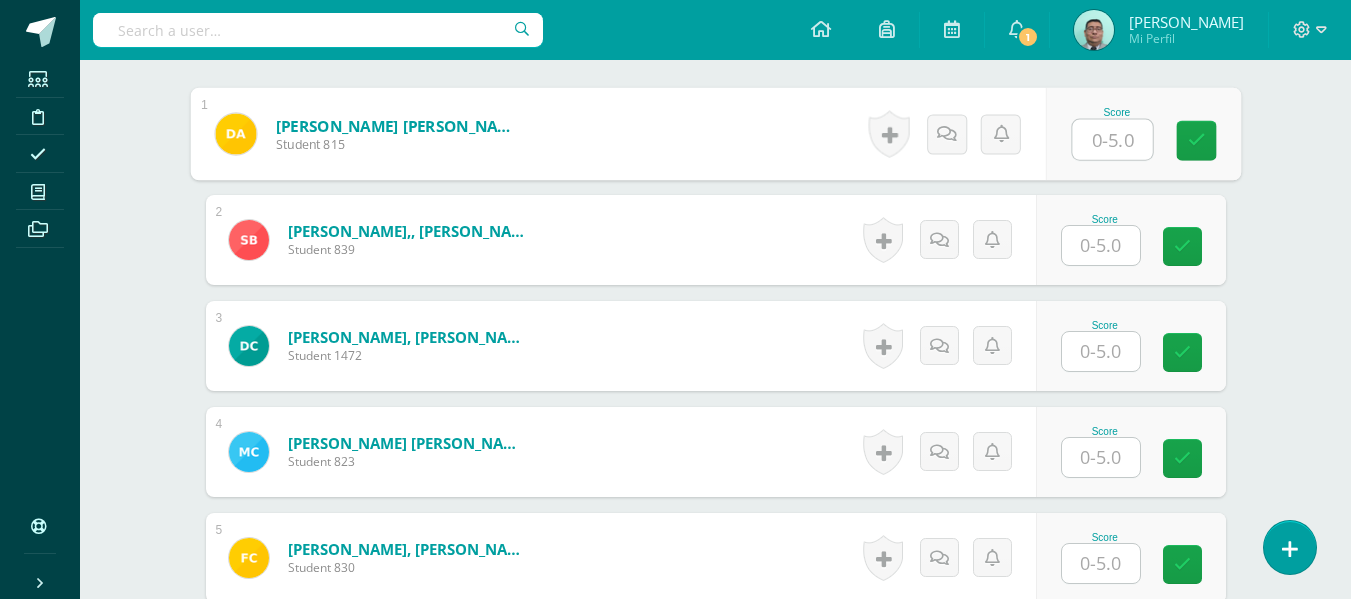 scroll, scrollTop: 607, scrollLeft: 0, axis: vertical 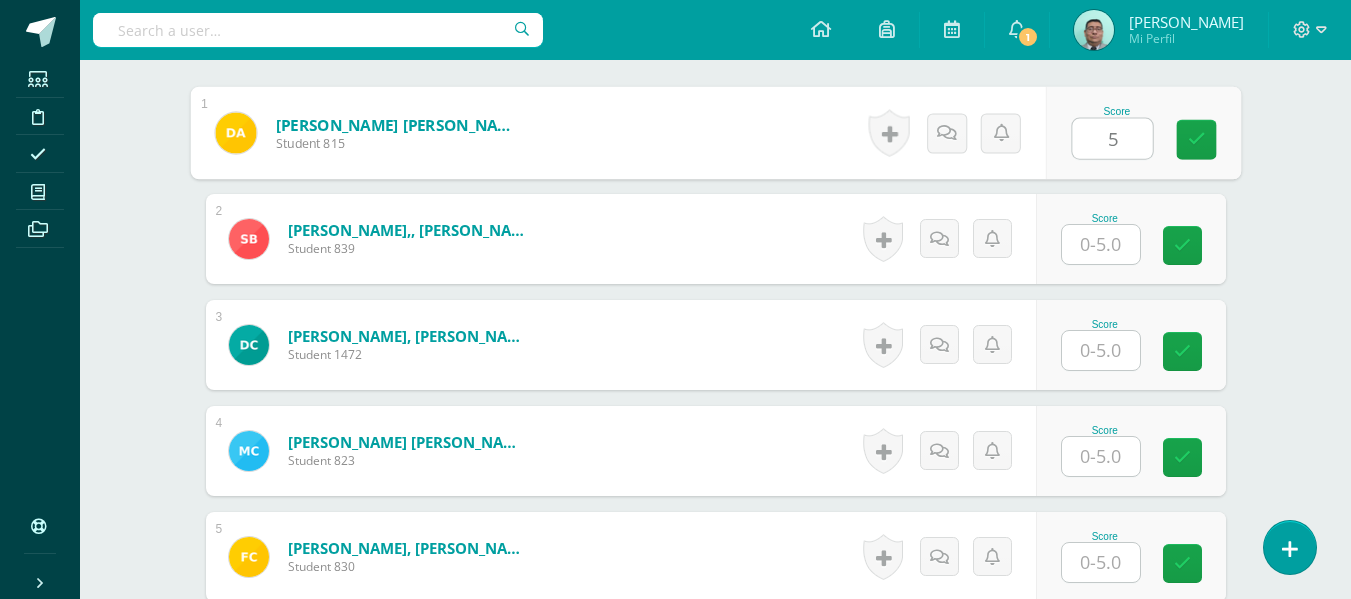 type on "5" 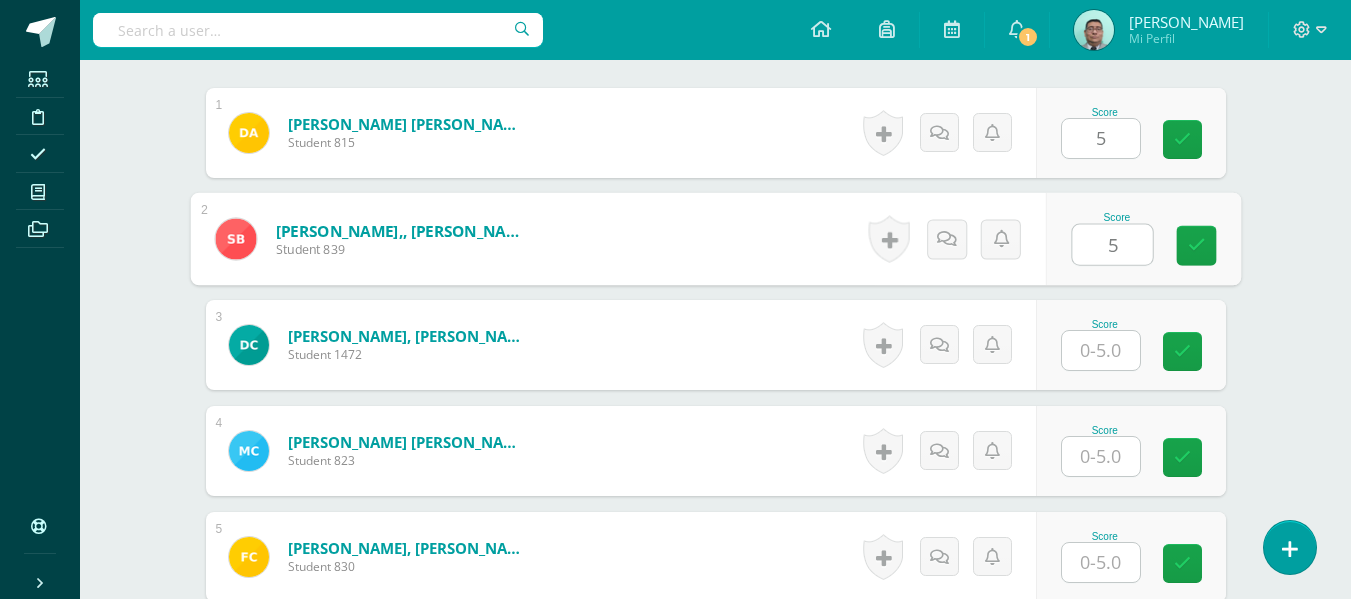 type on "5" 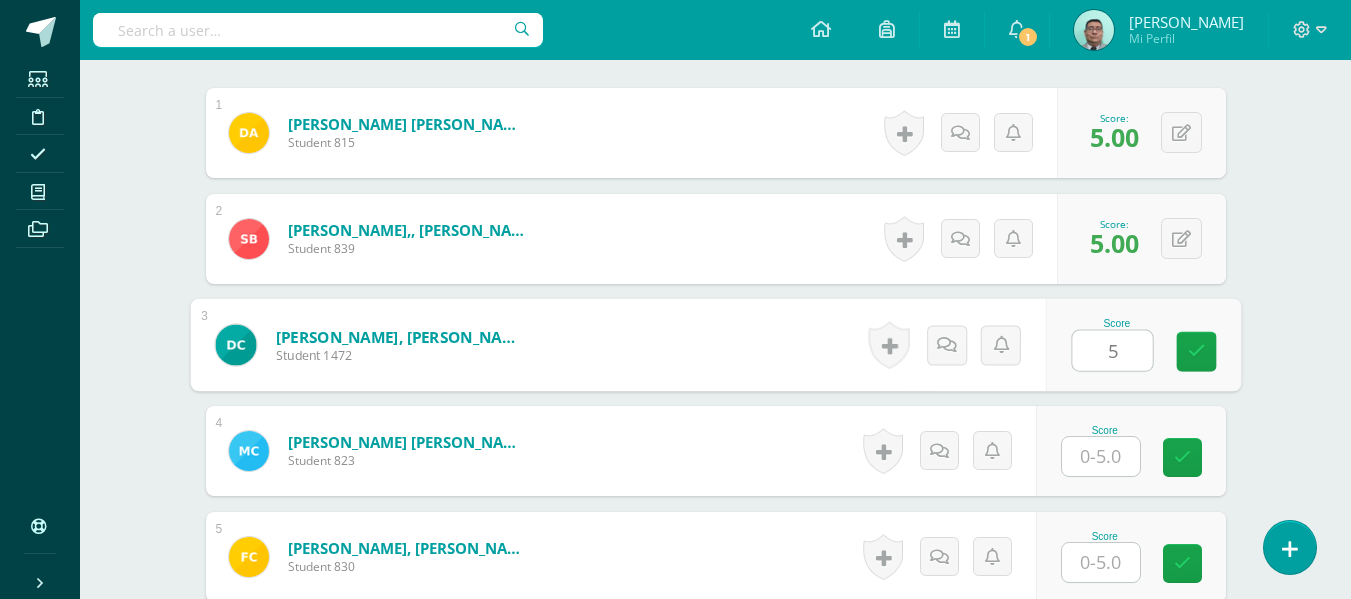 type on "5" 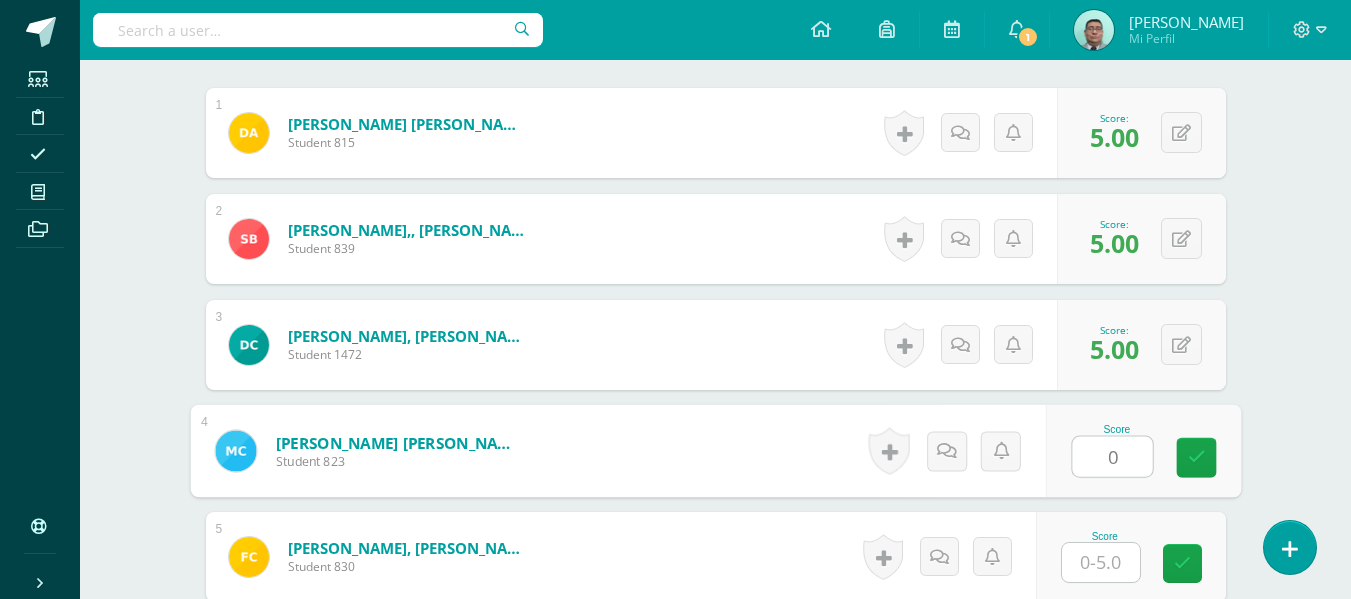 type on "0" 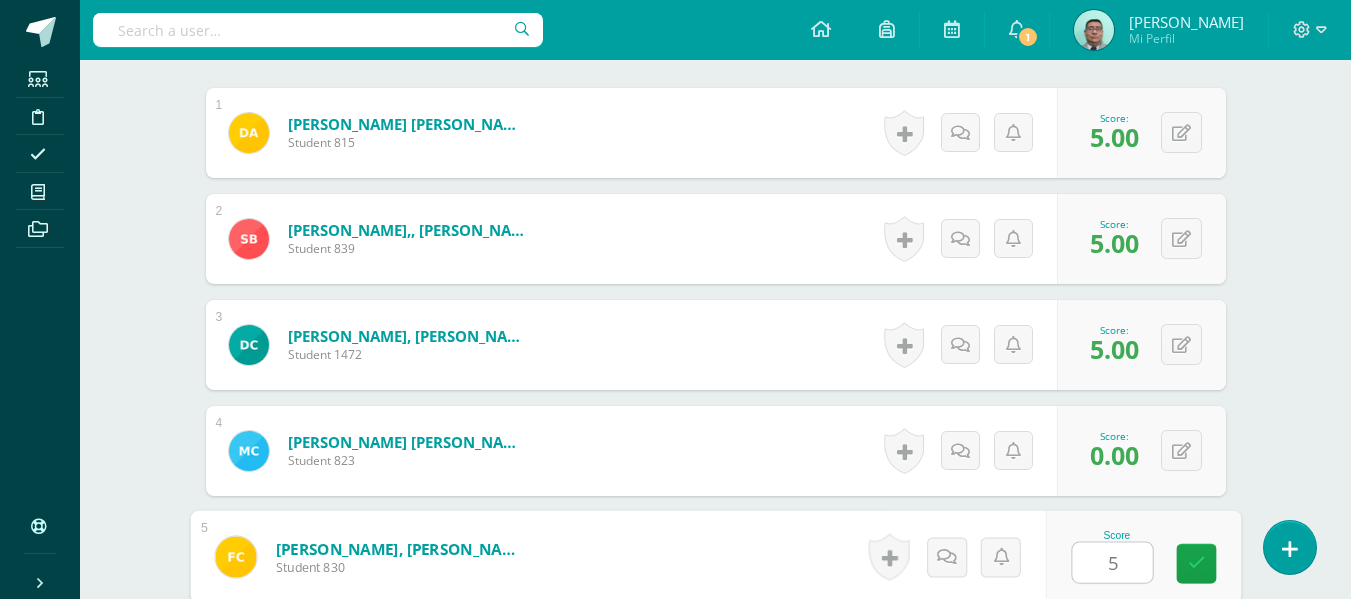type on "5" 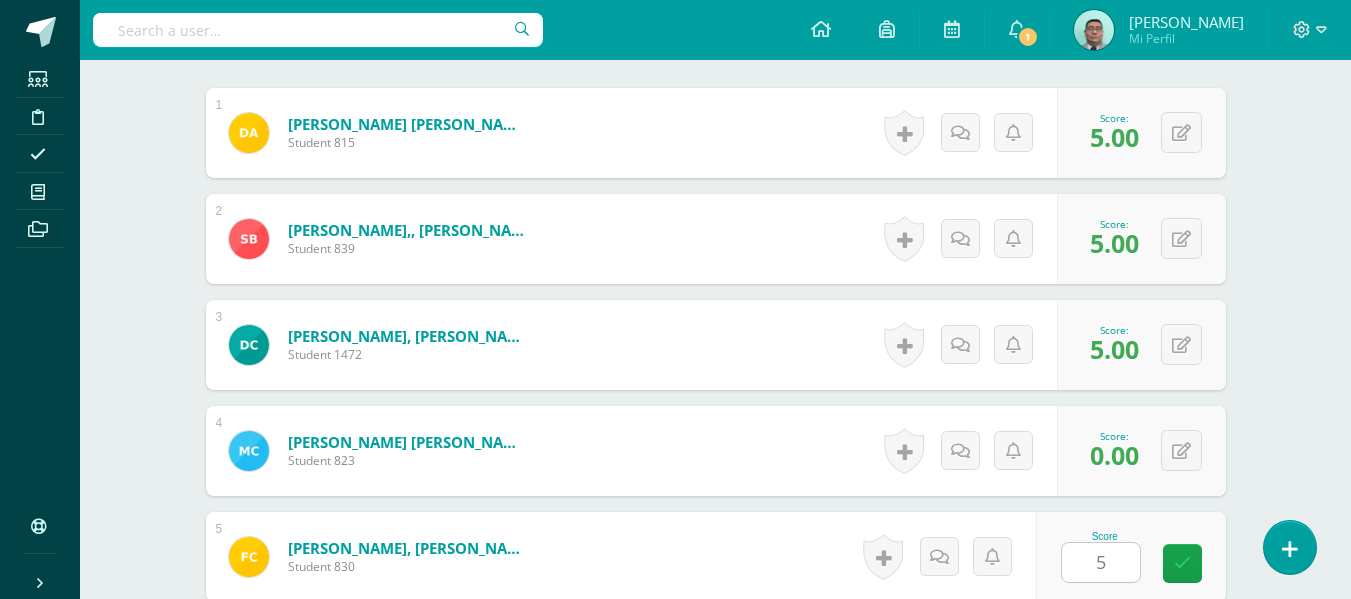 scroll, scrollTop: 976, scrollLeft: 0, axis: vertical 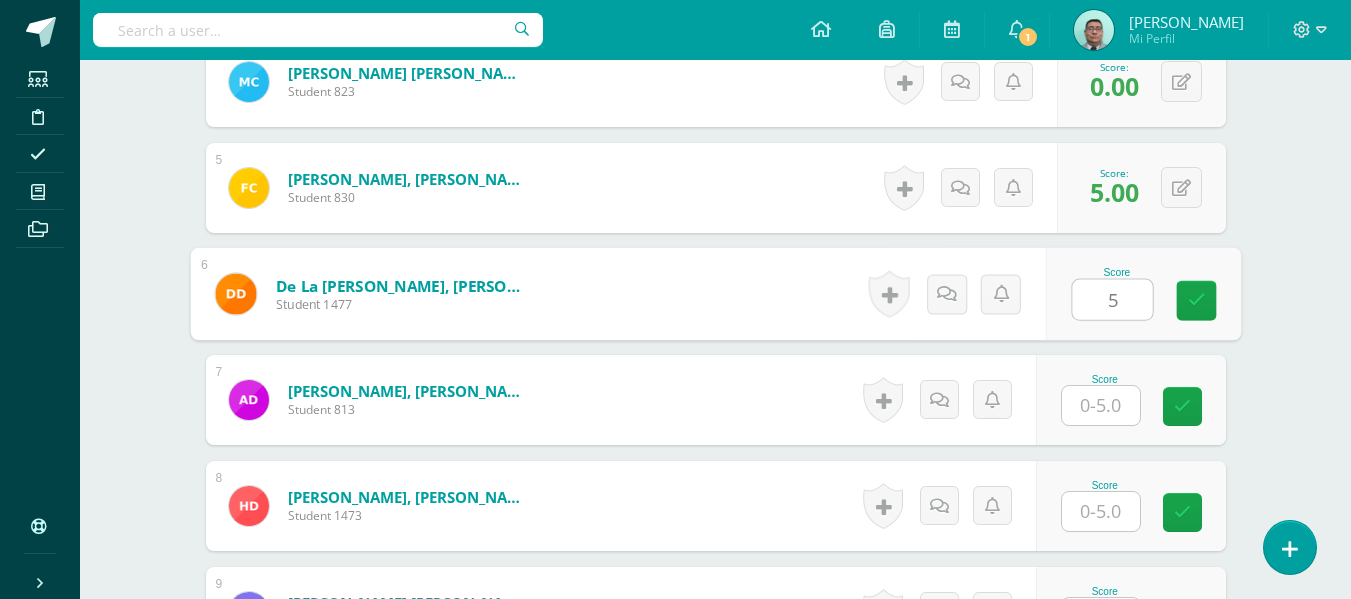 type on "5" 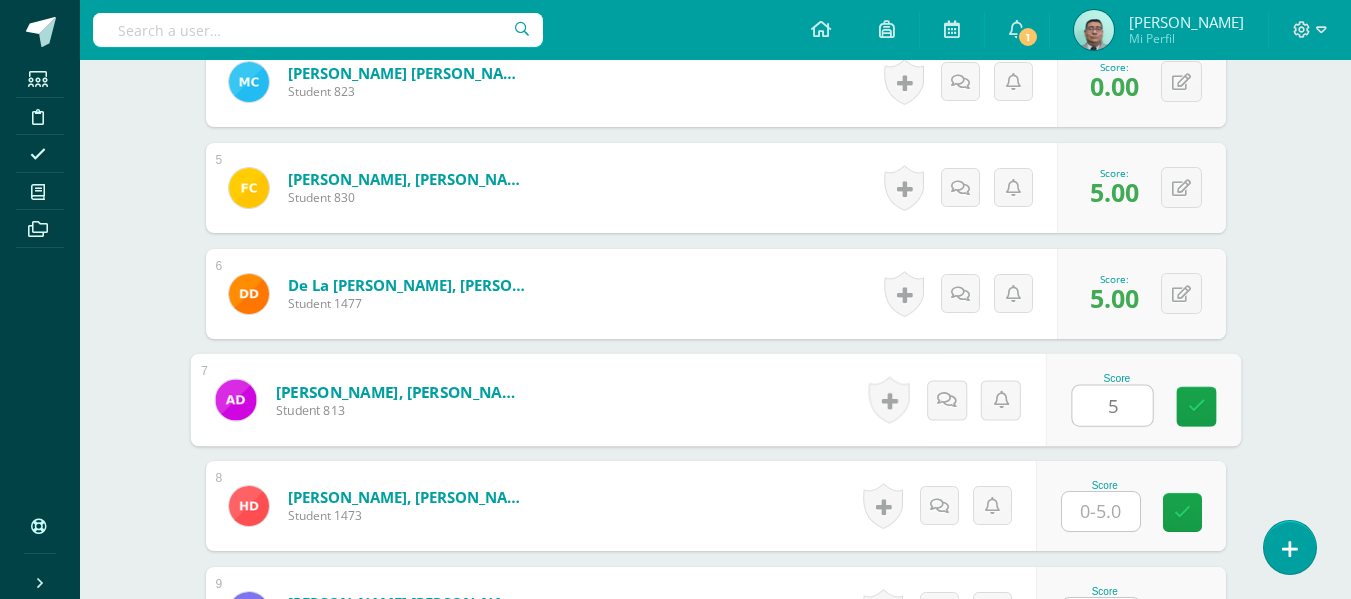 type on "5" 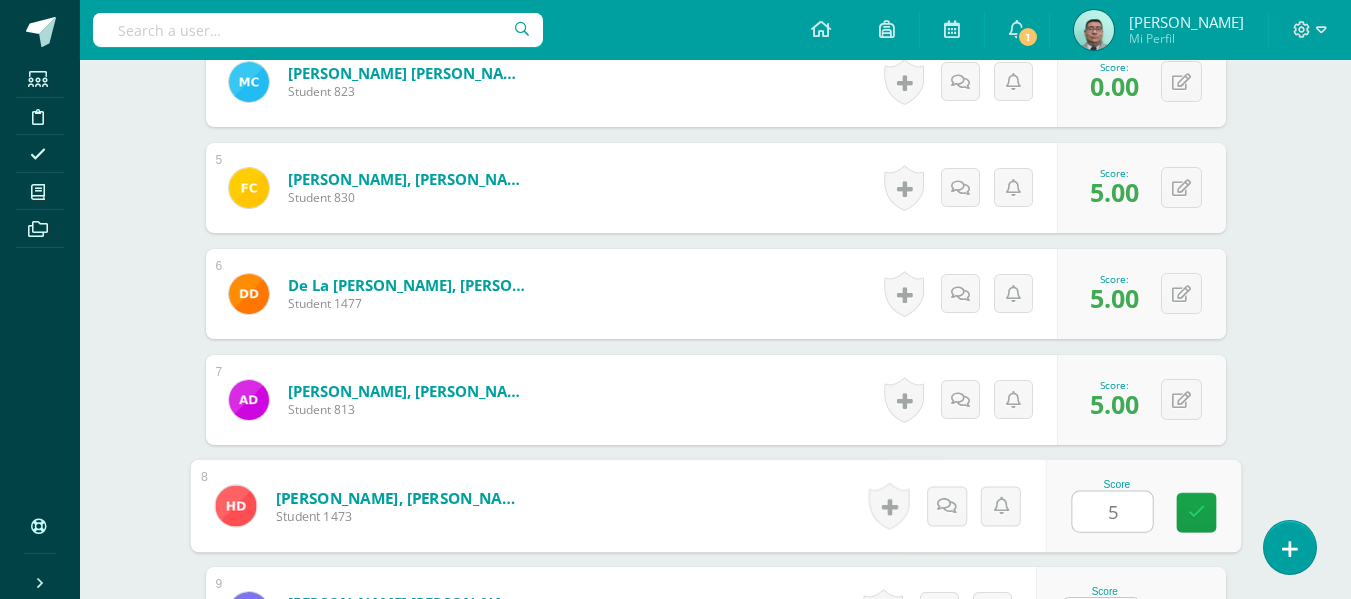 type on "5" 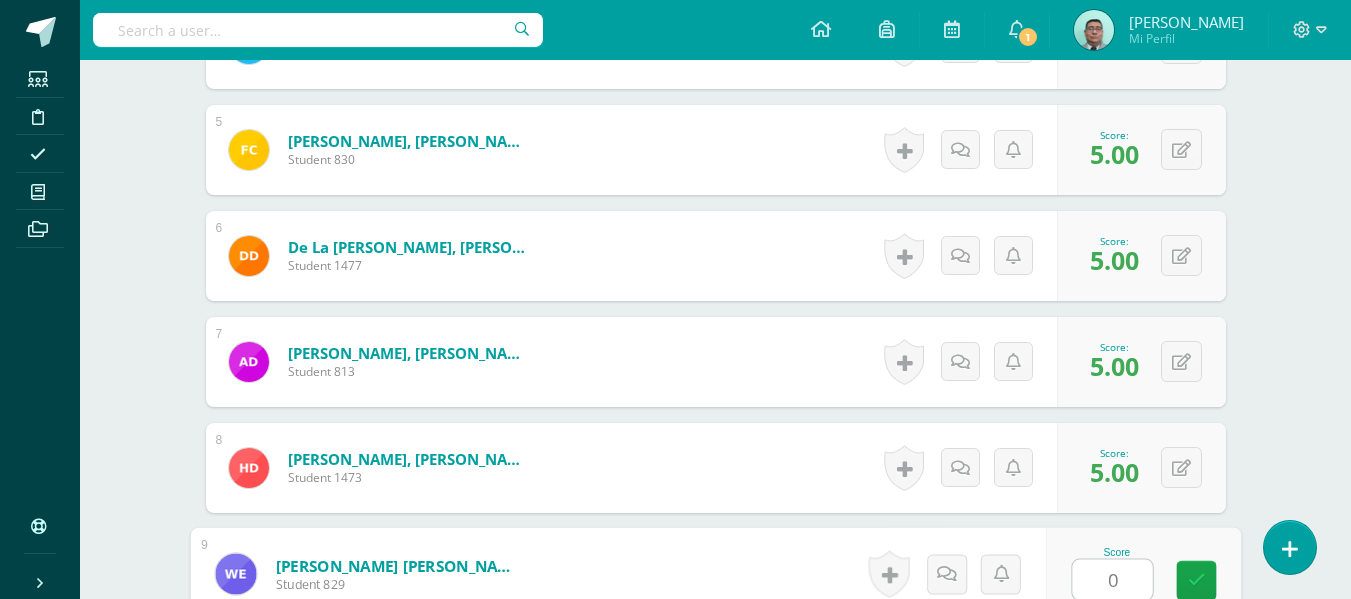 type on "0" 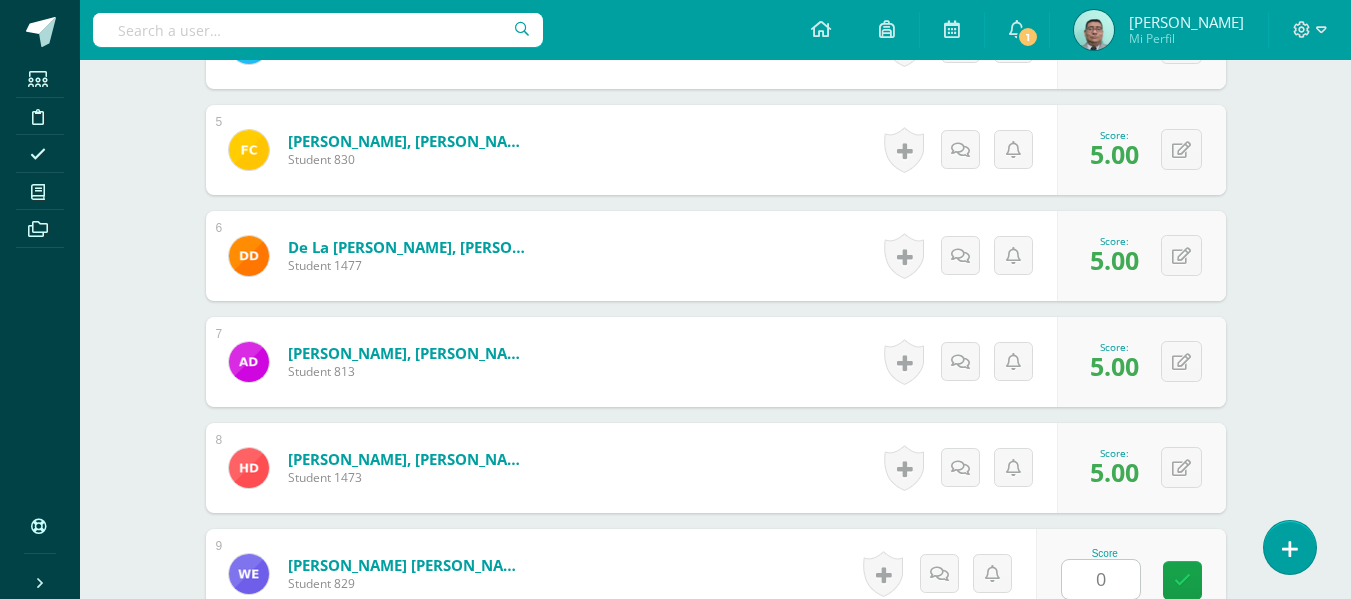 scroll, scrollTop: 1400, scrollLeft: 0, axis: vertical 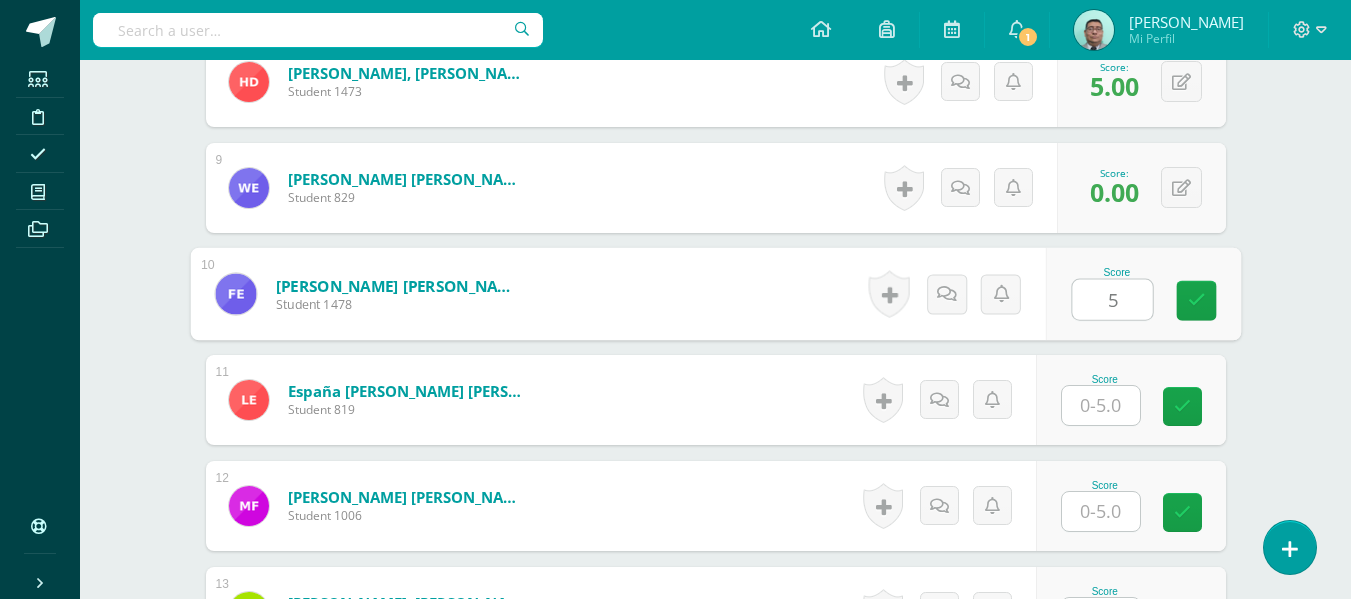 type on "5" 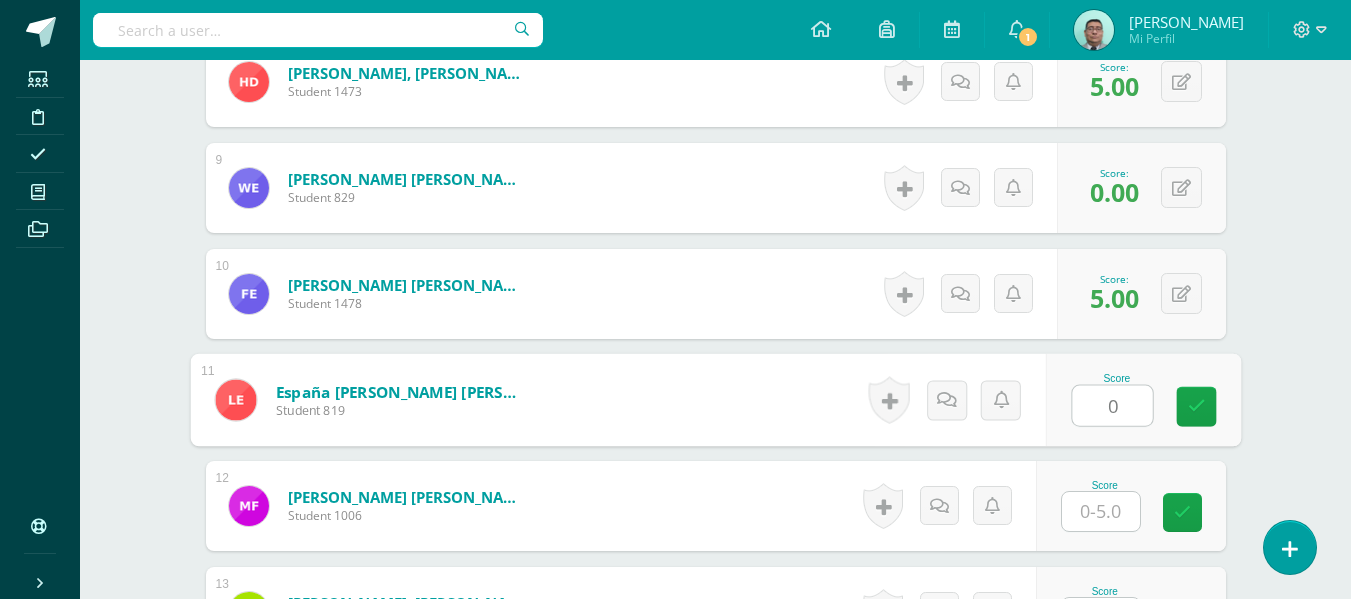type on "0" 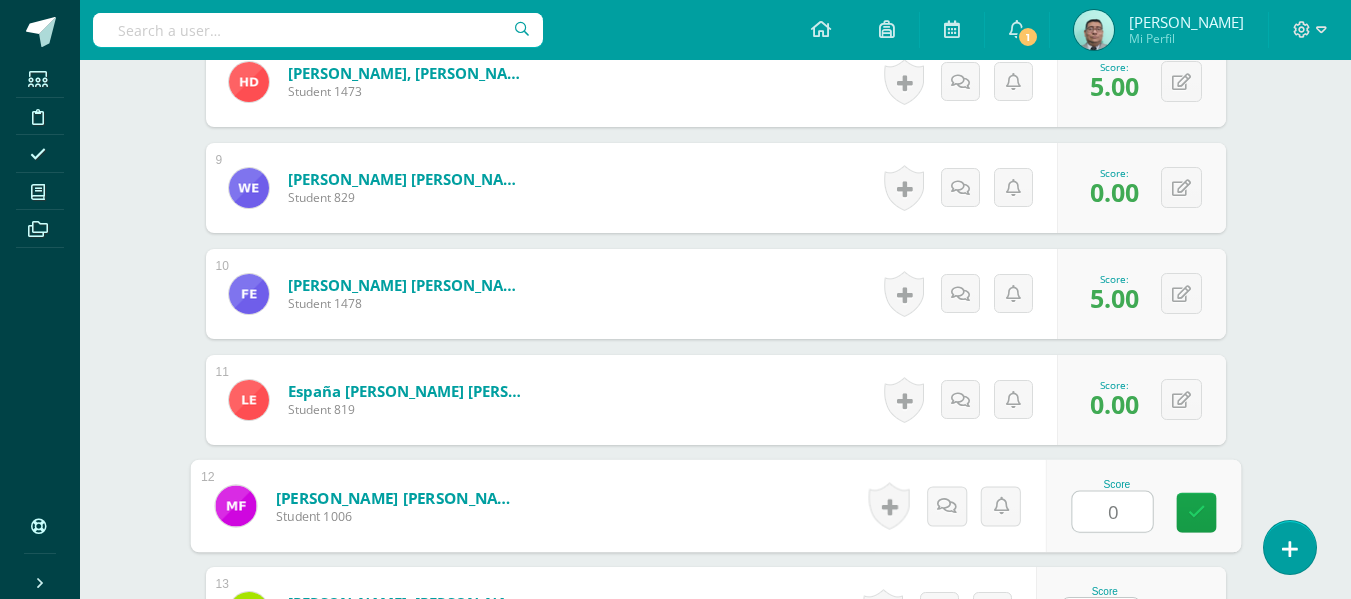 type on "0" 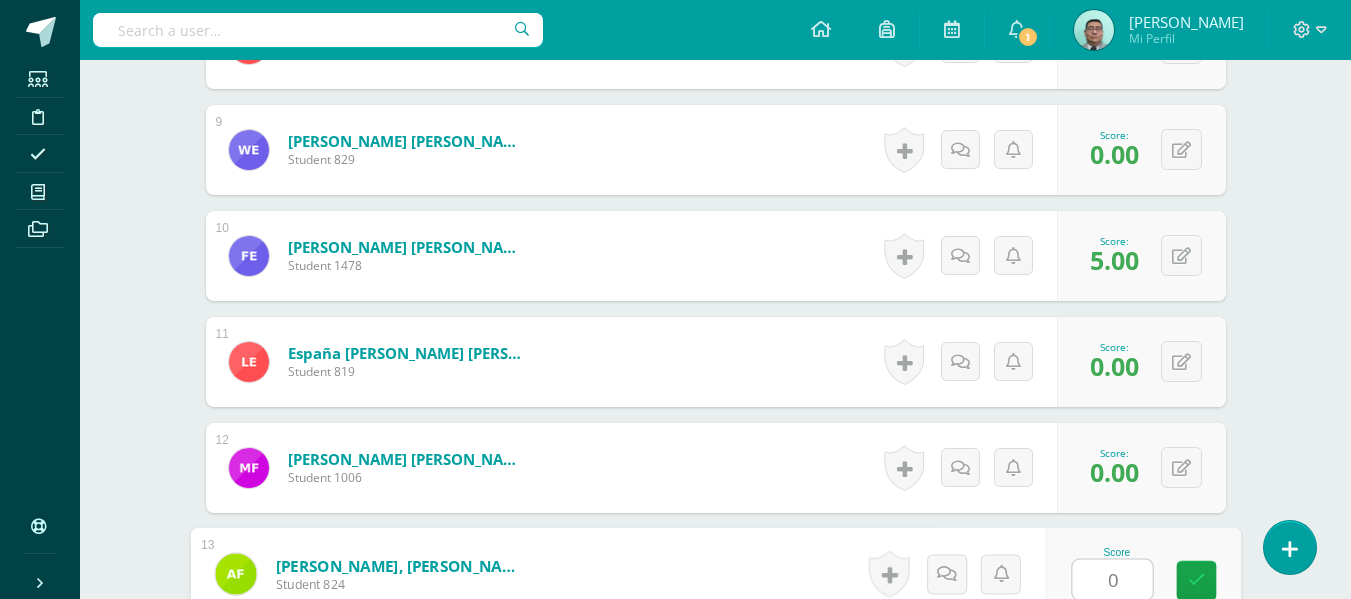 type on "0" 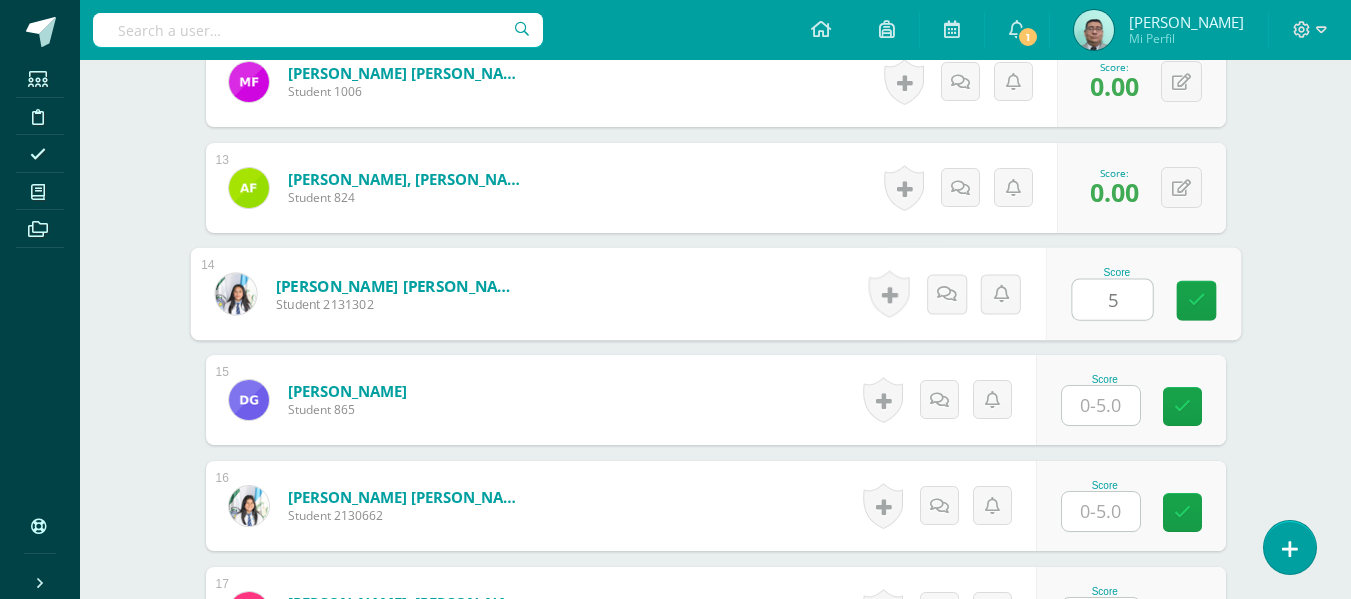 type on "5" 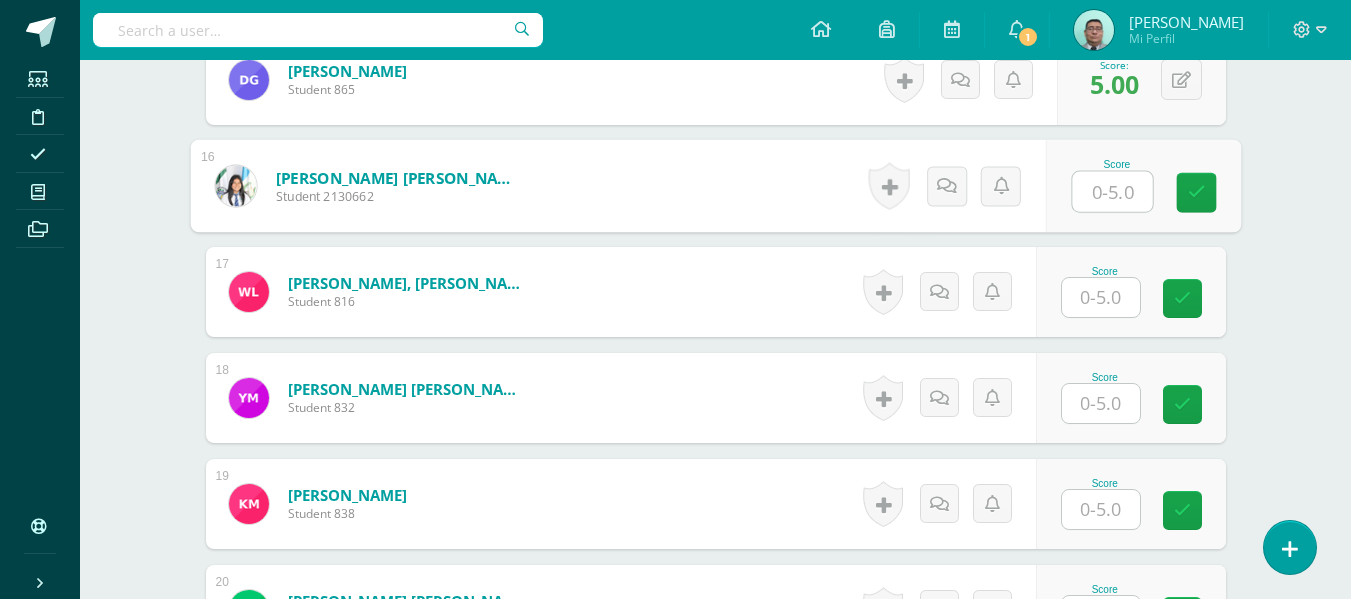 scroll, scrollTop: 2142, scrollLeft: 0, axis: vertical 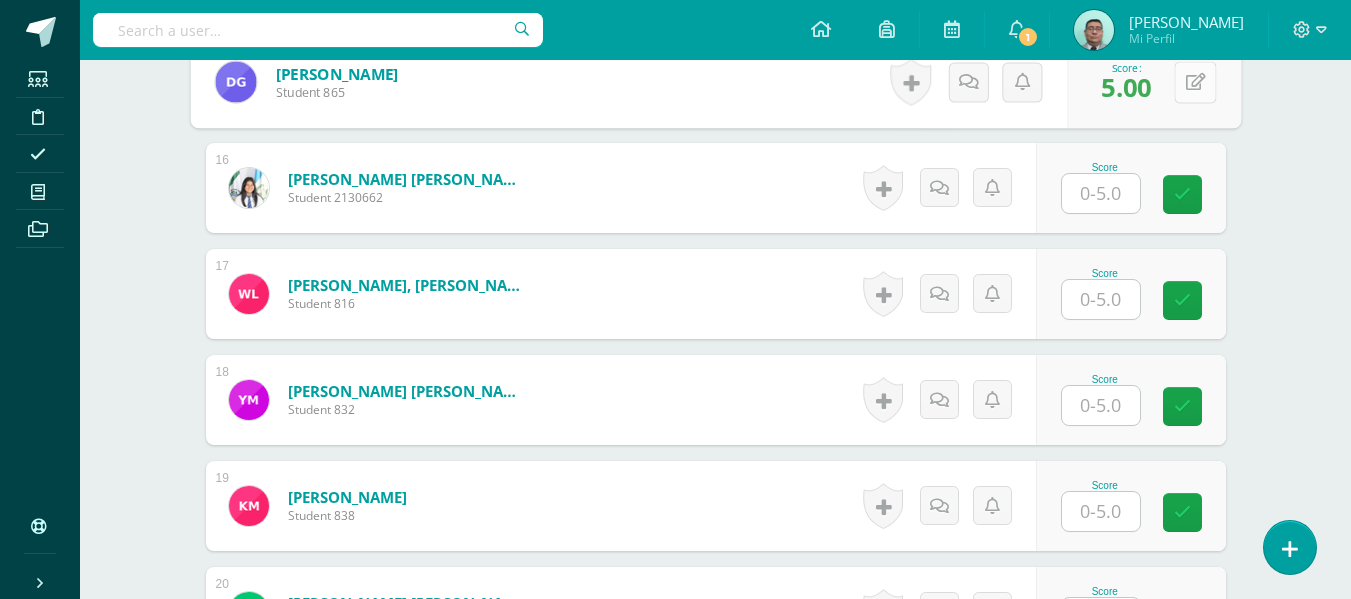 click at bounding box center (1195, 82) 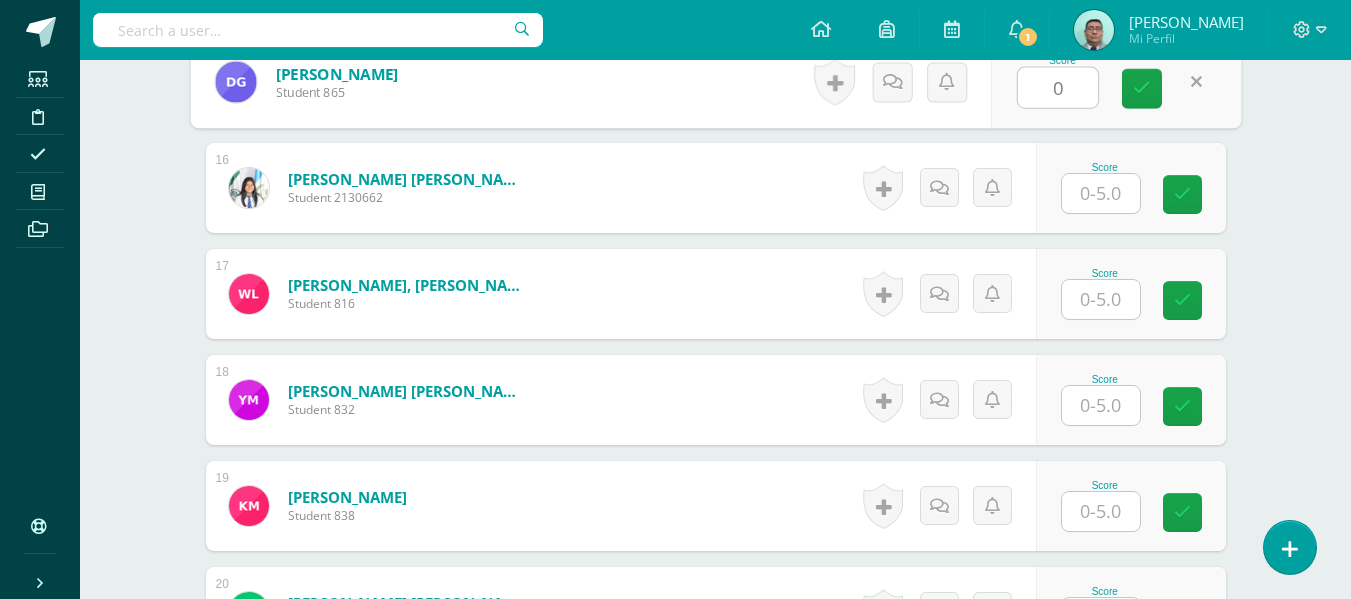 type on "0" 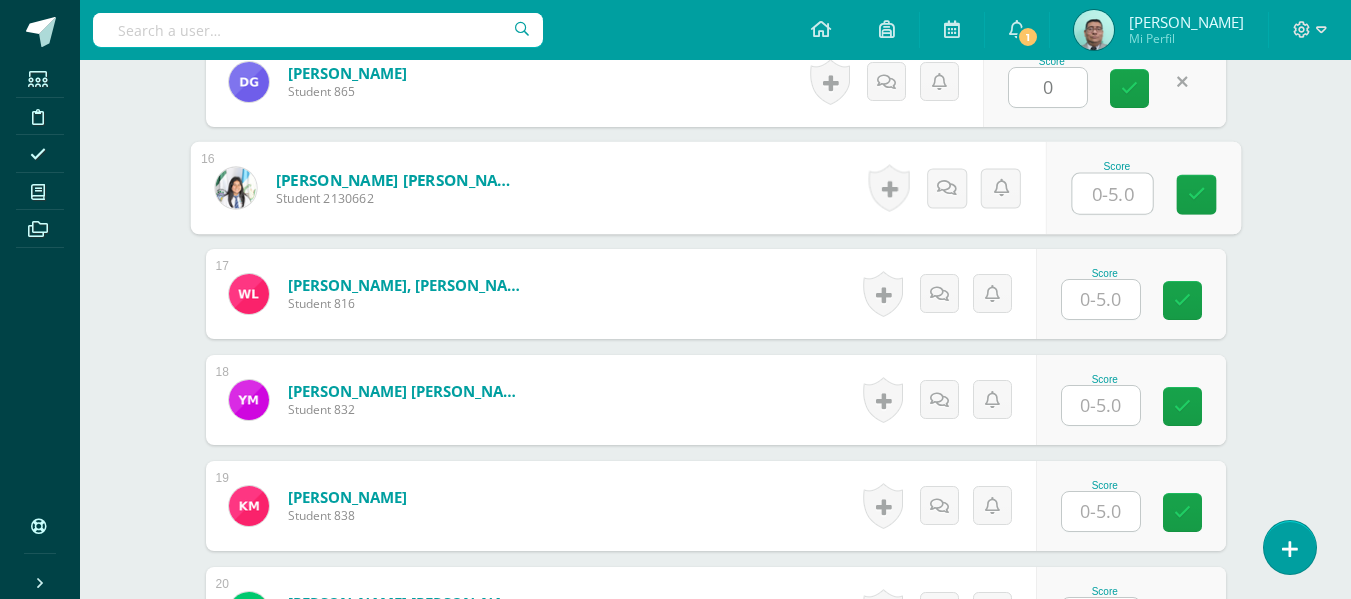 click at bounding box center [1112, 194] 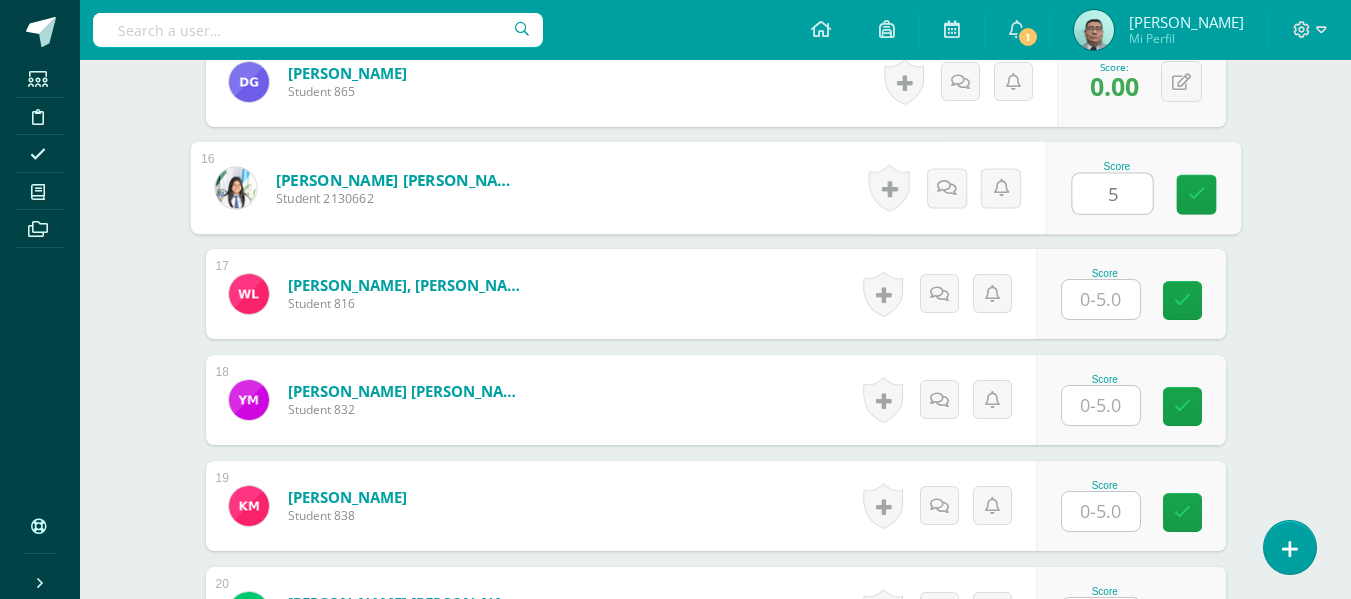 type on "5" 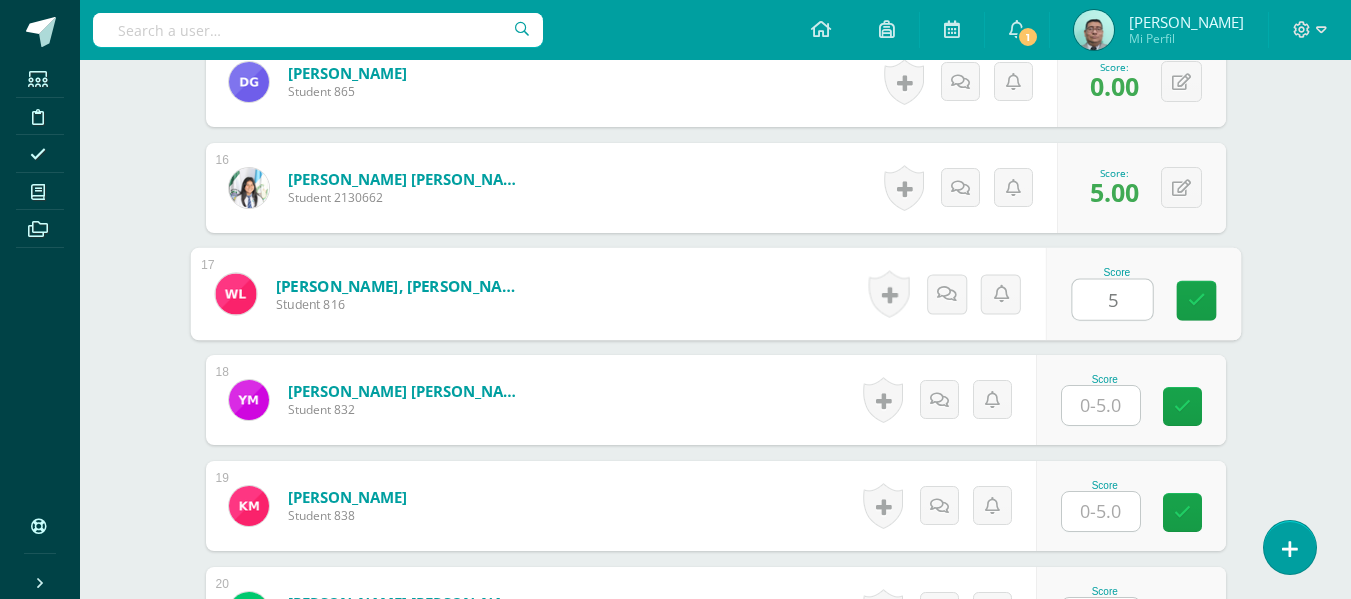 type on "5" 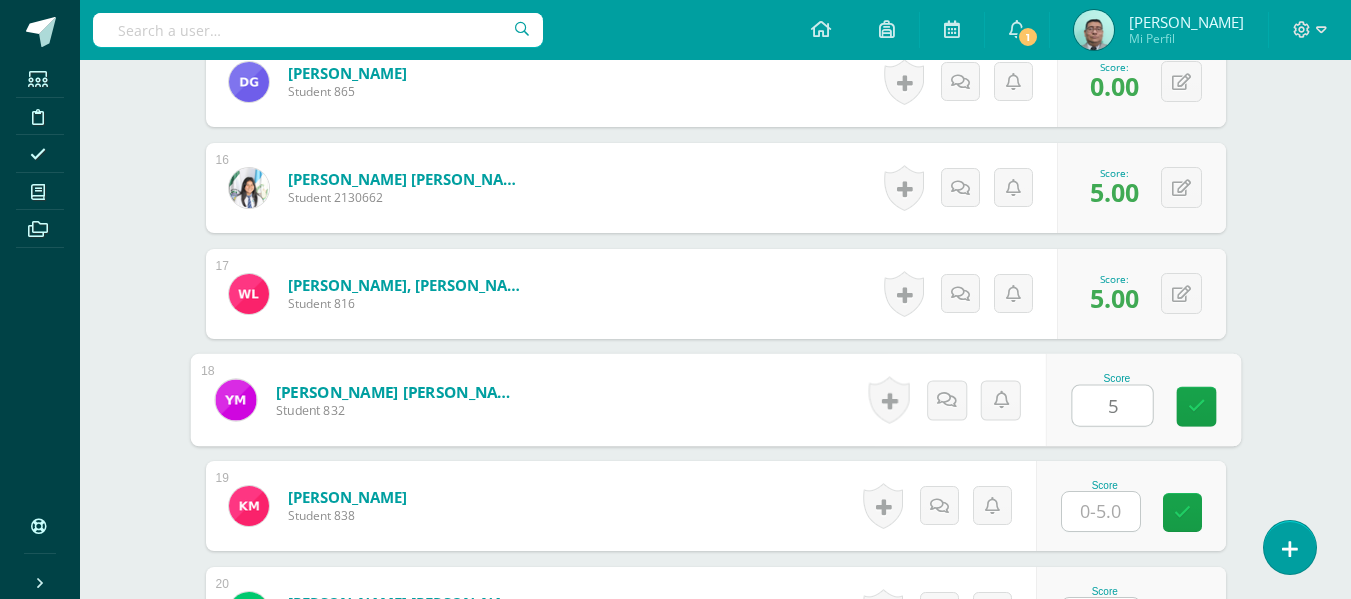 type on "5" 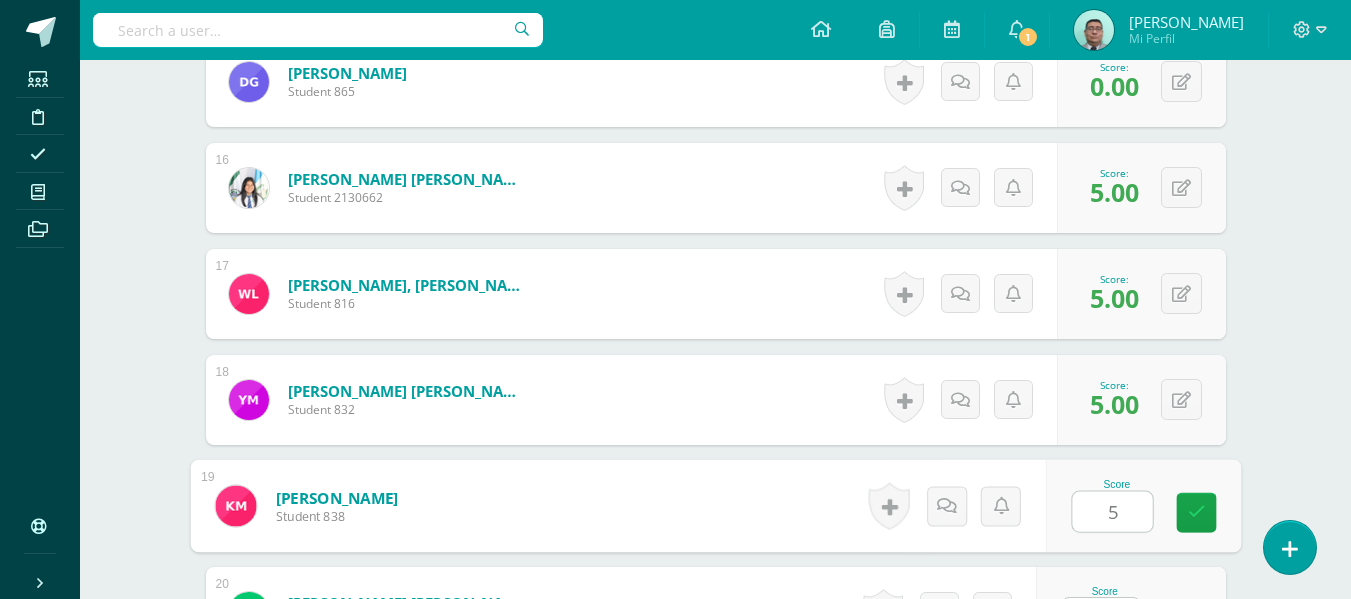 type on "5" 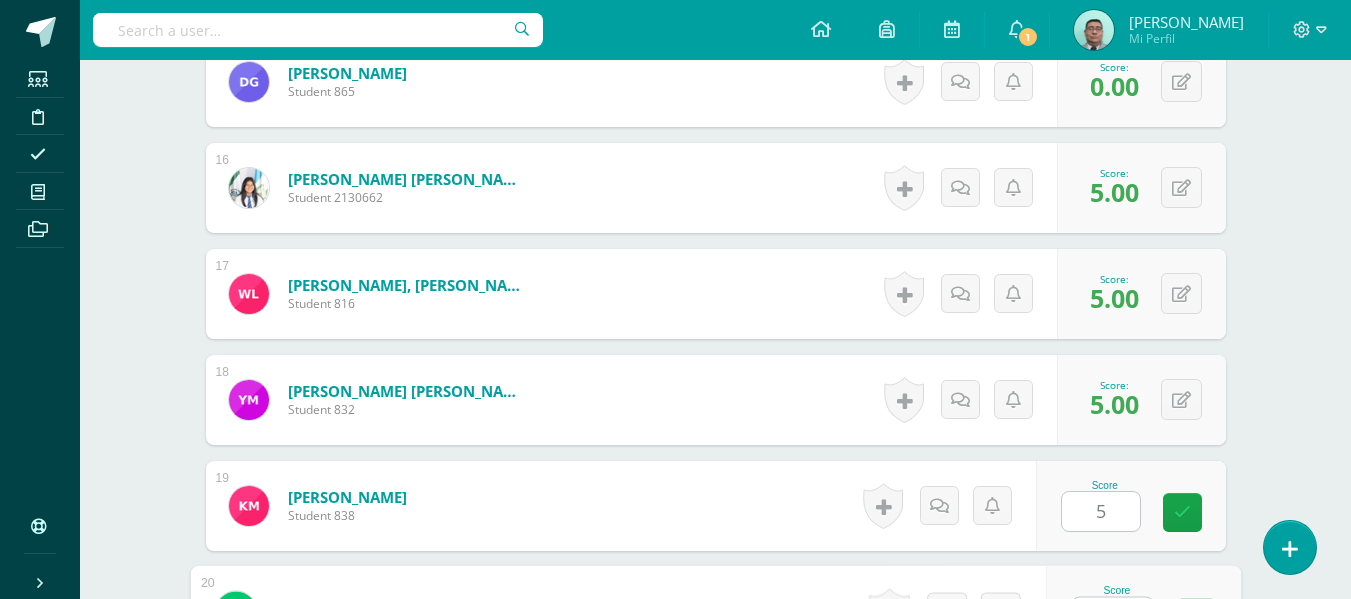 scroll, scrollTop: 2180, scrollLeft: 0, axis: vertical 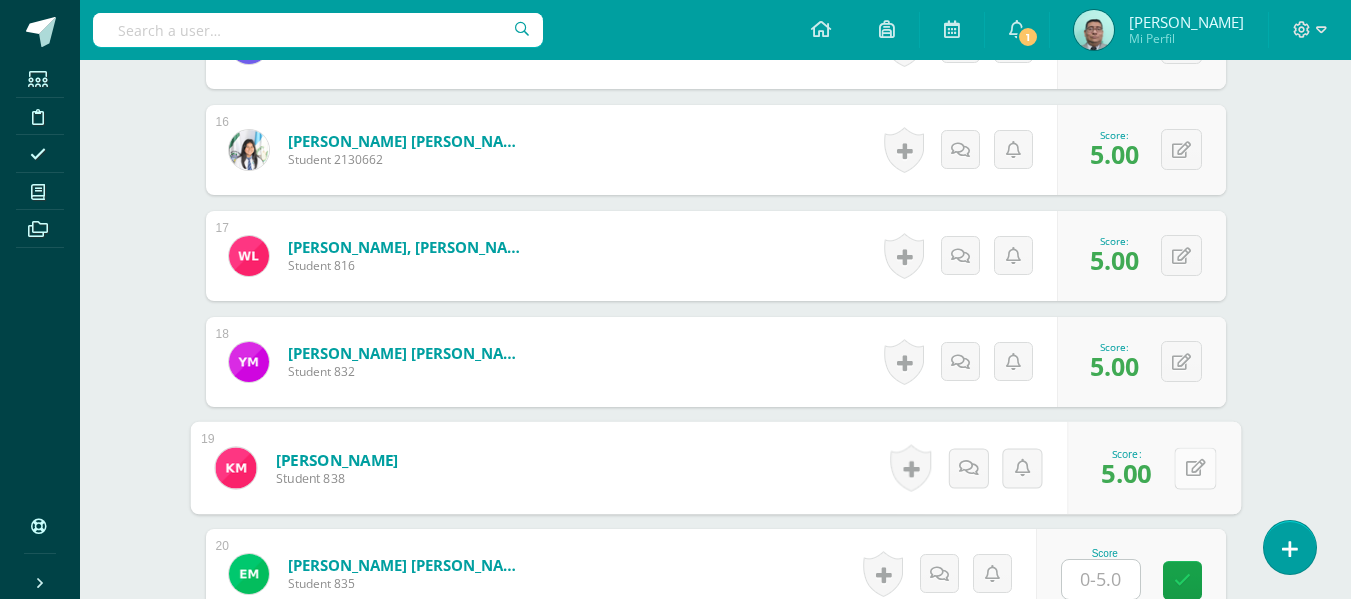 click on "0
Badges
Badges obtained
Aún no hay logros agregados
Score:
5.00" at bounding box center [1154, 468] 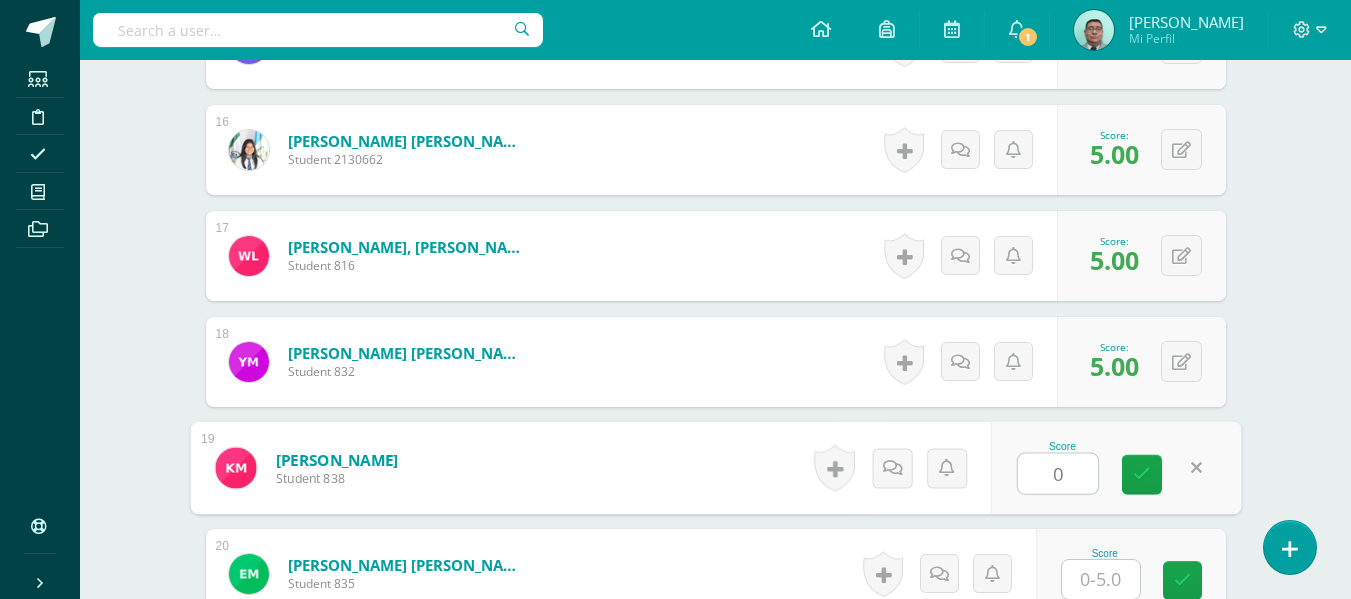type on "0" 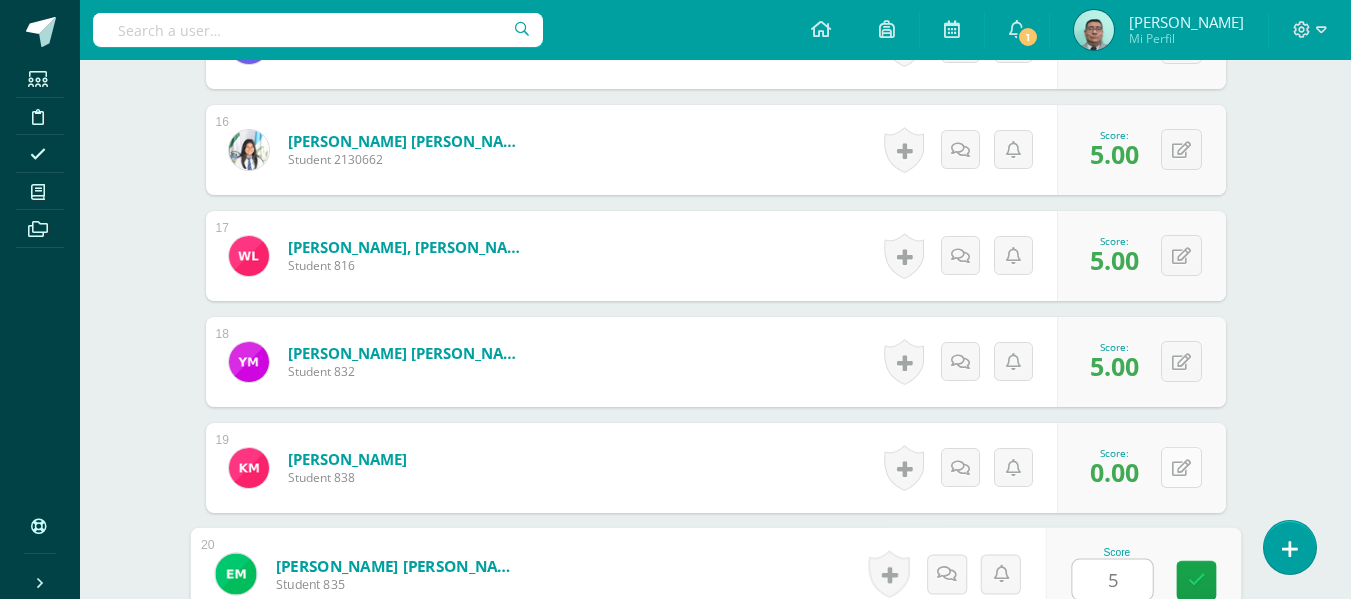 type on "5" 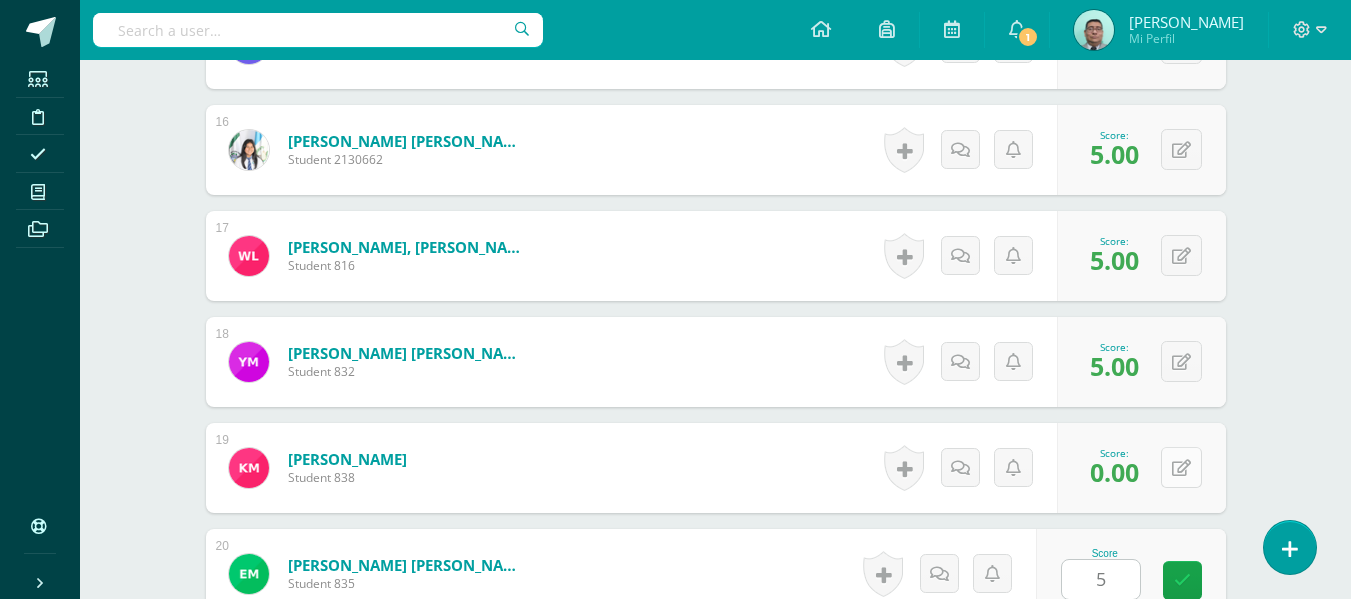 scroll, scrollTop: 2566, scrollLeft: 0, axis: vertical 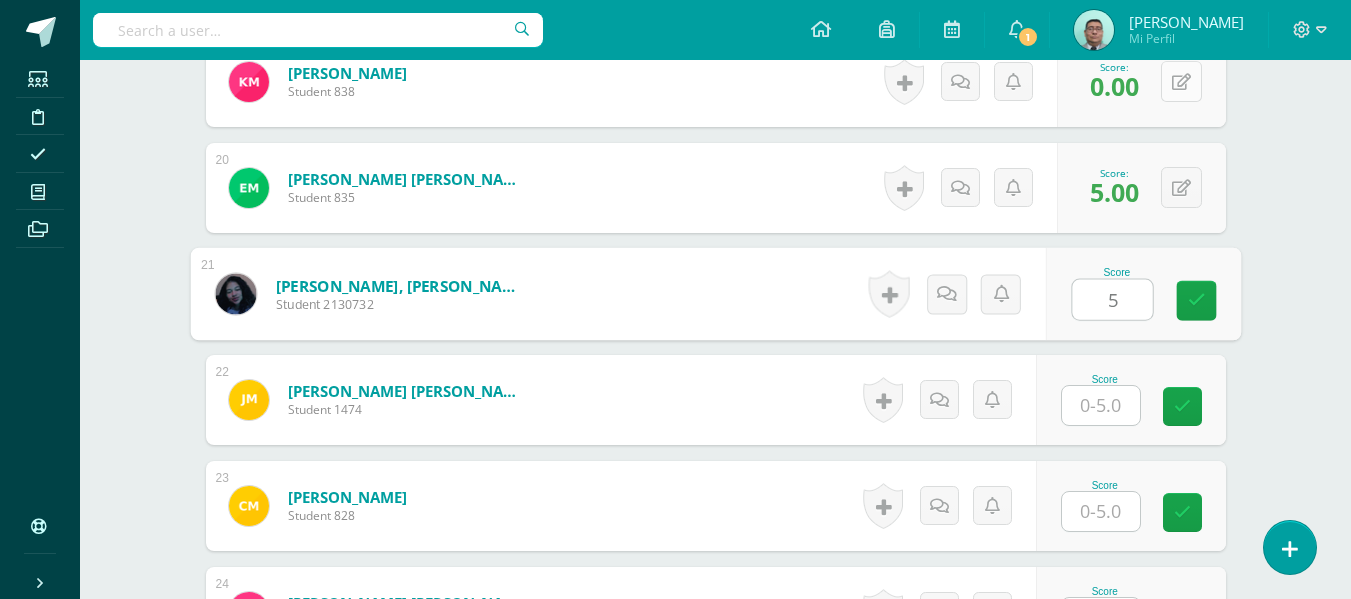 type on "5" 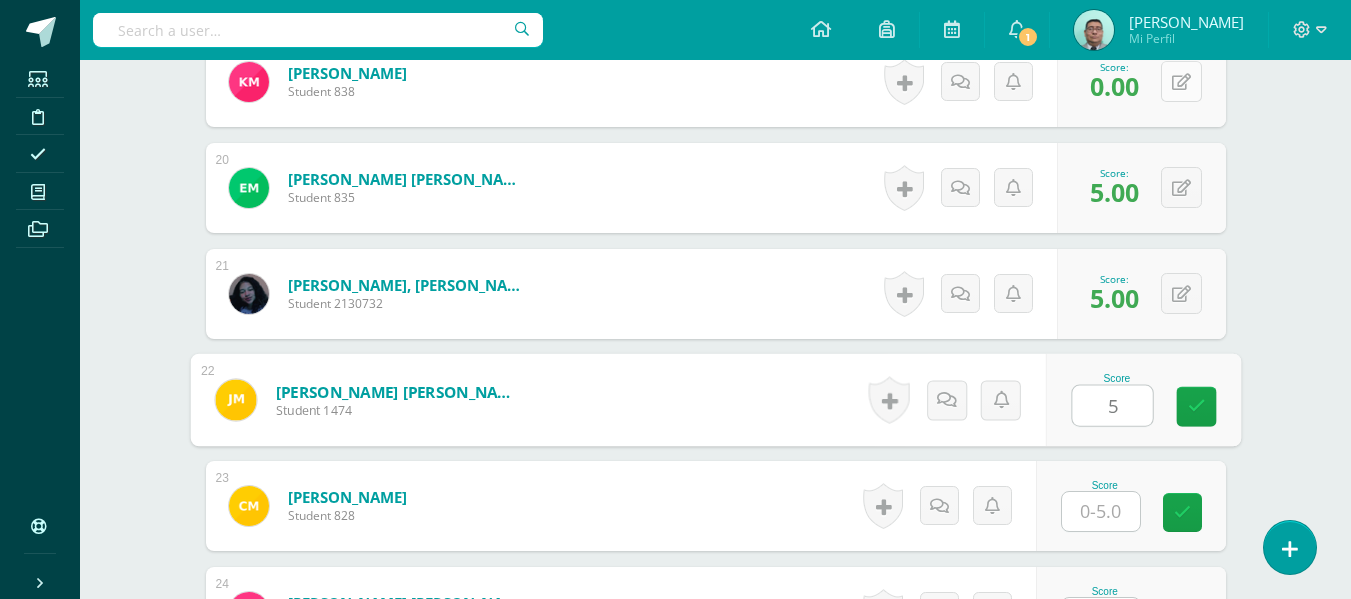 type on "5" 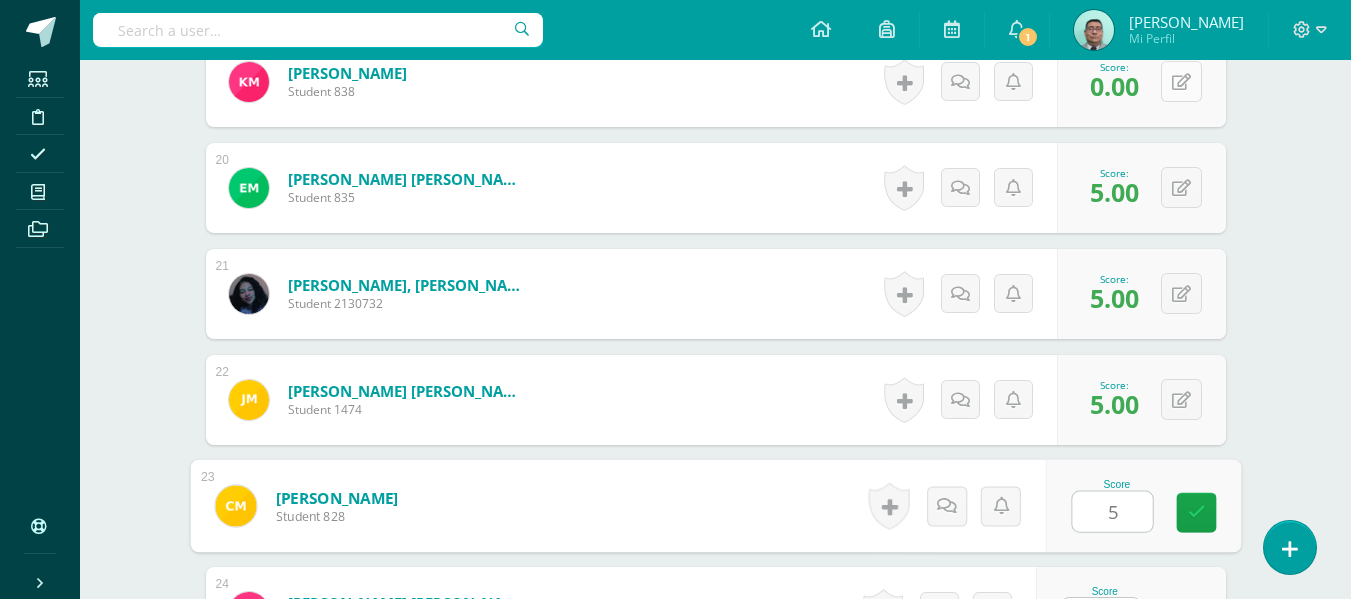 type on "5" 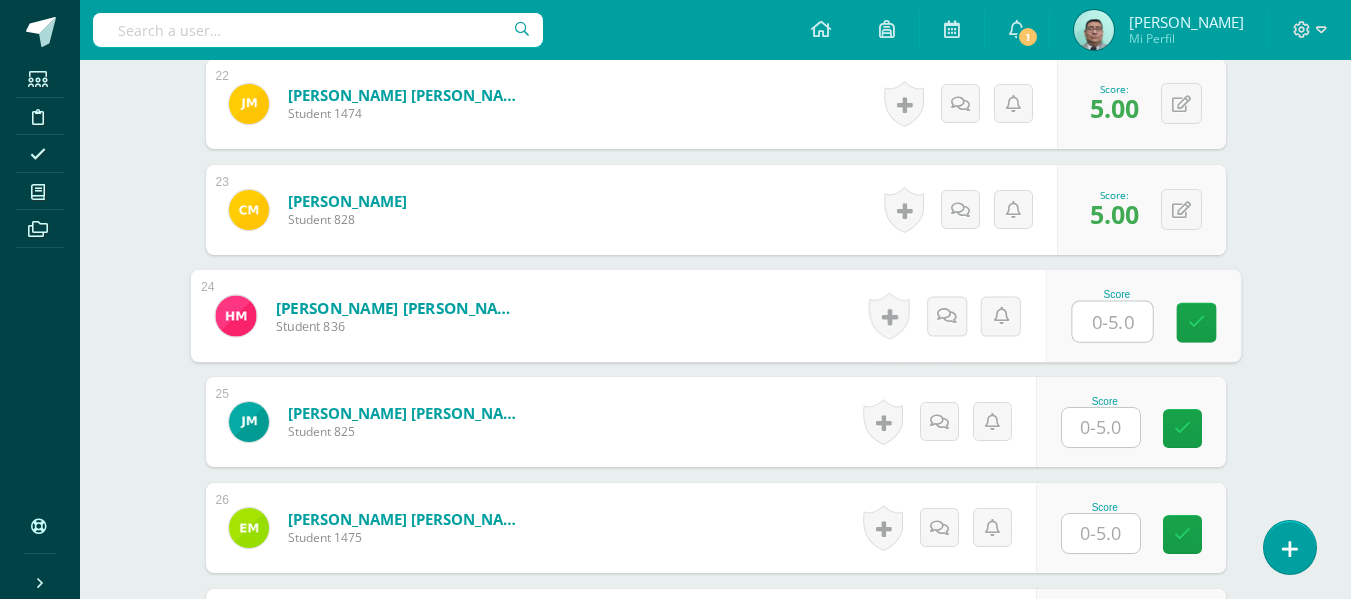 scroll, scrollTop: 2859, scrollLeft: 0, axis: vertical 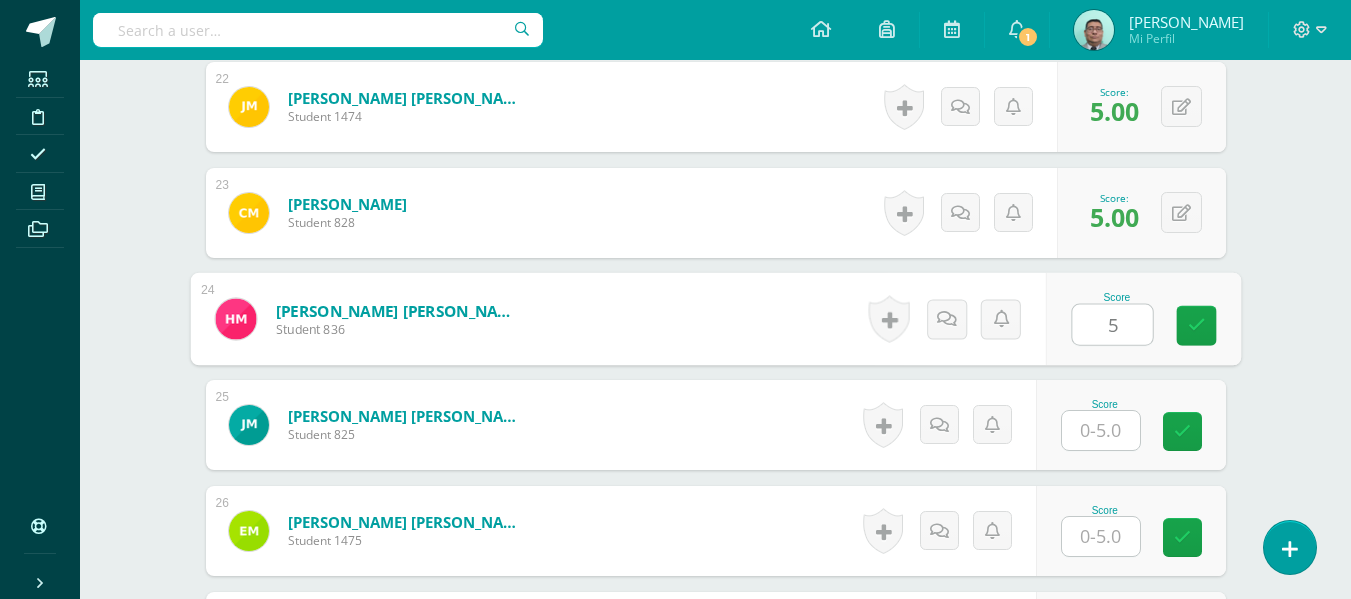 type on "5" 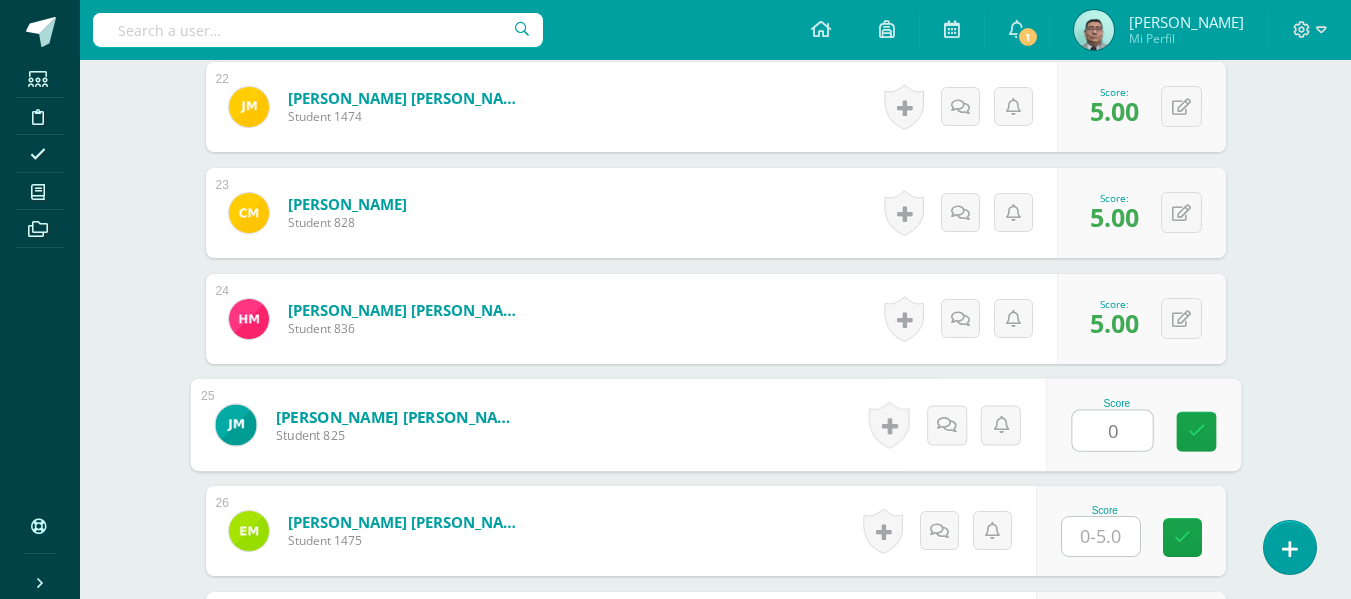 type on "0" 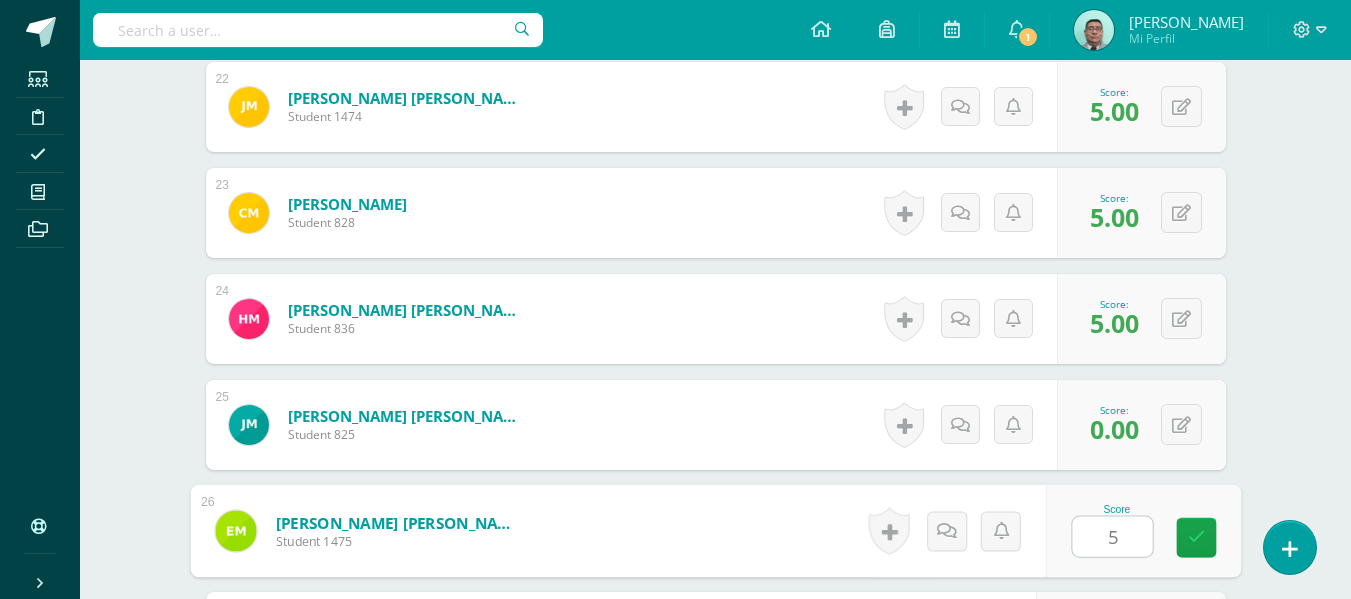 type on "5" 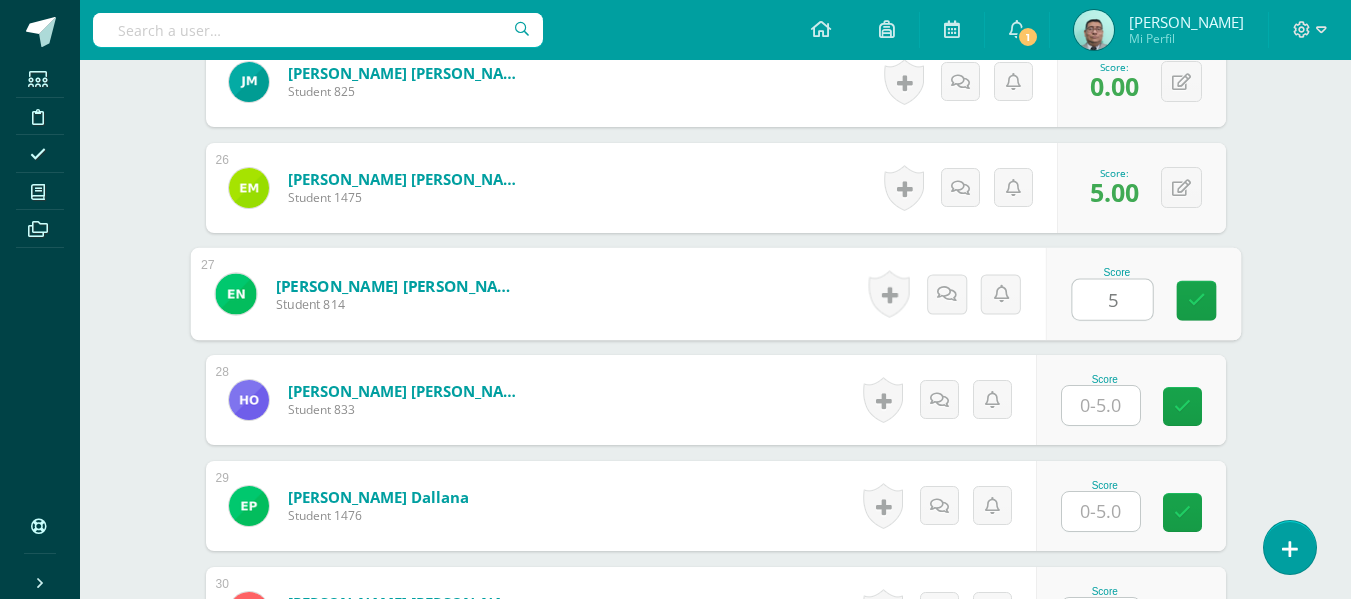 type on "5" 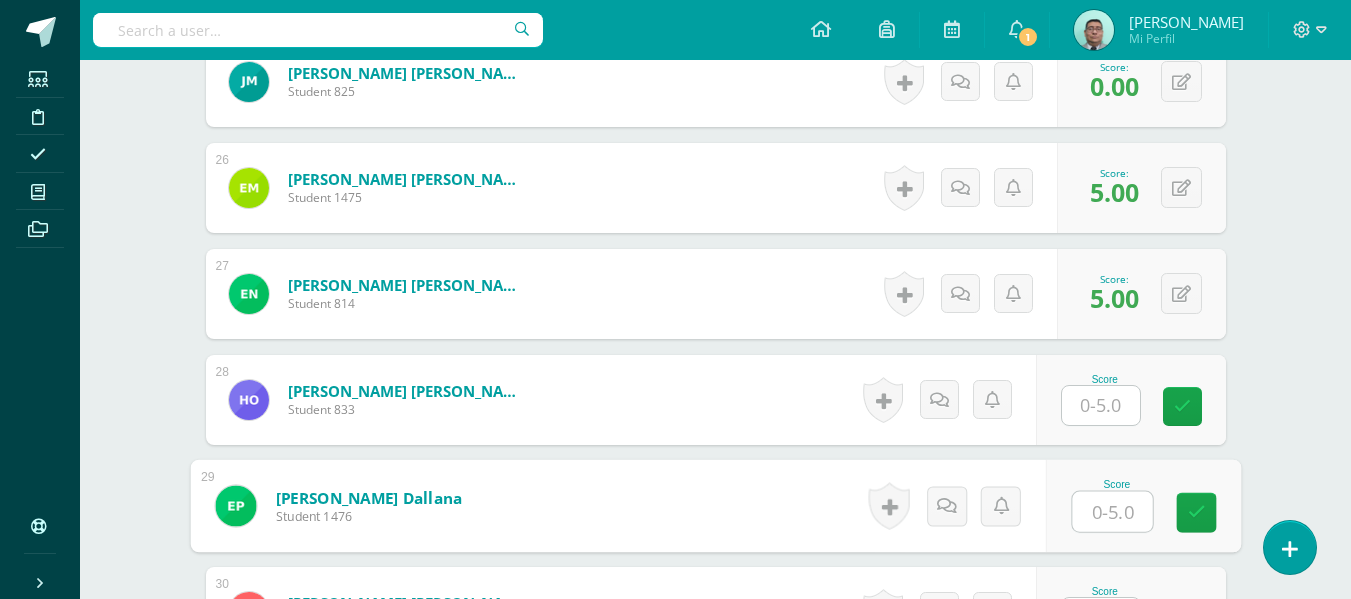 click at bounding box center (1112, 512) 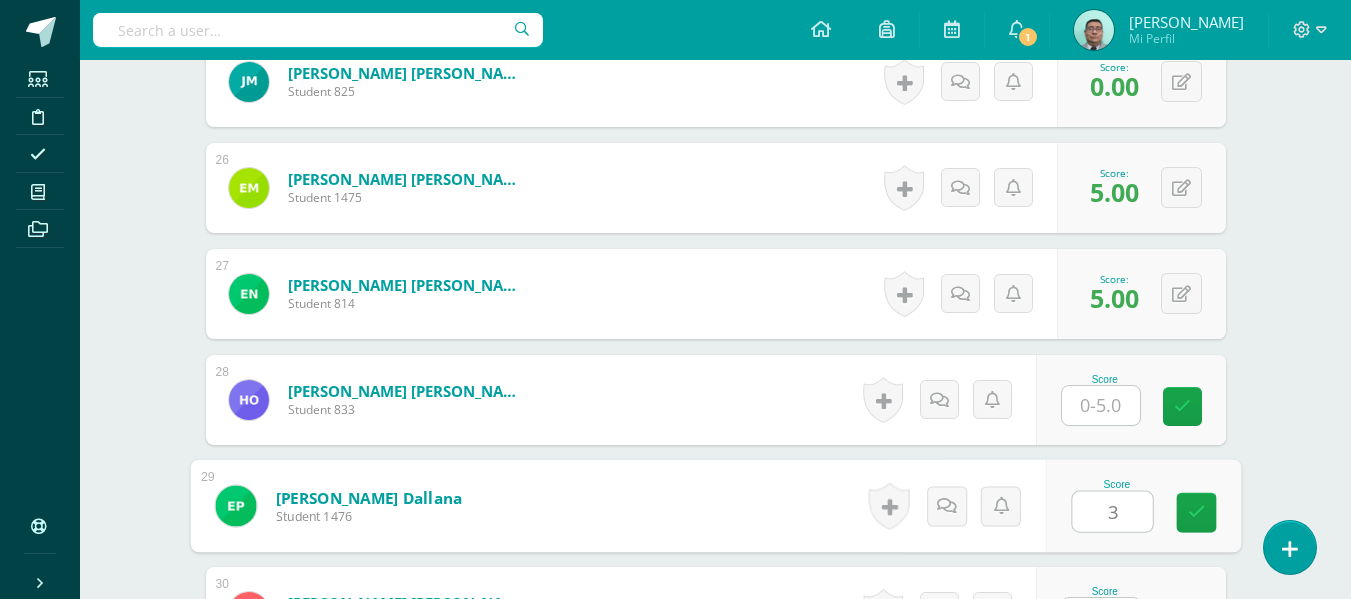 type on "3" 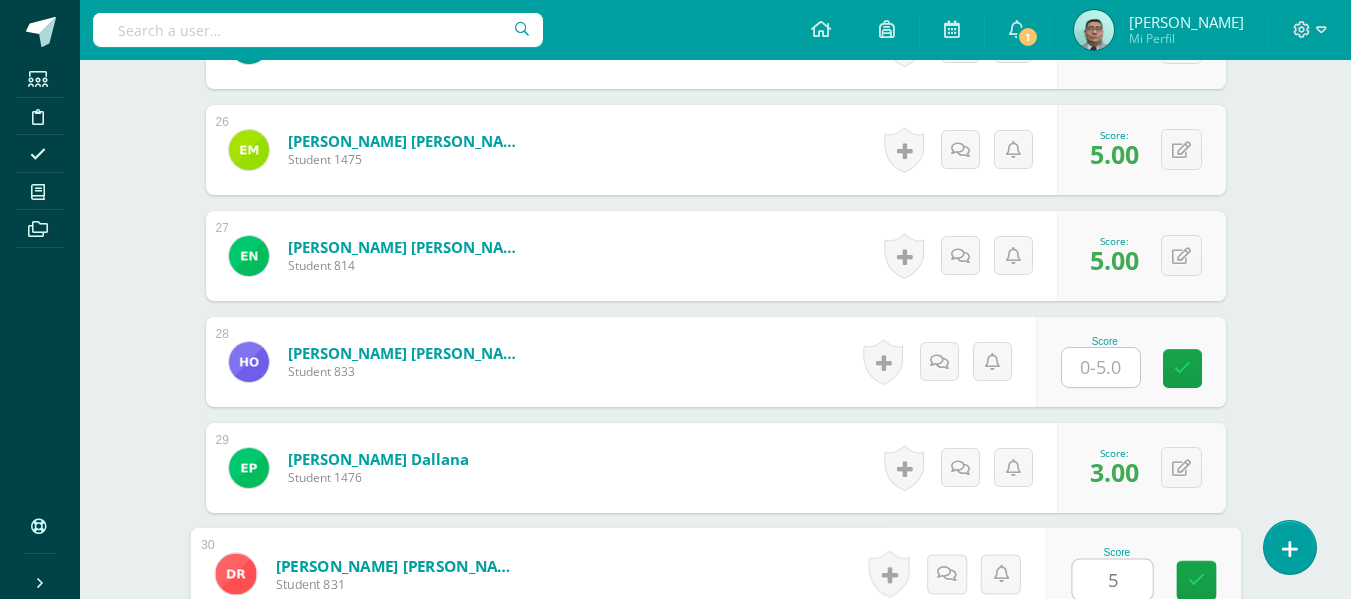 type on "5" 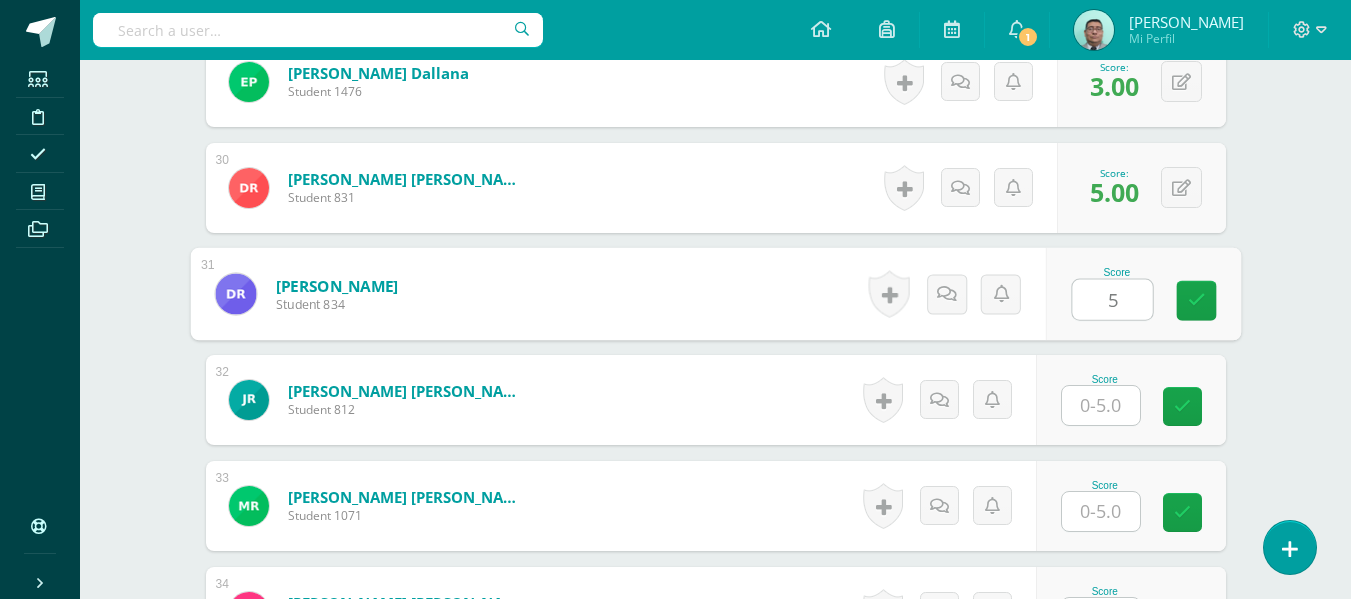 type on "5" 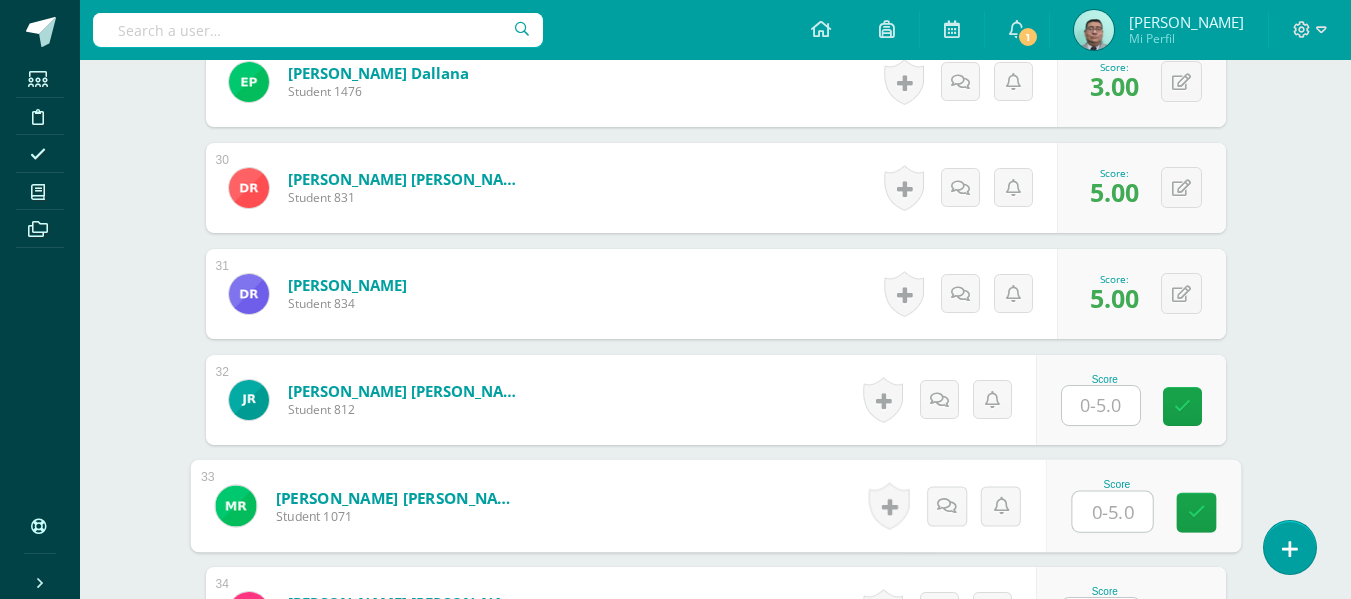 click at bounding box center (1112, 512) 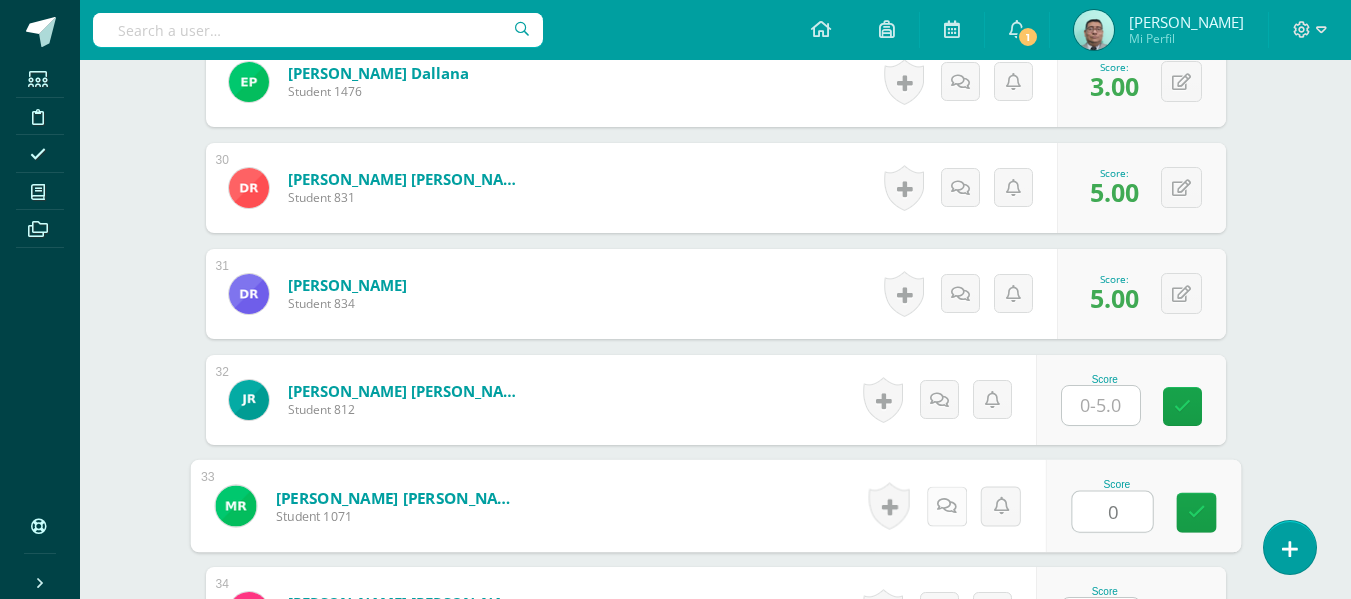 type on "0" 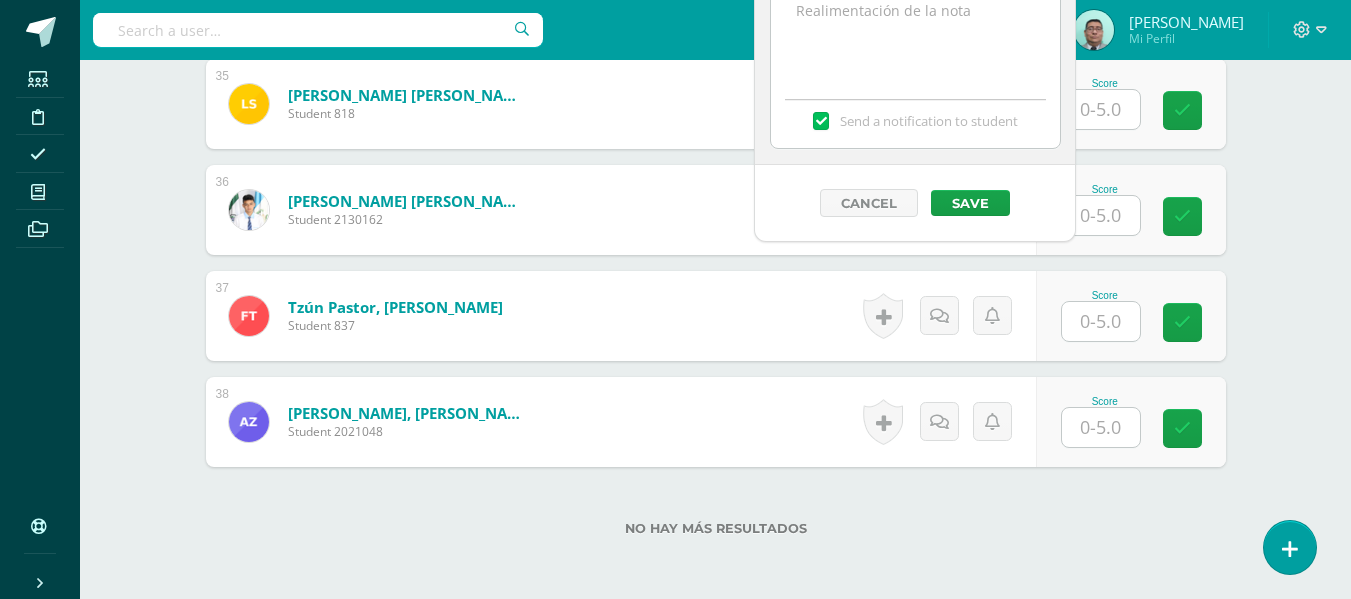 scroll, scrollTop: 4241, scrollLeft: 0, axis: vertical 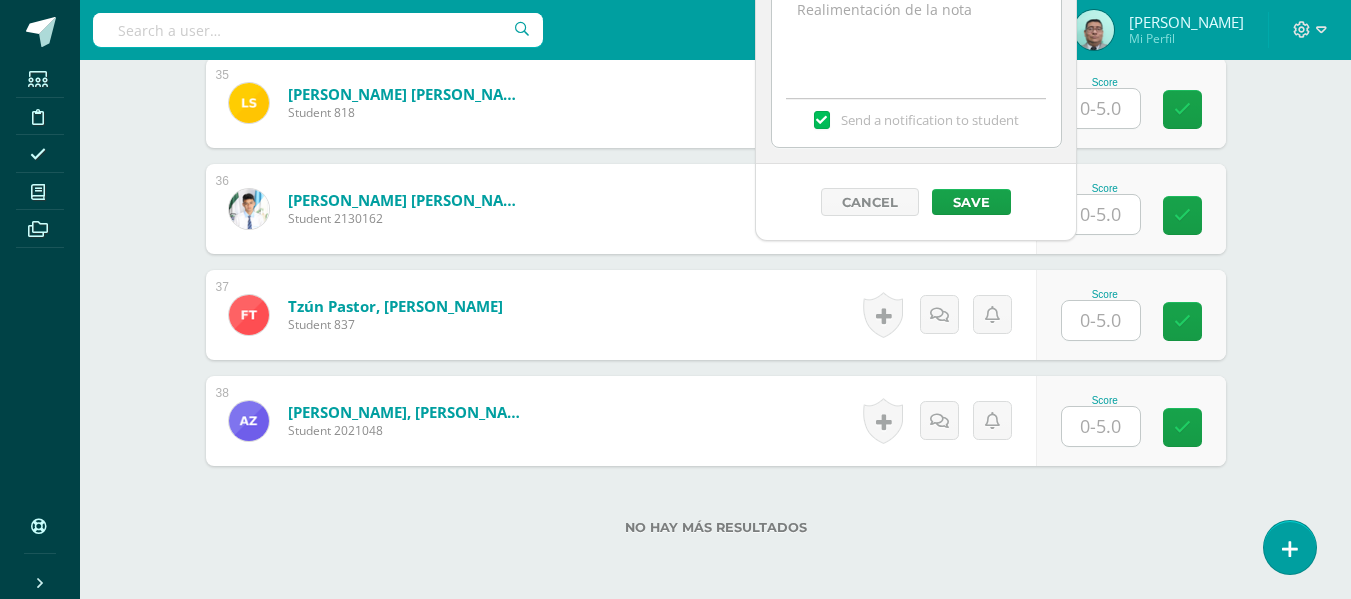click on "Send a notification to student" at bounding box center [916, 116] 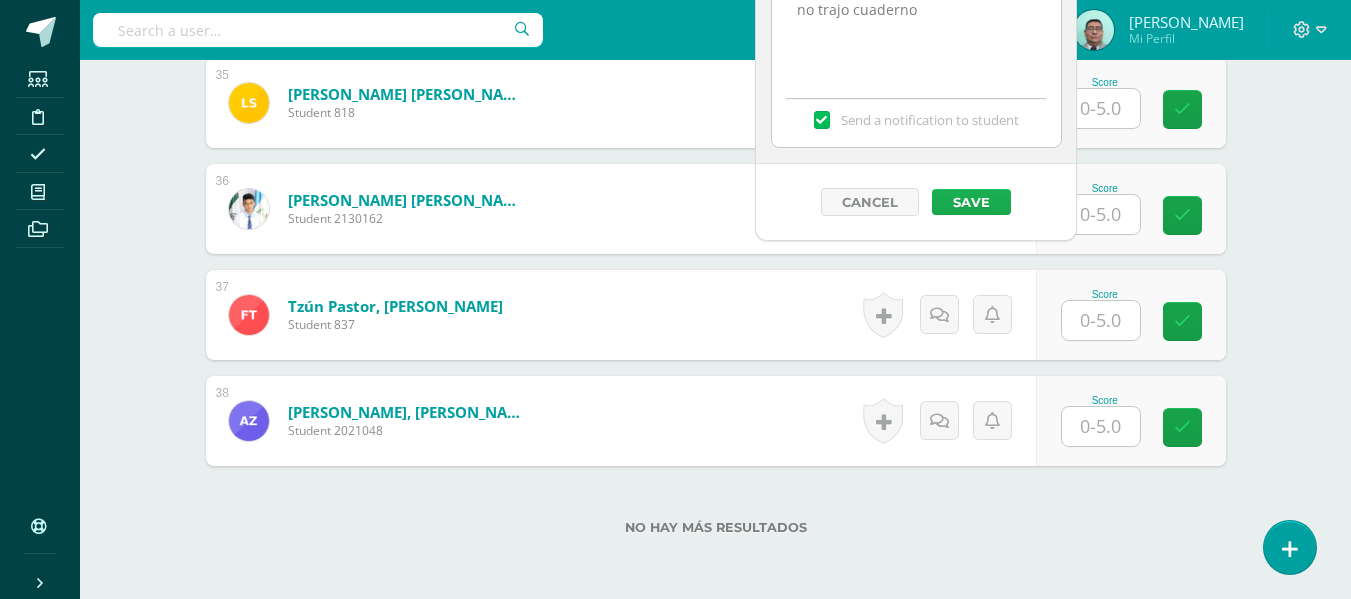 type on "no trajo cuaderno" 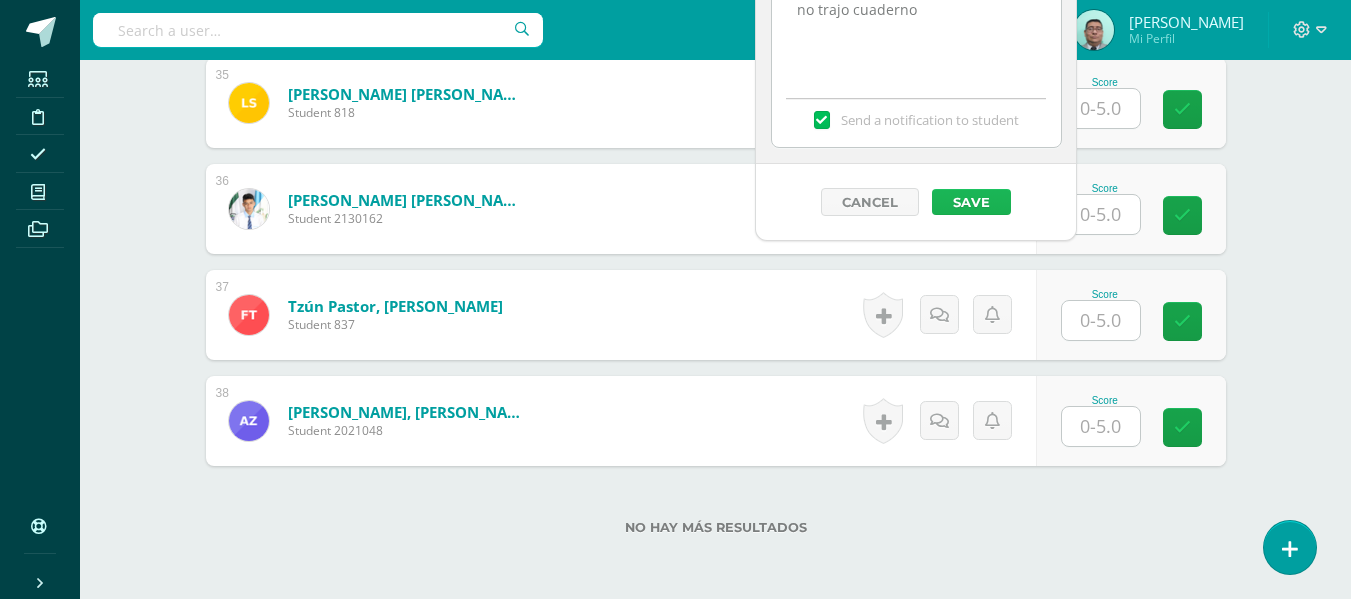 click on "Save" at bounding box center [971, 202] 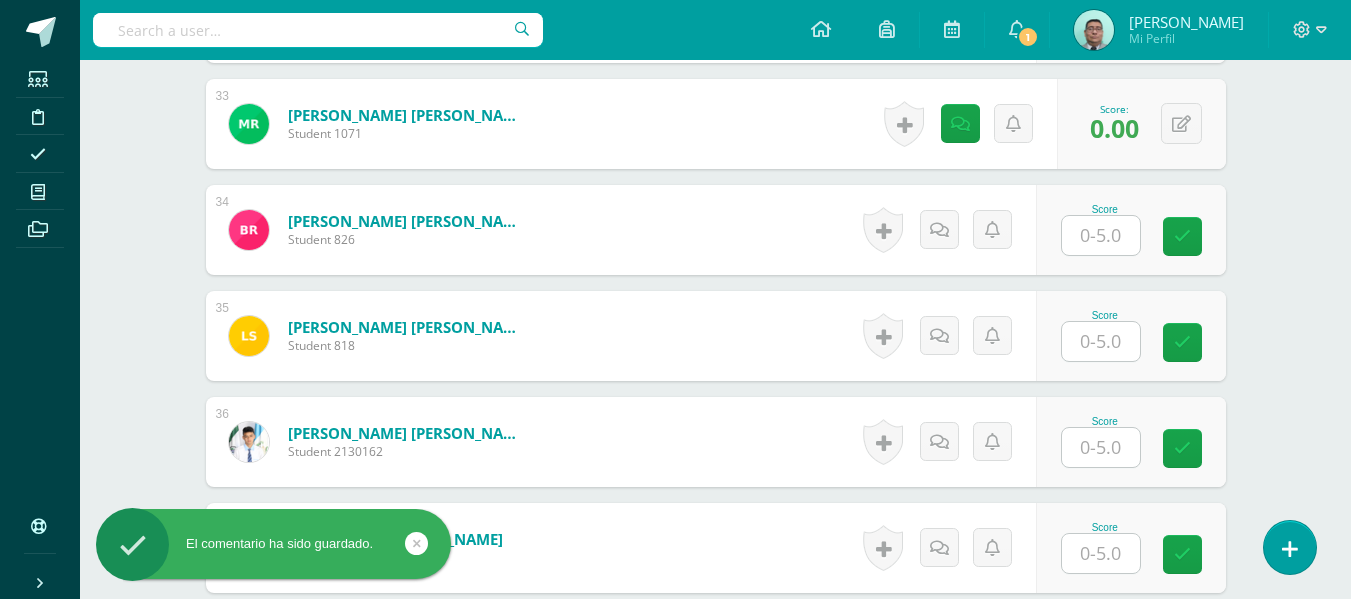 scroll, scrollTop: 3945, scrollLeft: 0, axis: vertical 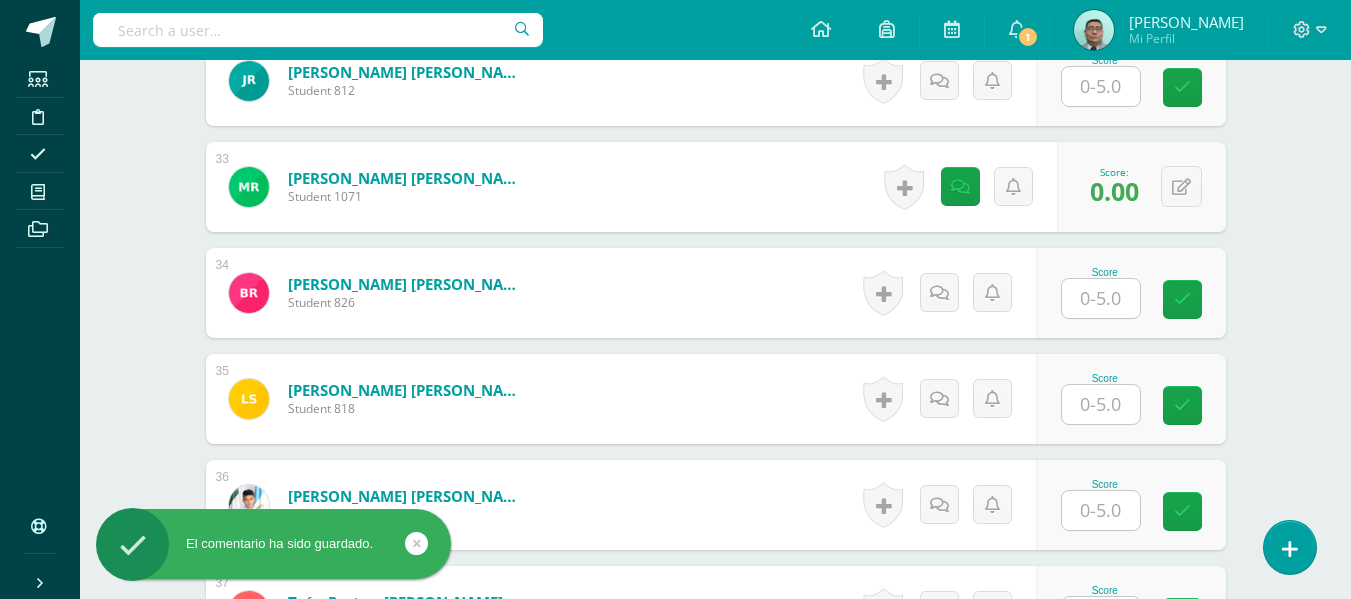drag, startPoint x: 1074, startPoint y: 121, endPoint x: 1087, endPoint y: 109, distance: 17.691807 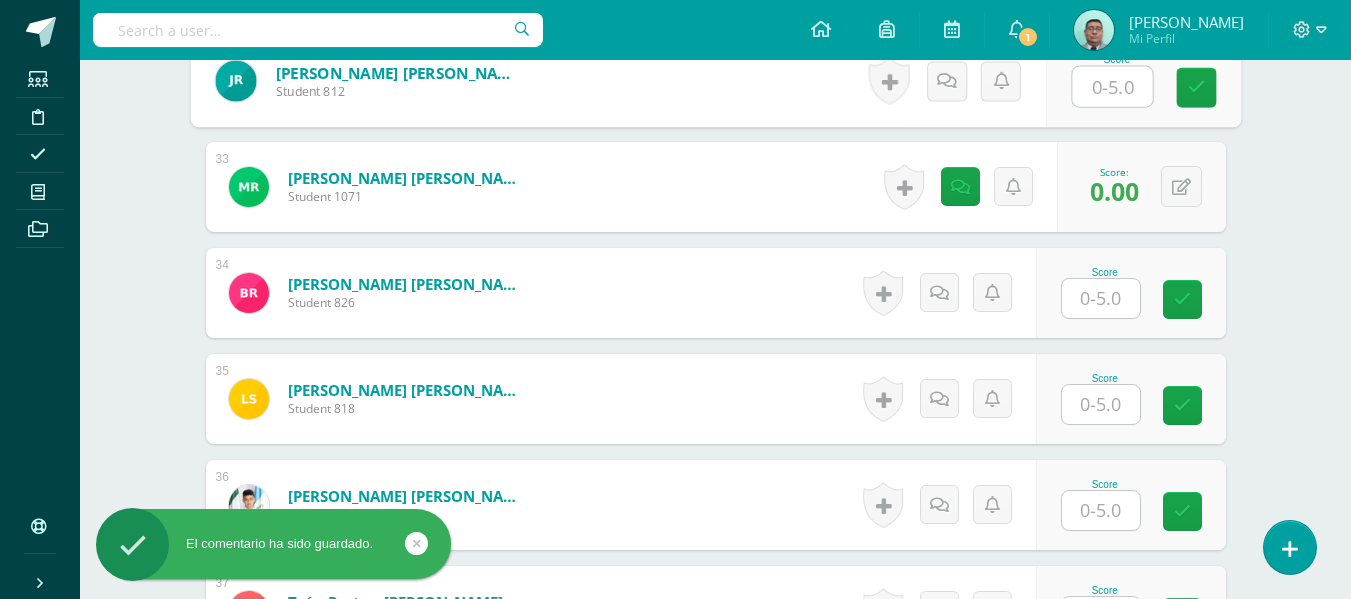 click at bounding box center (1112, 87) 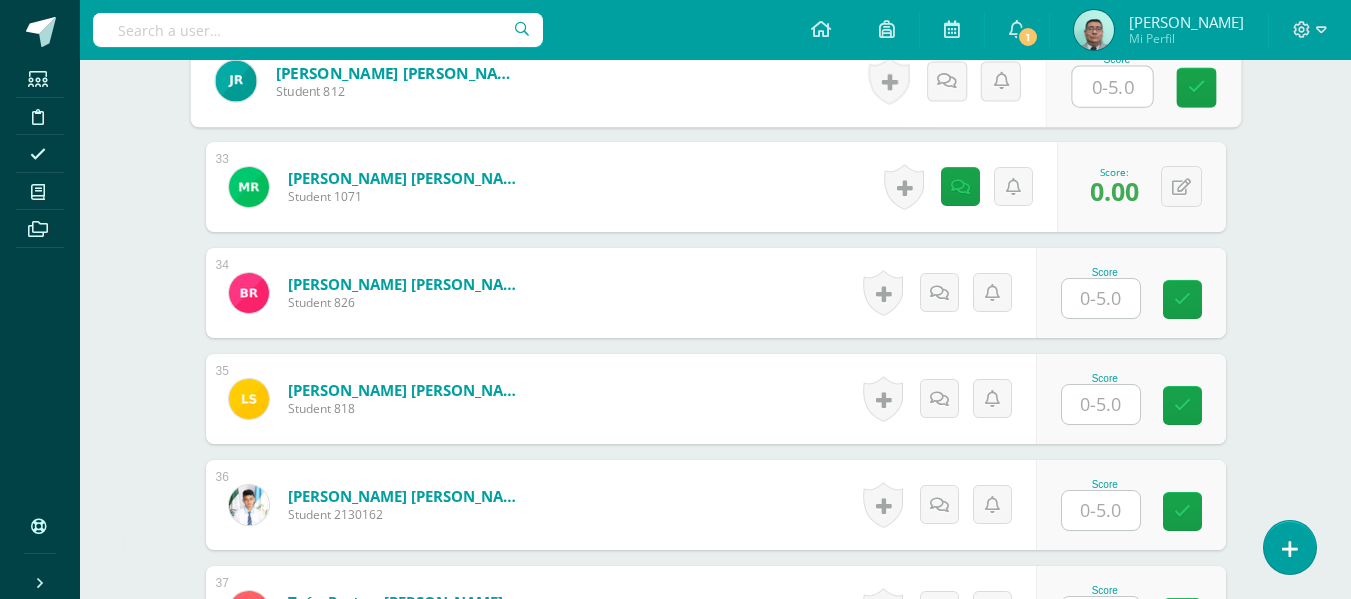 type on "5" 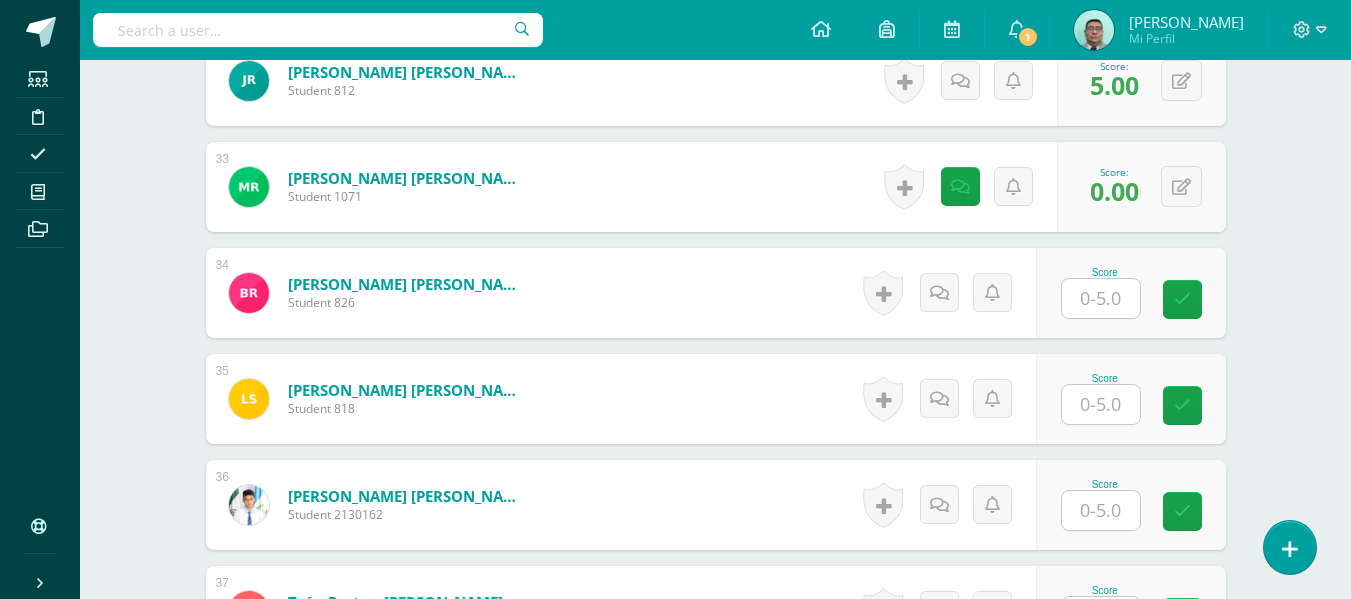 click at bounding box center (1101, 298) 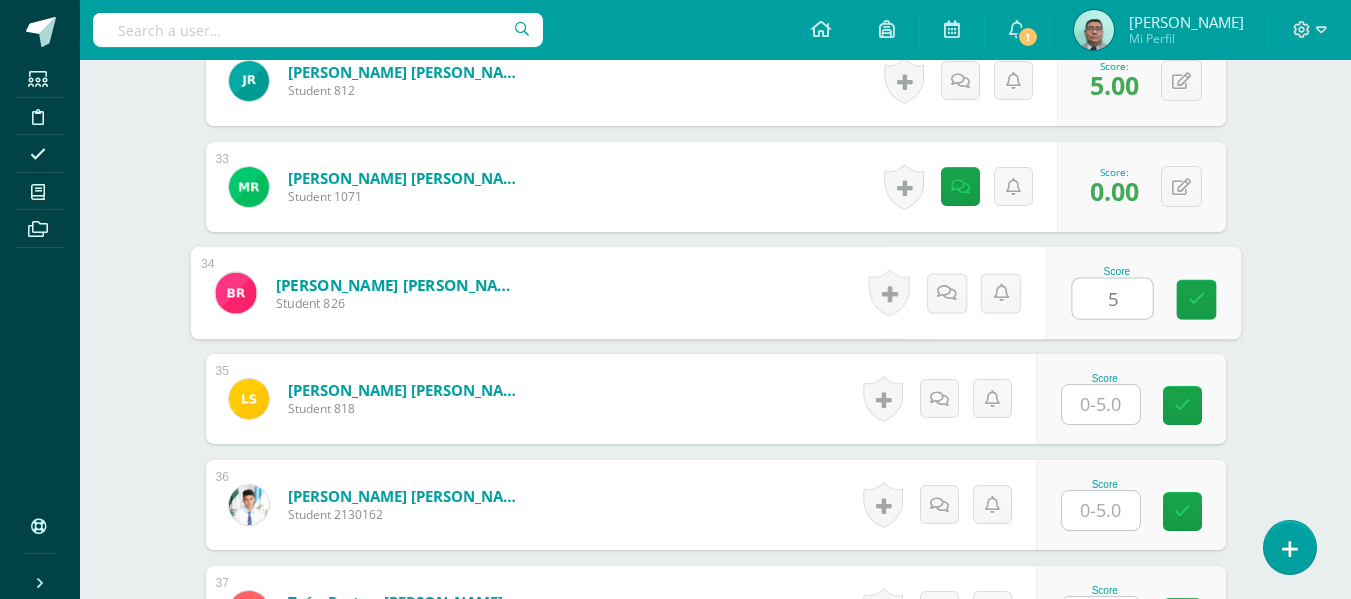 type on "5" 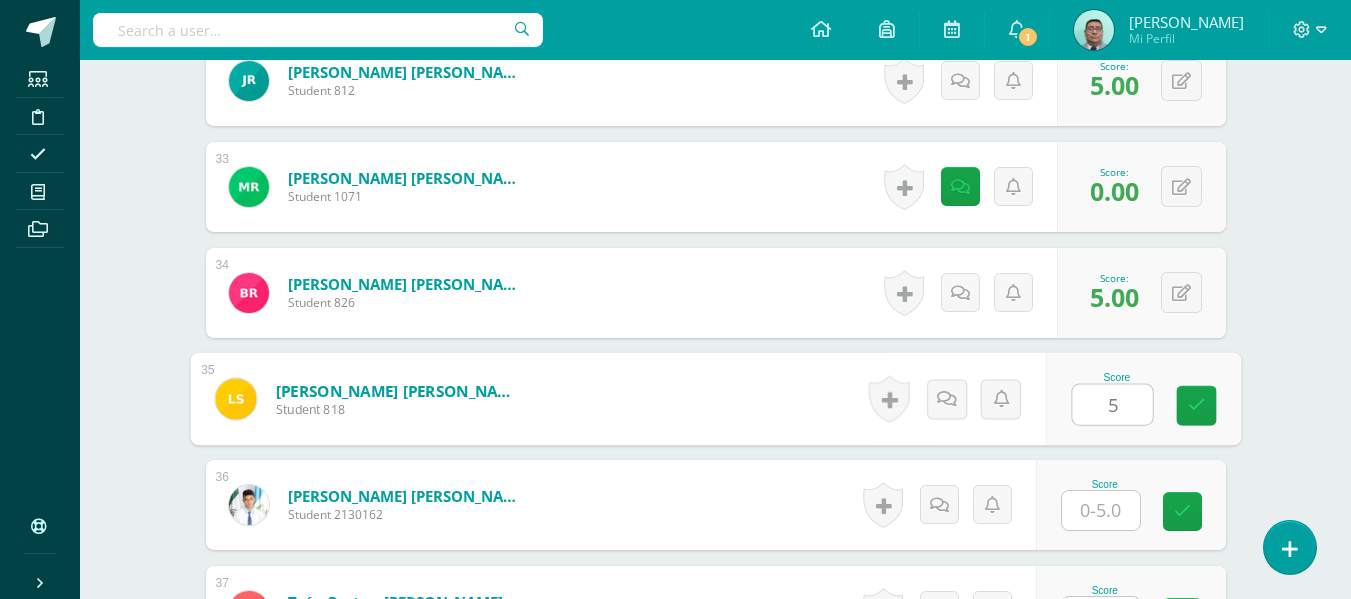 type on "5" 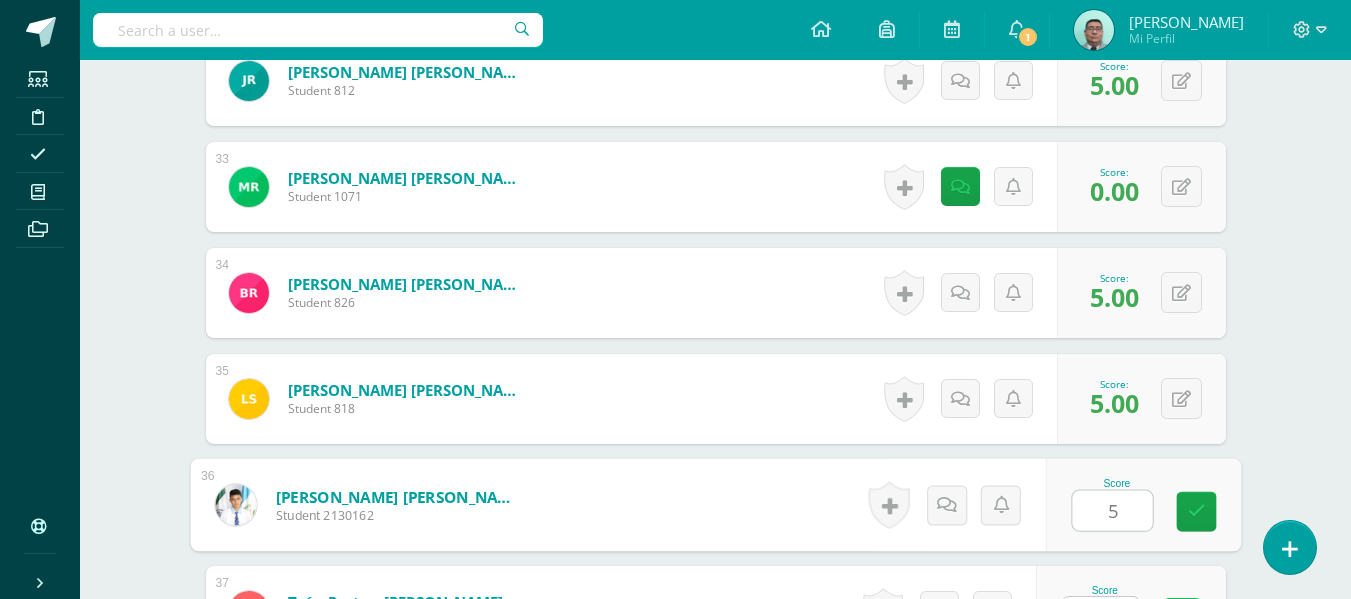 type on "5" 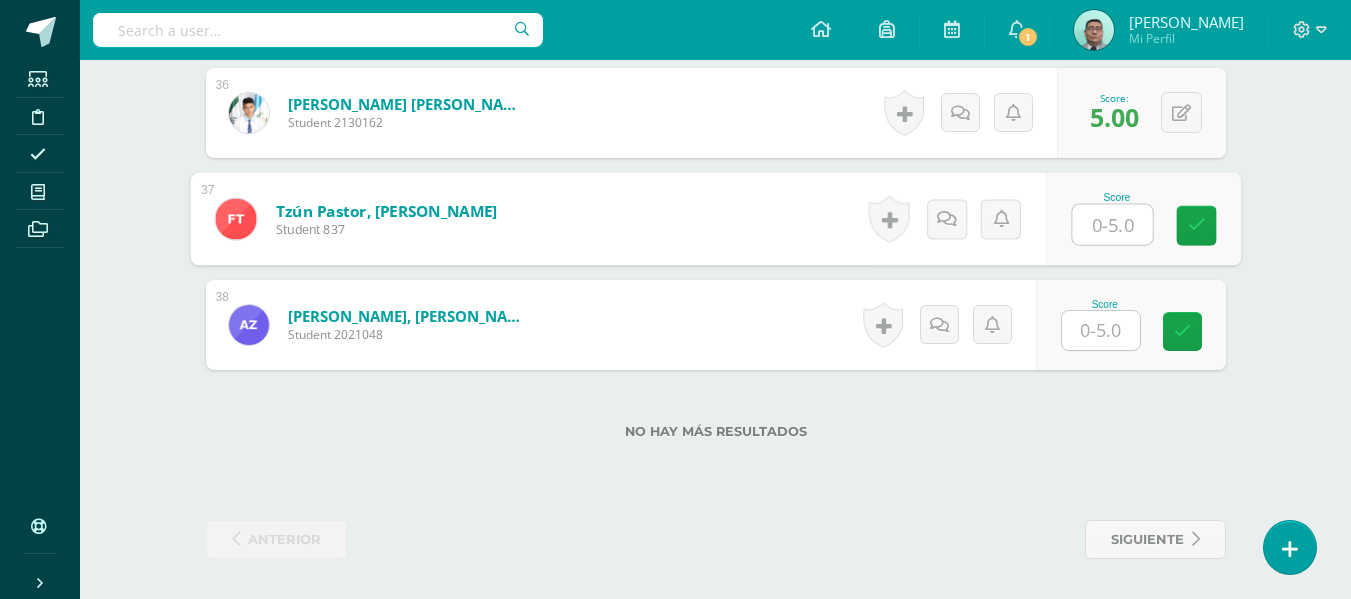 scroll, scrollTop: 4335, scrollLeft: 0, axis: vertical 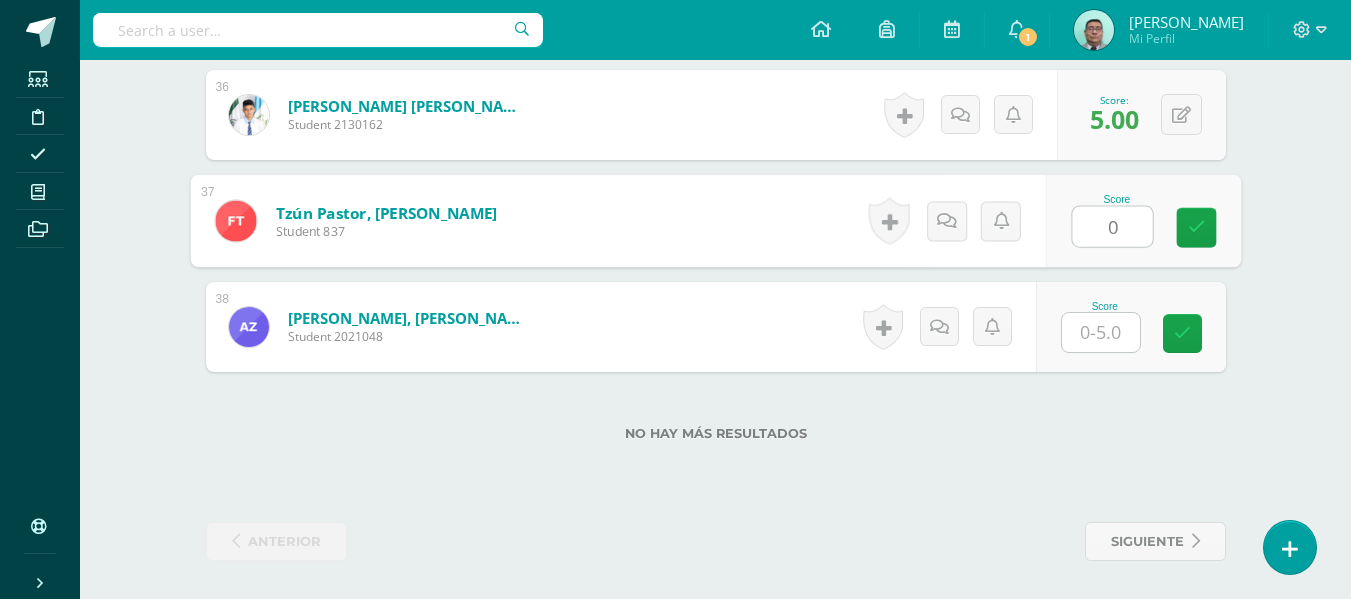 type on "0" 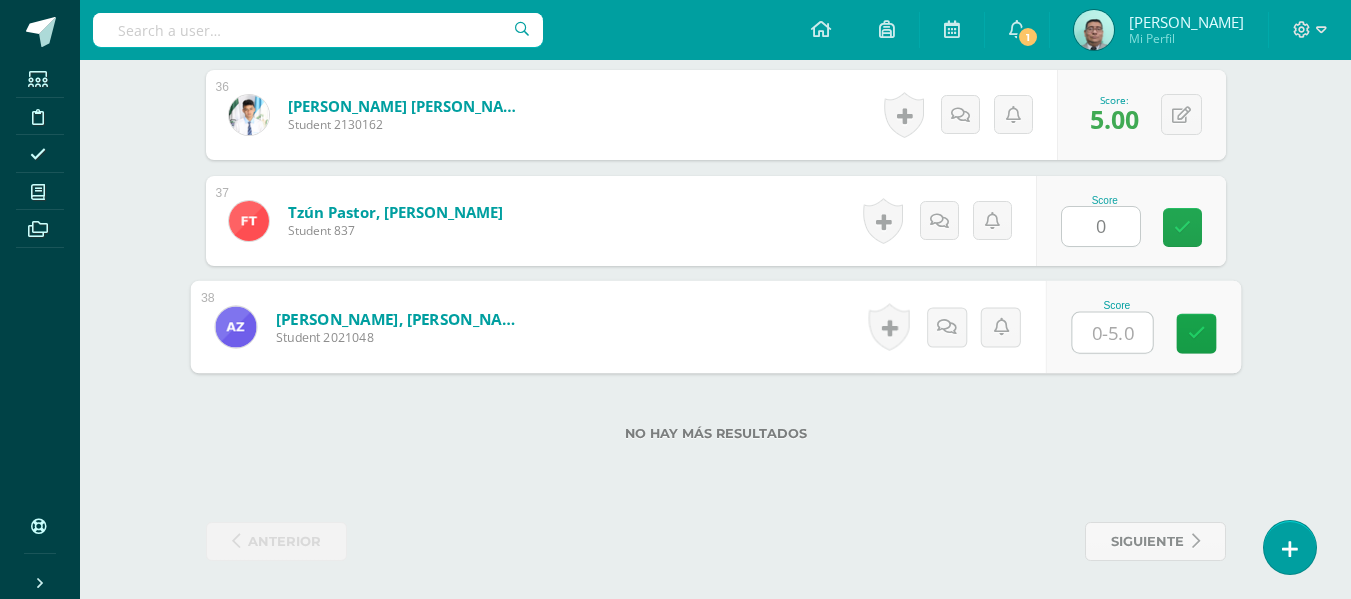 type on "5" 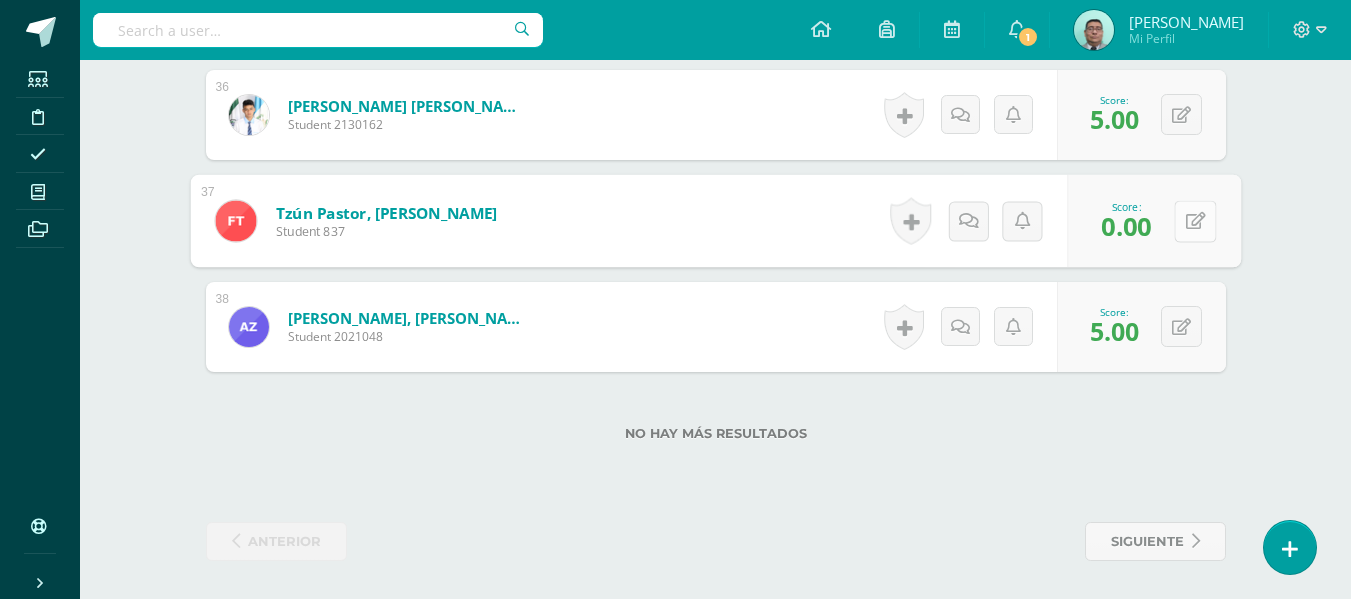 click at bounding box center [1195, 221] 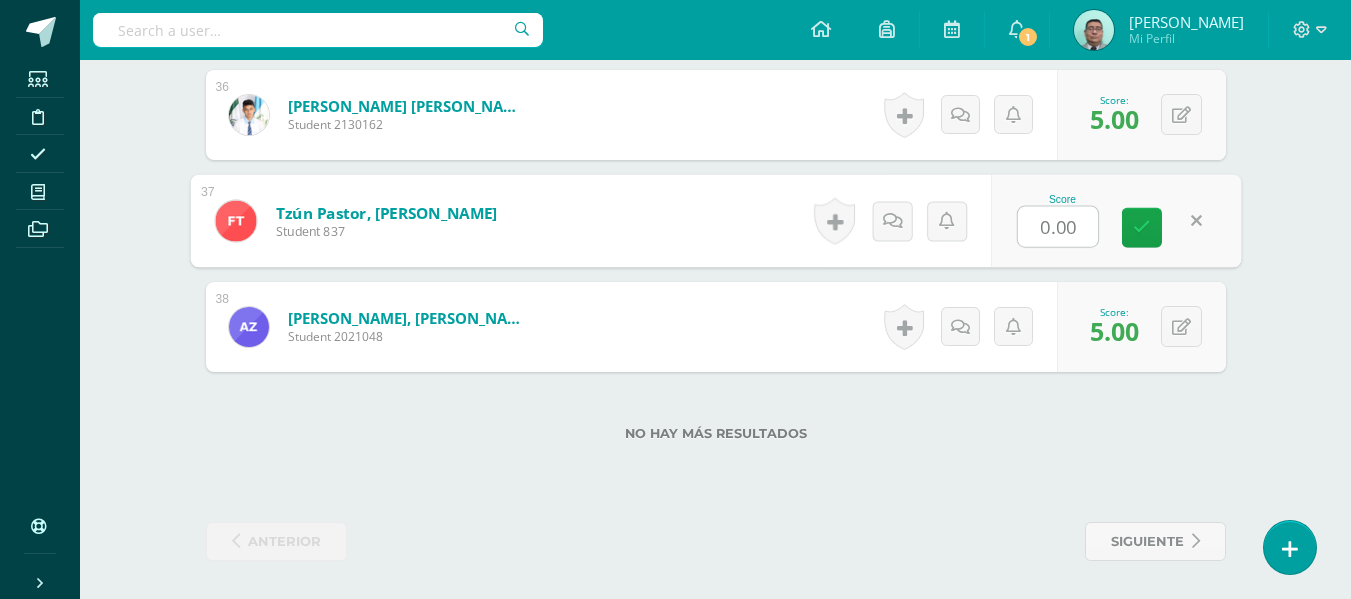 type on "5" 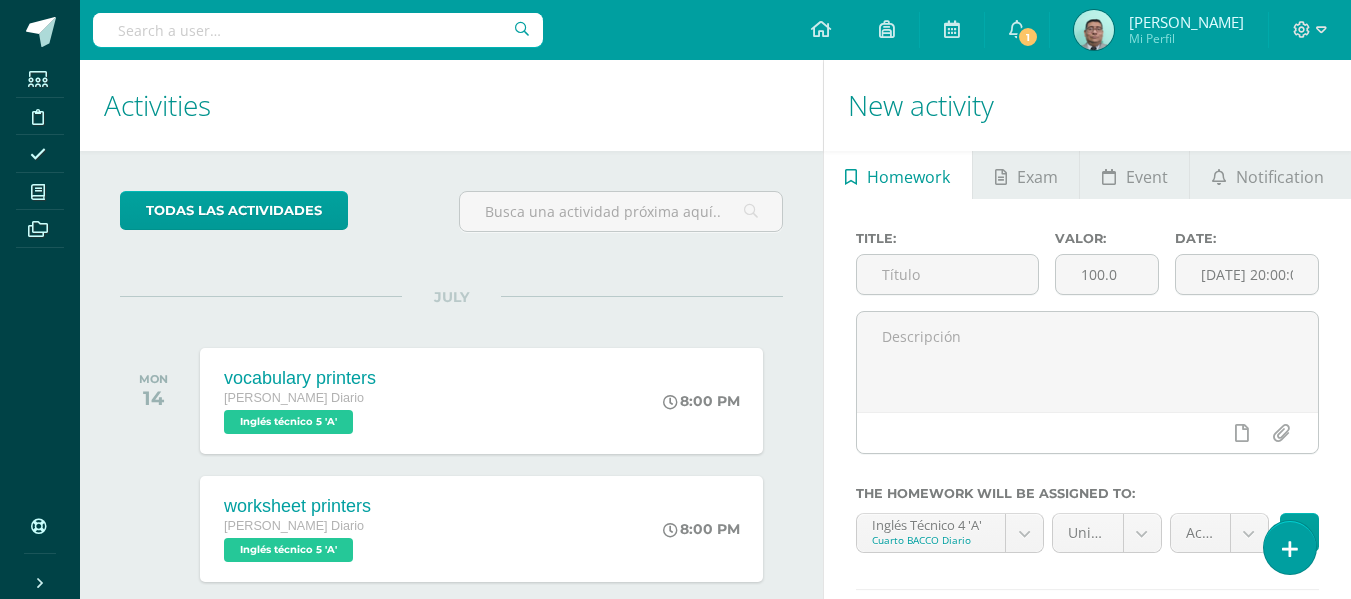 scroll, scrollTop: 0, scrollLeft: 0, axis: both 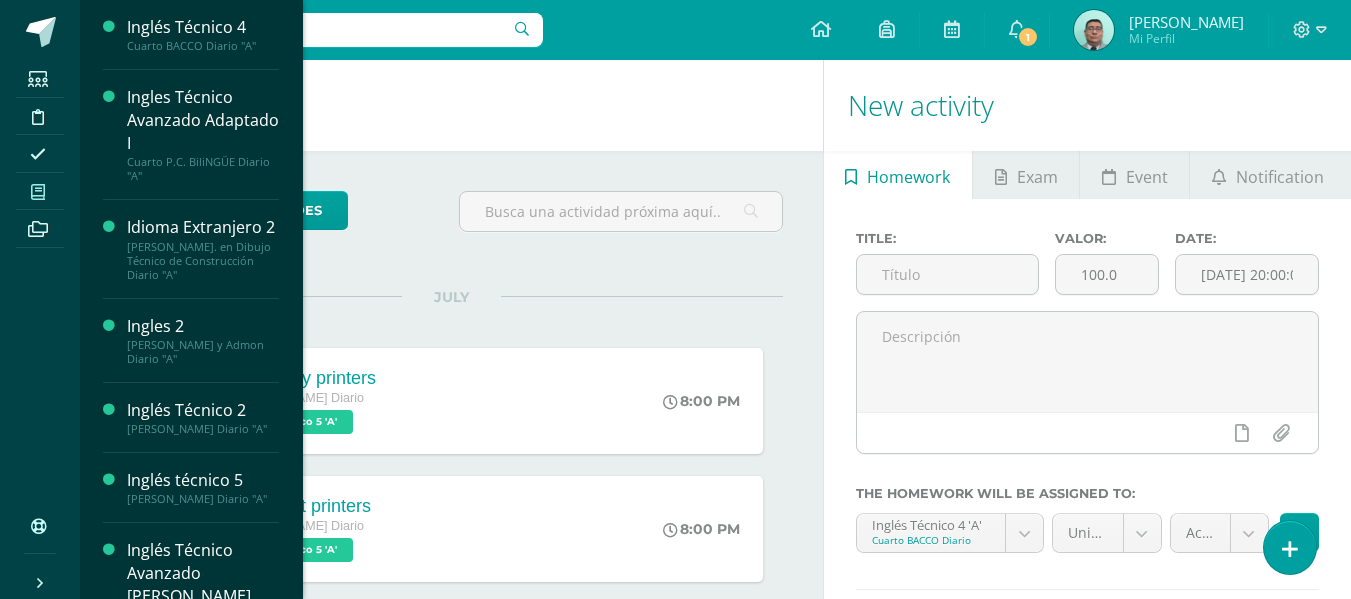 click at bounding box center [38, 192] 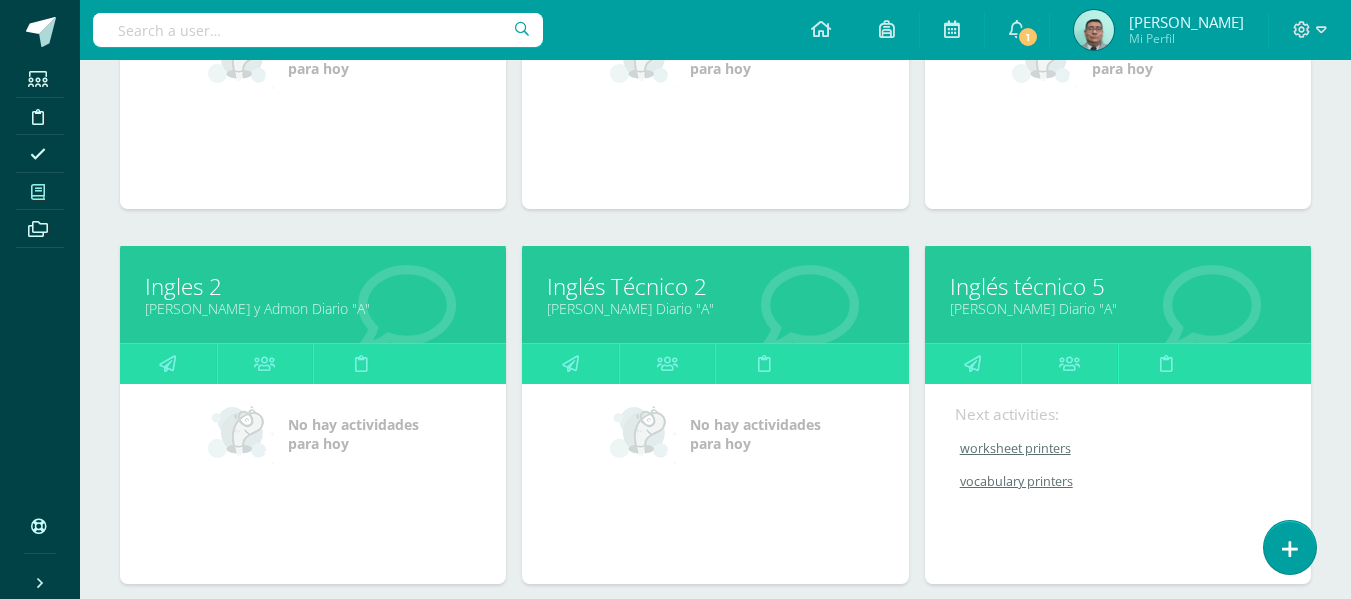 scroll, scrollTop: 489, scrollLeft: 0, axis: vertical 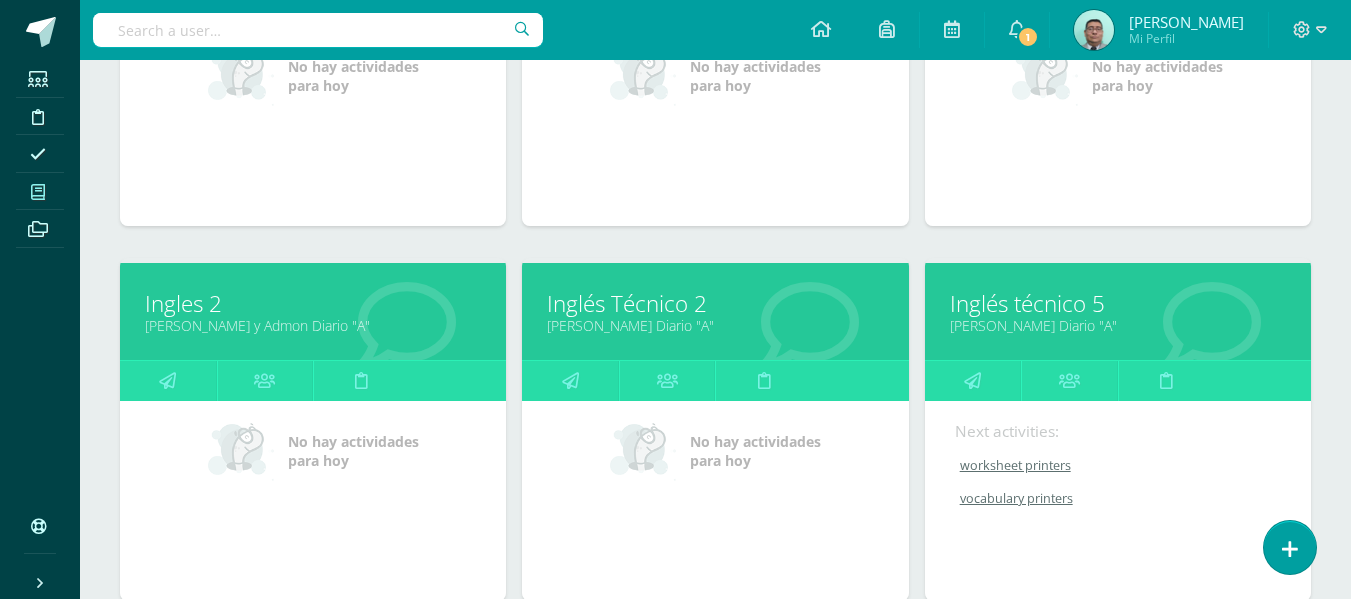 click on "Inglés técnico 5" at bounding box center [1118, 303] 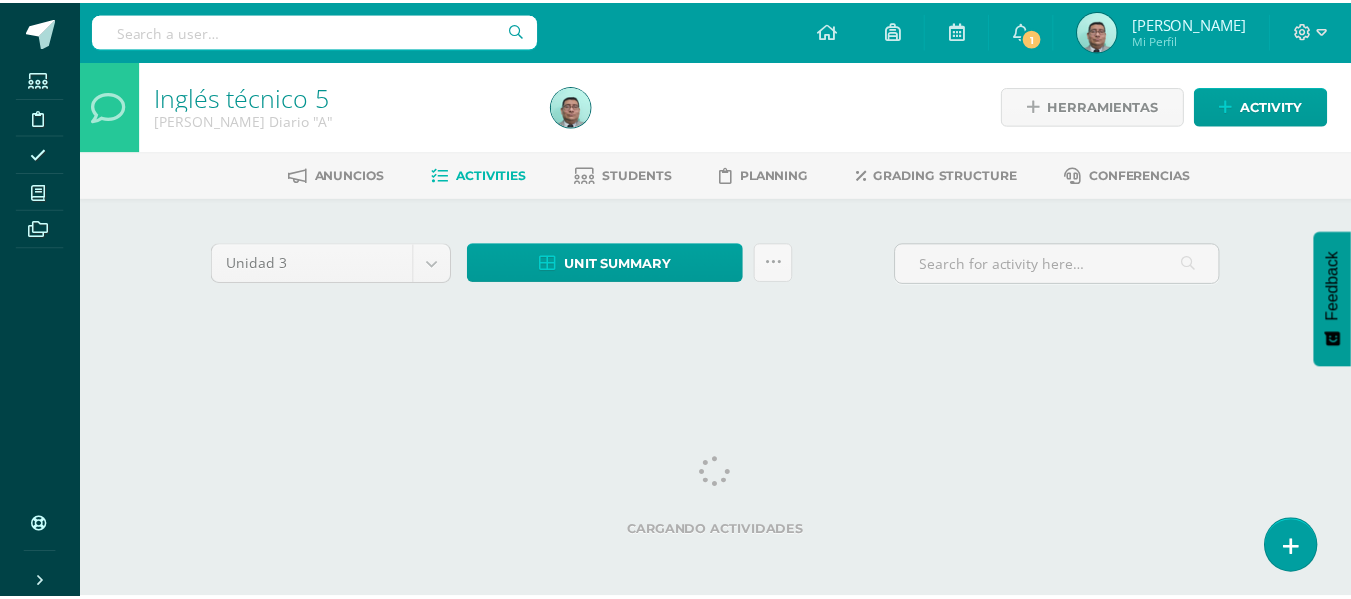 scroll, scrollTop: 0, scrollLeft: 0, axis: both 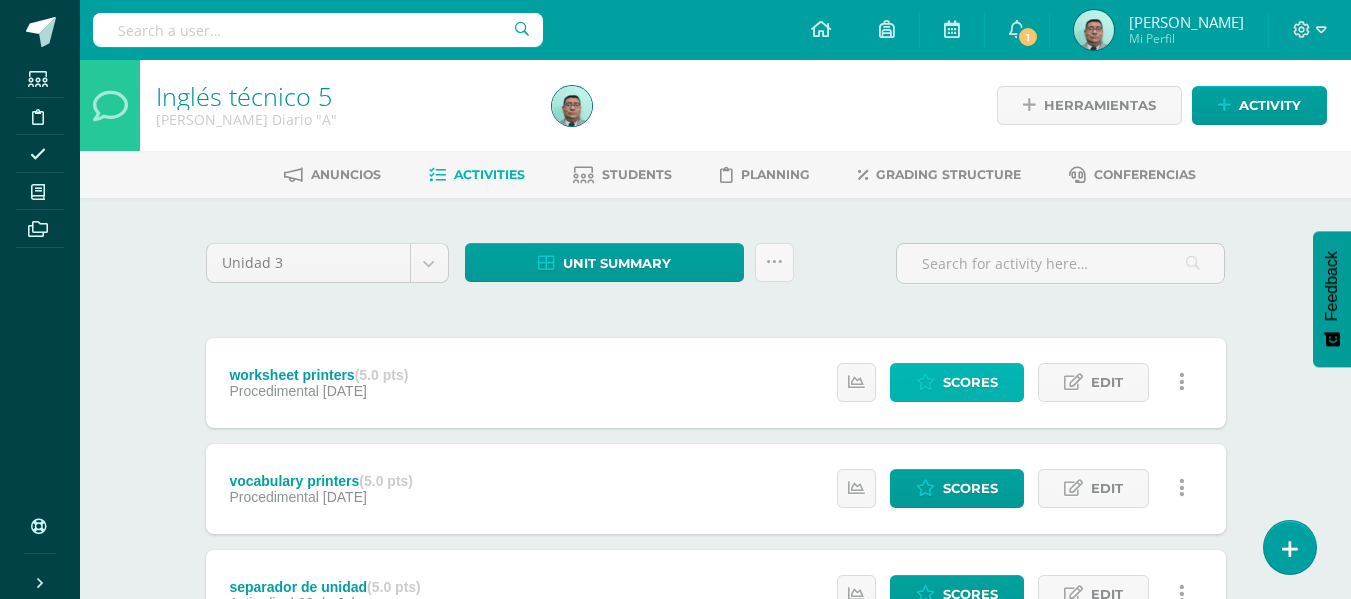 click on "Scores" at bounding box center [970, 382] 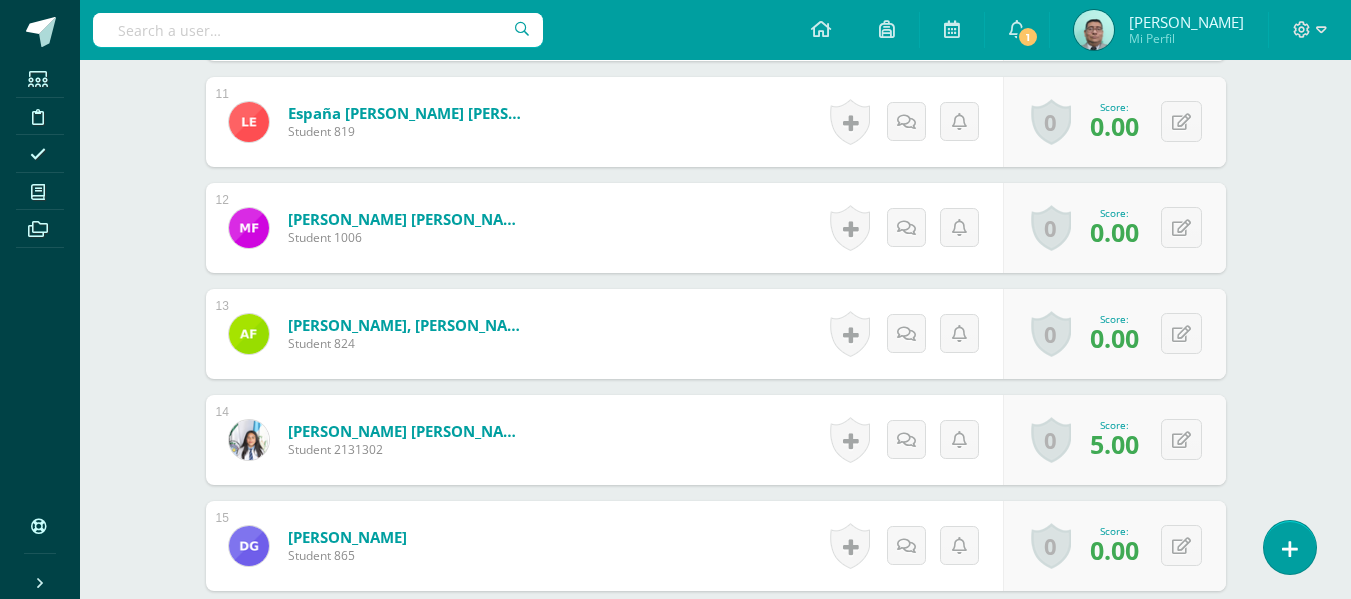 scroll, scrollTop: 2422, scrollLeft: 0, axis: vertical 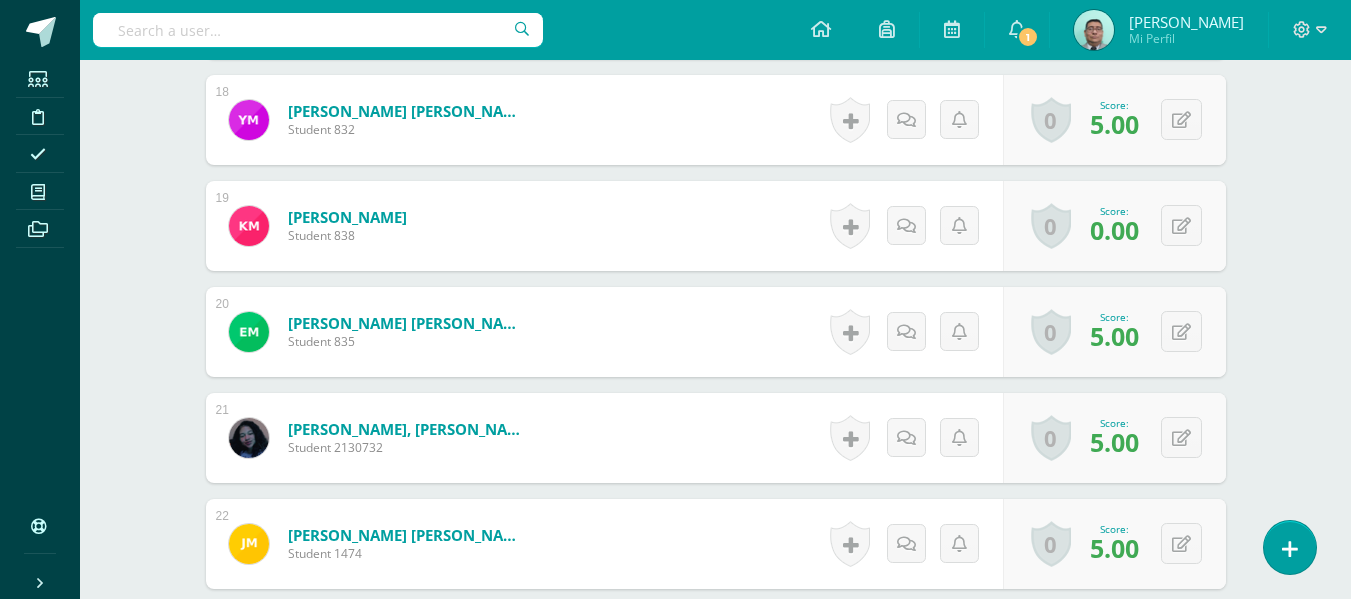click on "Activity history
No hay historial para esta actividad
Add comments
Send a notification to student
Cancel
Save" at bounding box center [913, 438] 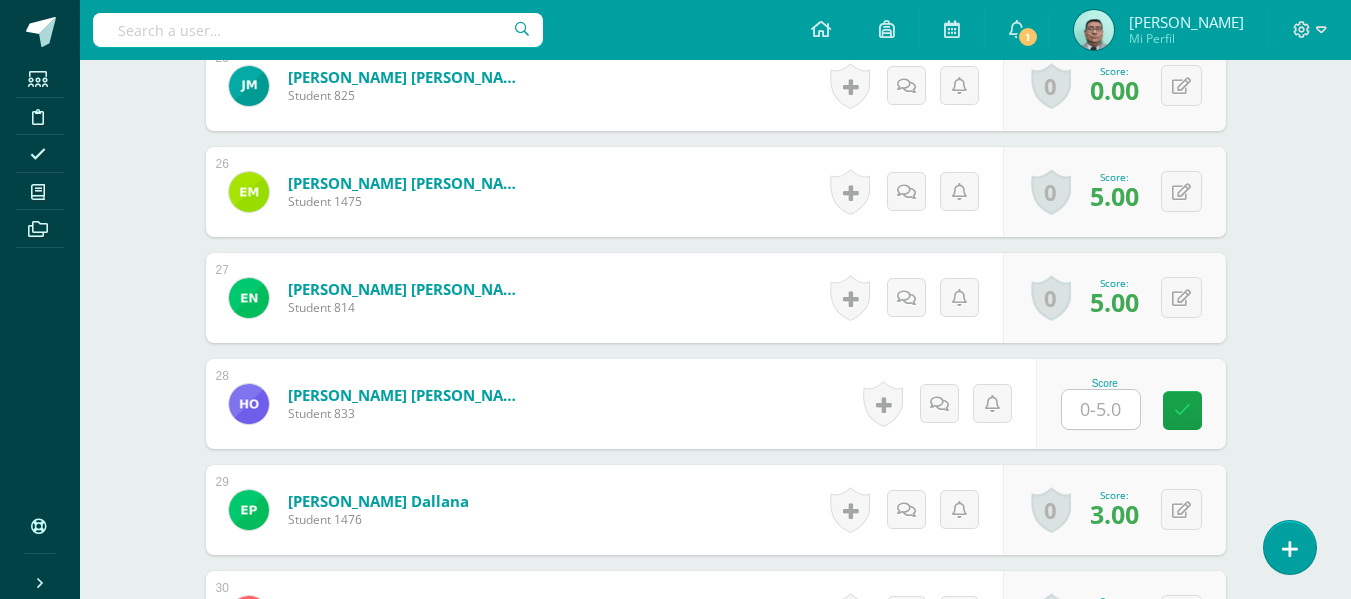 scroll, scrollTop: 3201, scrollLeft: 0, axis: vertical 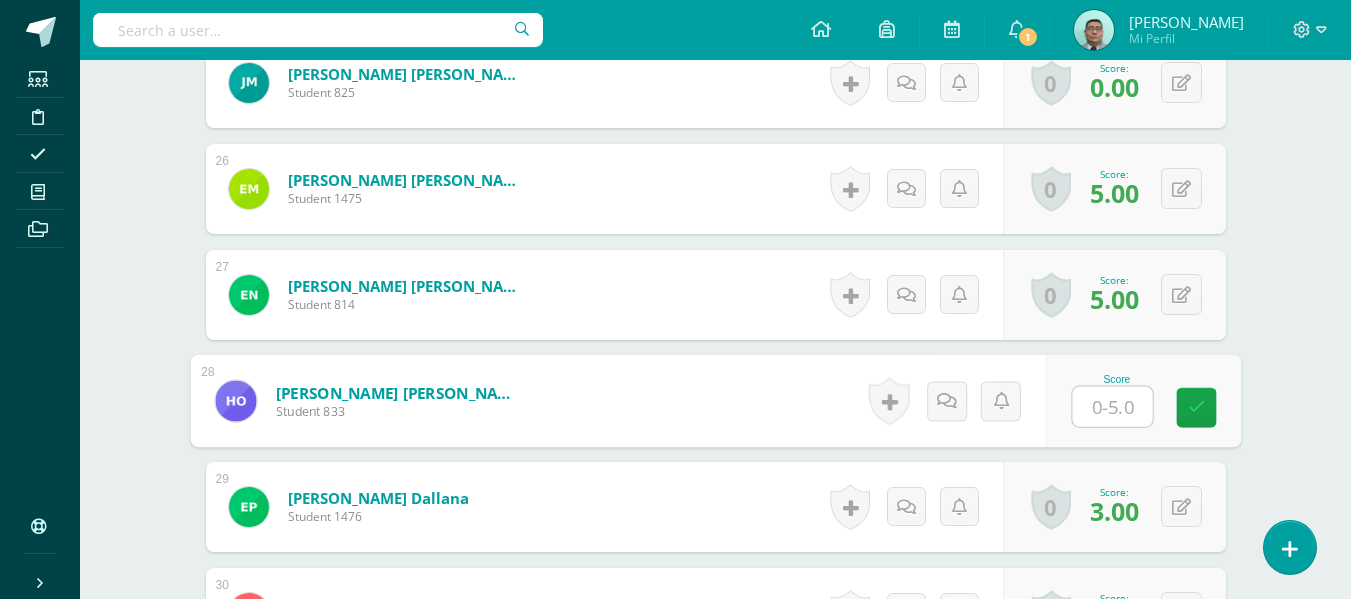 click at bounding box center [1112, 407] 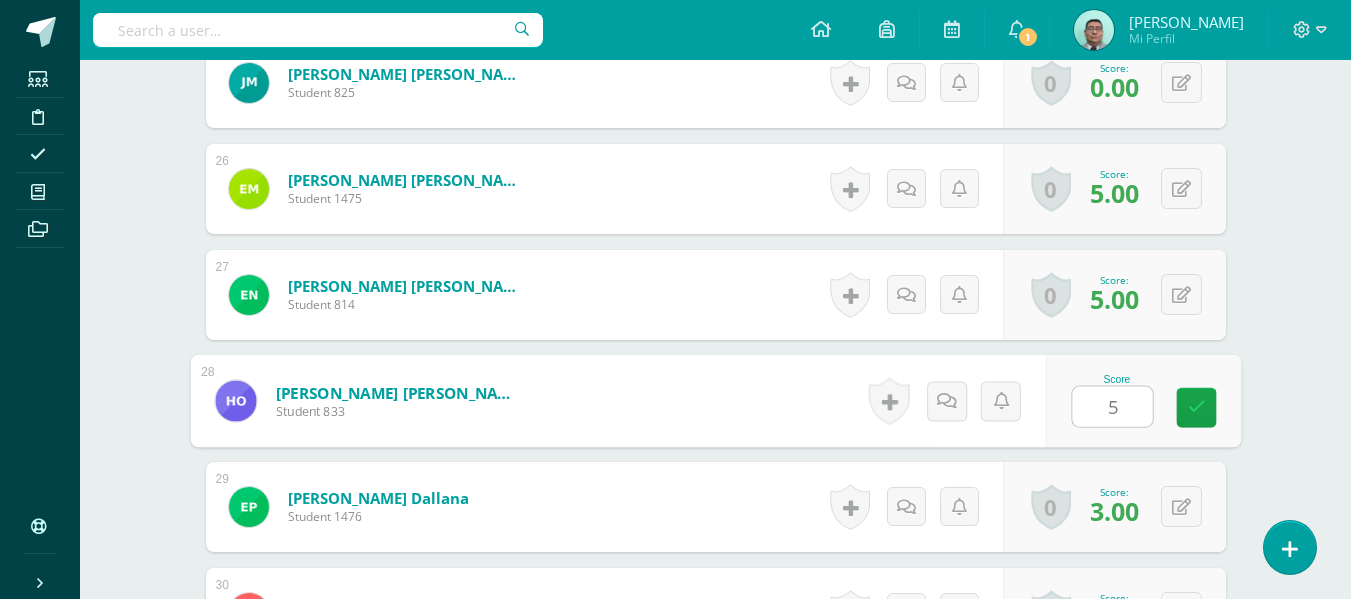 scroll, scrollTop: 3202, scrollLeft: 0, axis: vertical 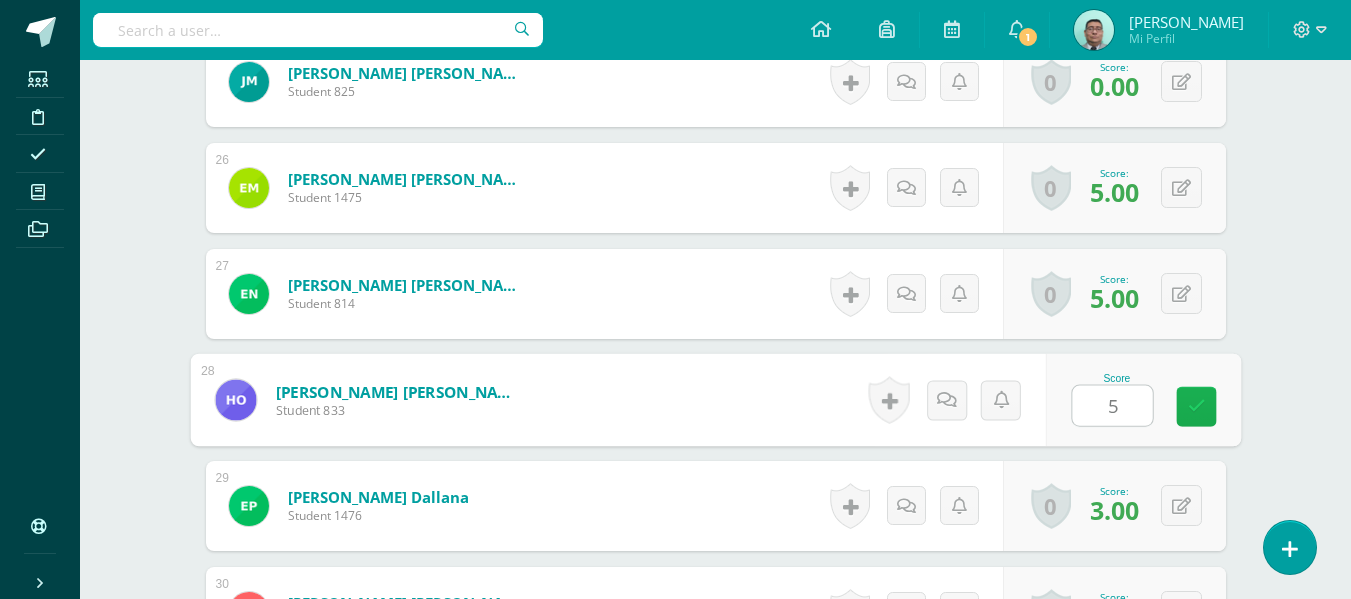 click at bounding box center [1196, 406] 